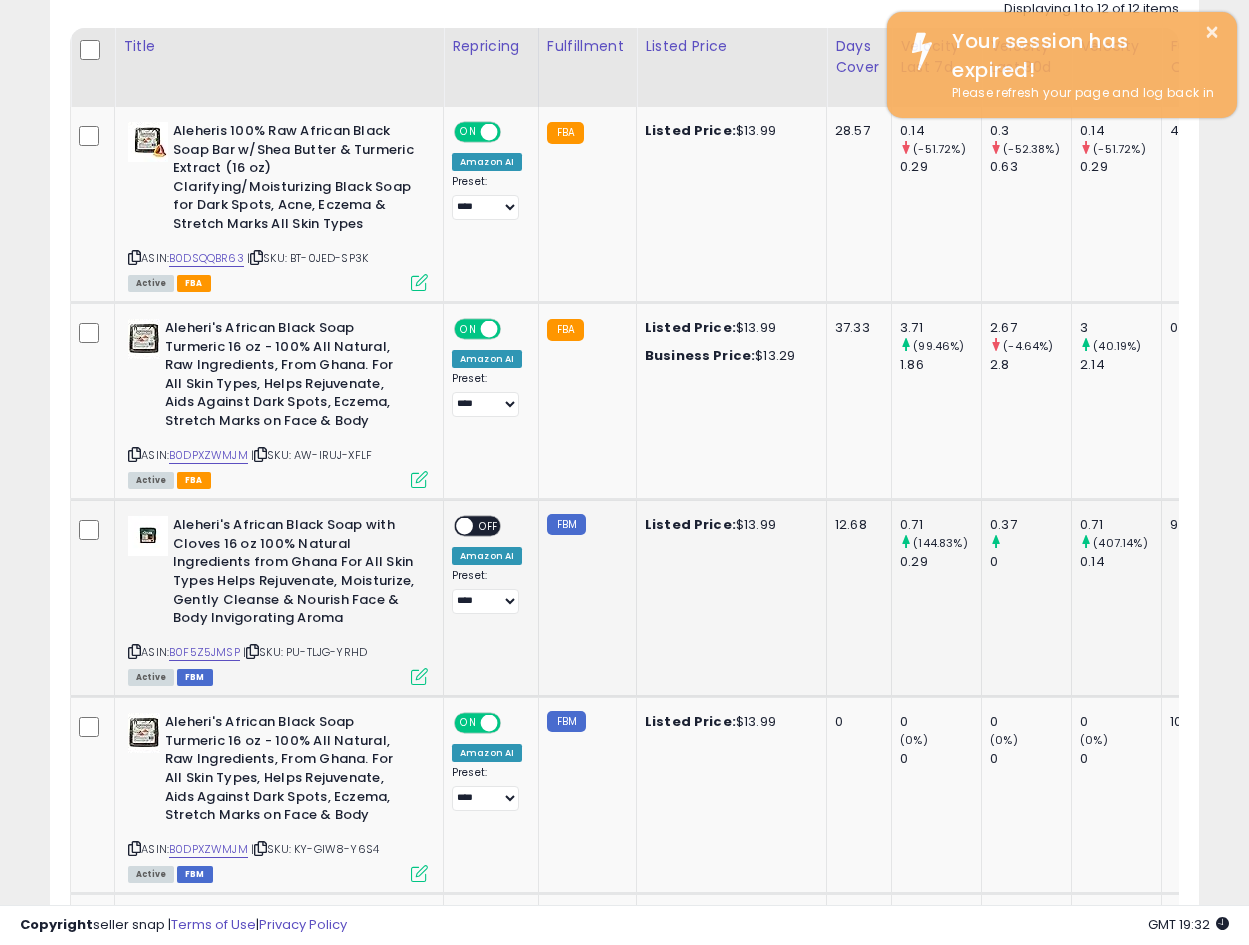 scroll, scrollTop: 943, scrollLeft: 0, axis: vertical 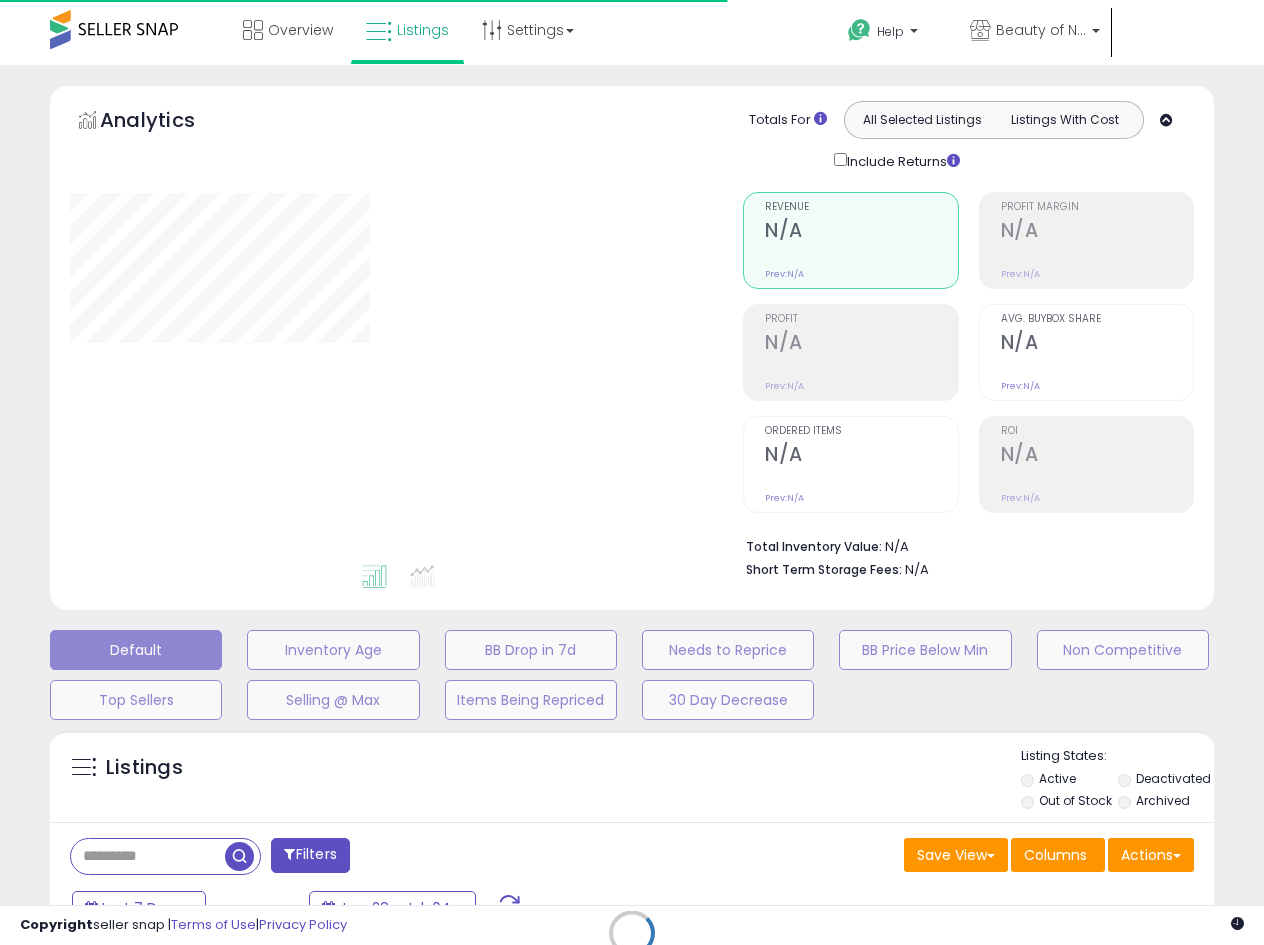 click on "Retrieving listings data.." at bounding box center (632, 948) 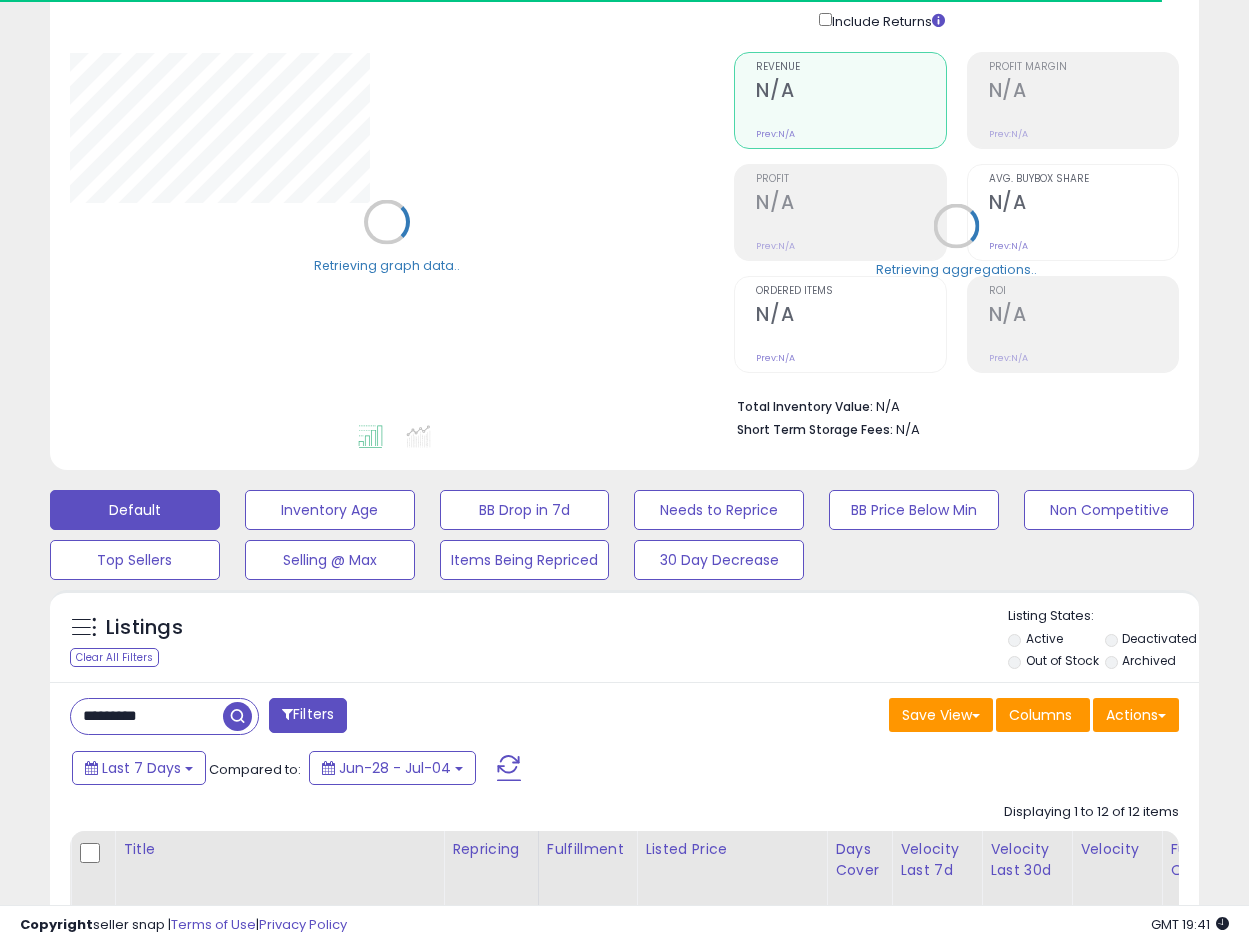 scroll, scrollTop: 400, scrollLeft: 0, axis: vertical 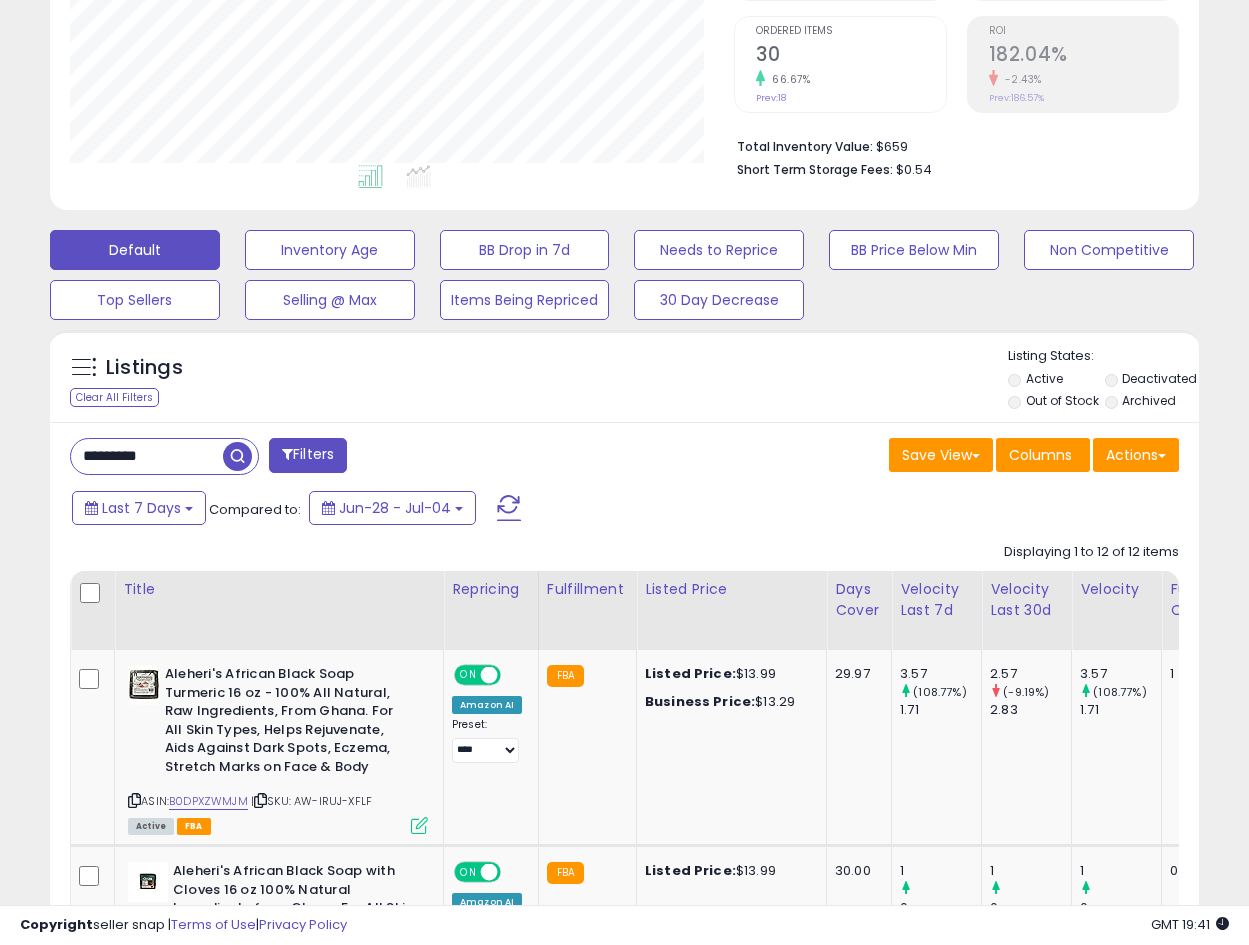 click on "*********" at bounding box center [147, 456] 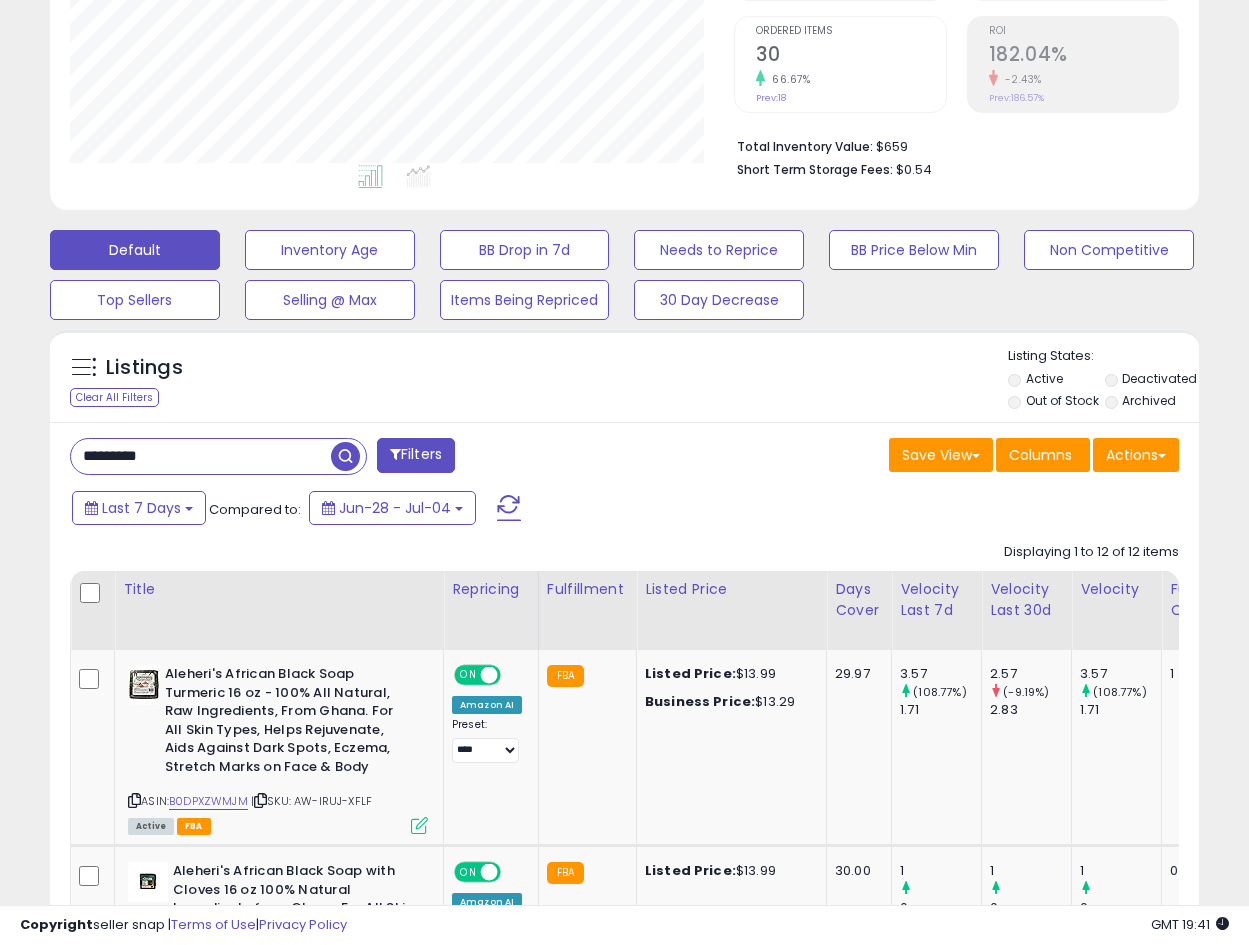 click on "*********" at bounding box center [201, 456] 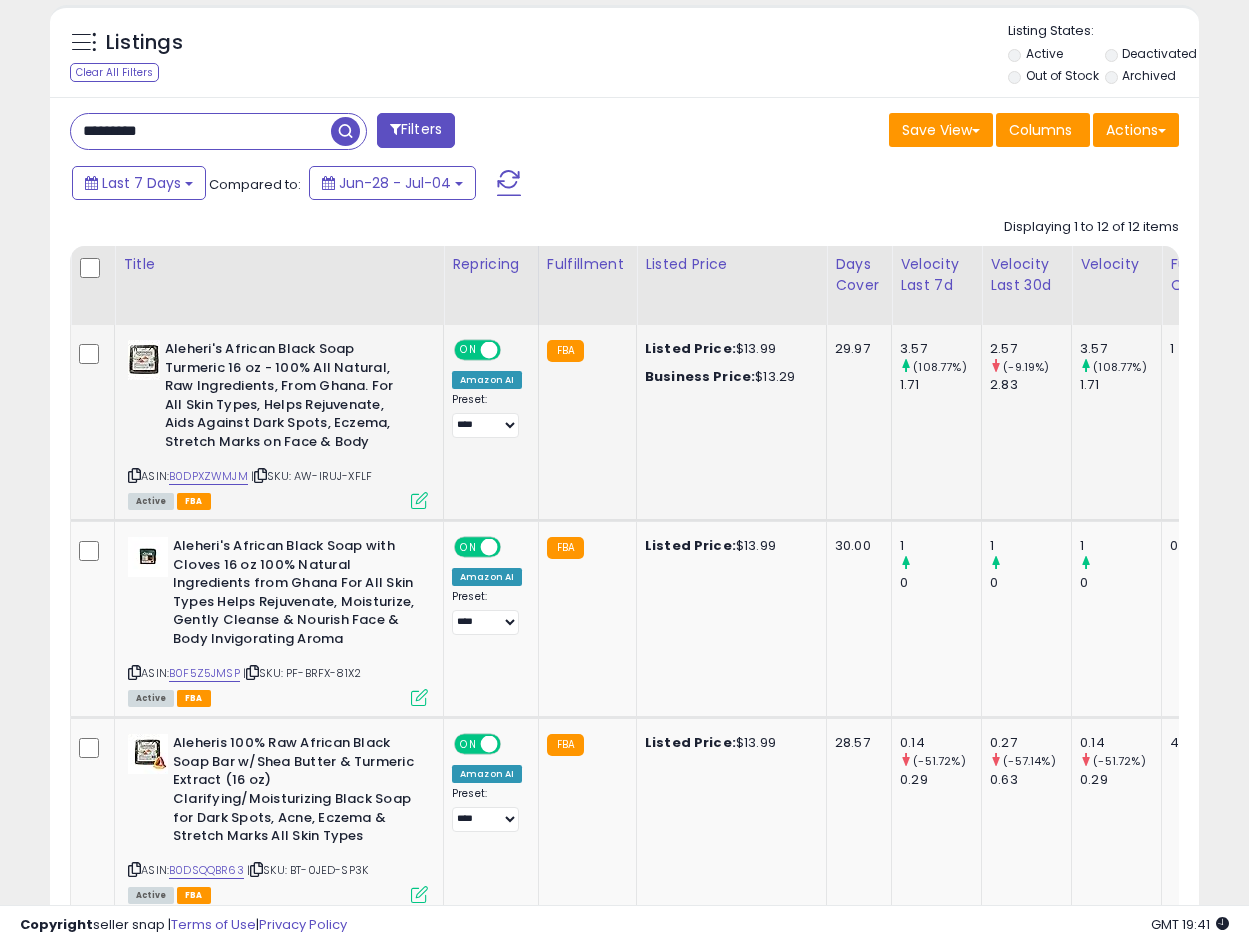 scroll, scrollTop: 667, scrollLeft: 0, axis: vertical 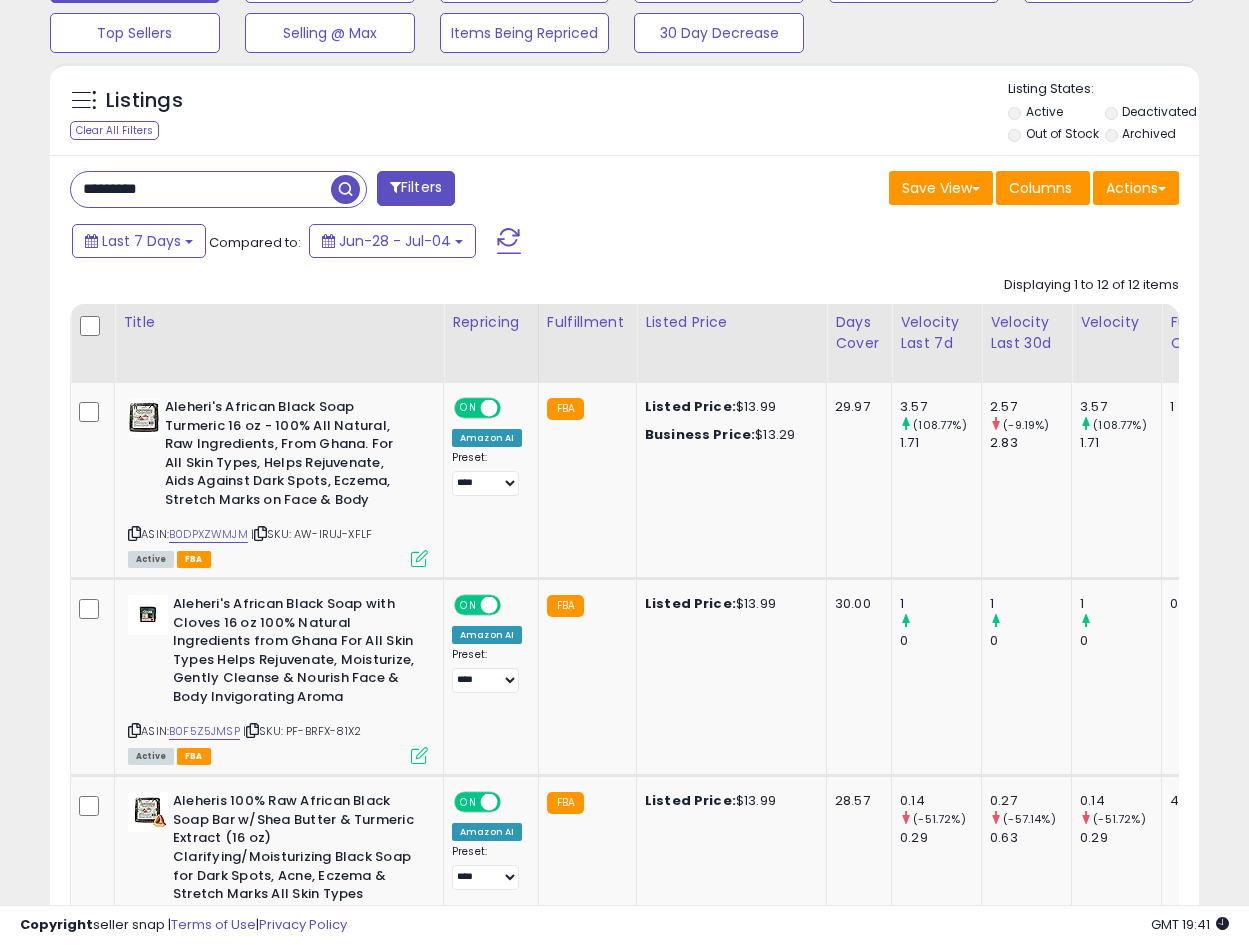 paste on "*" 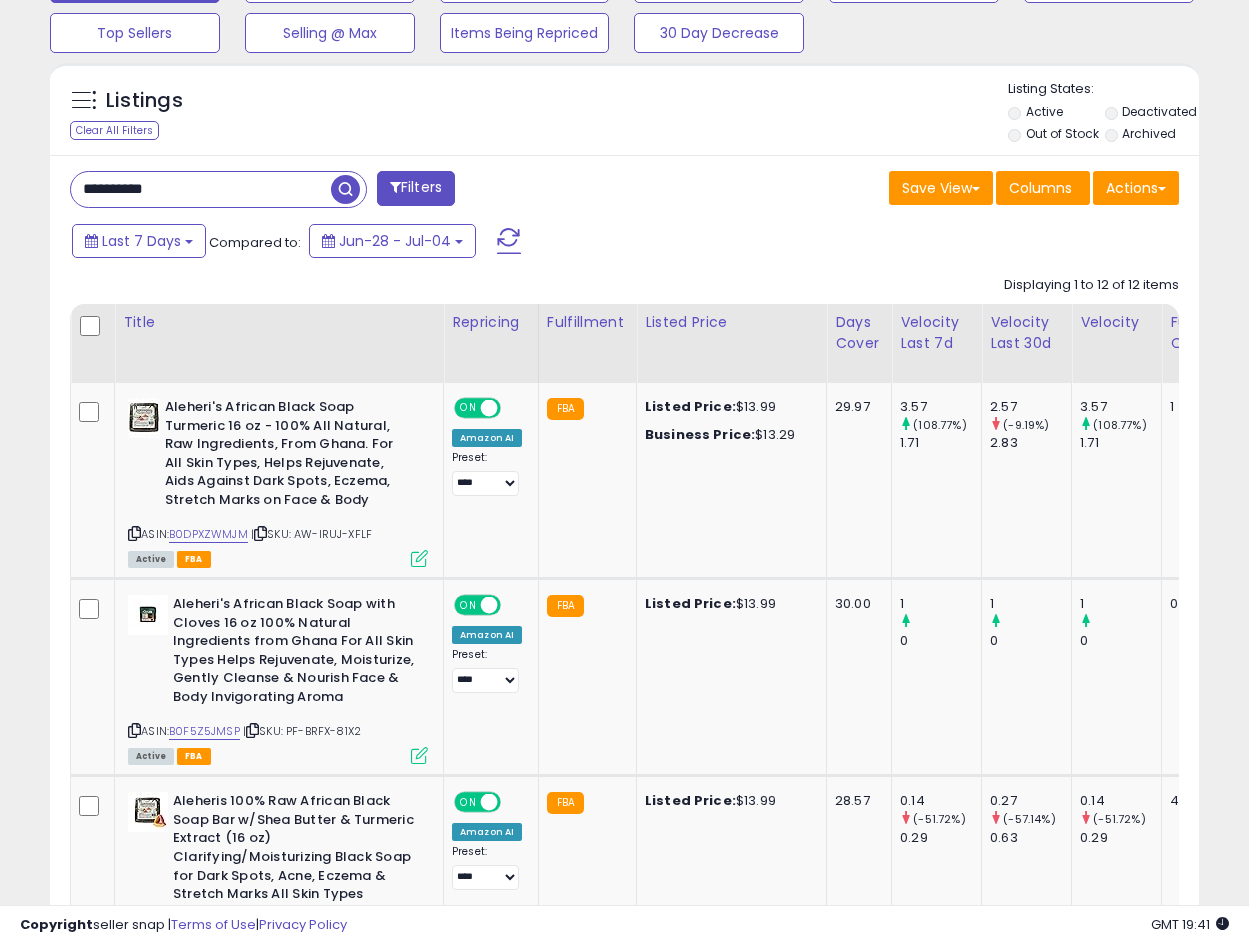 type on "**********" 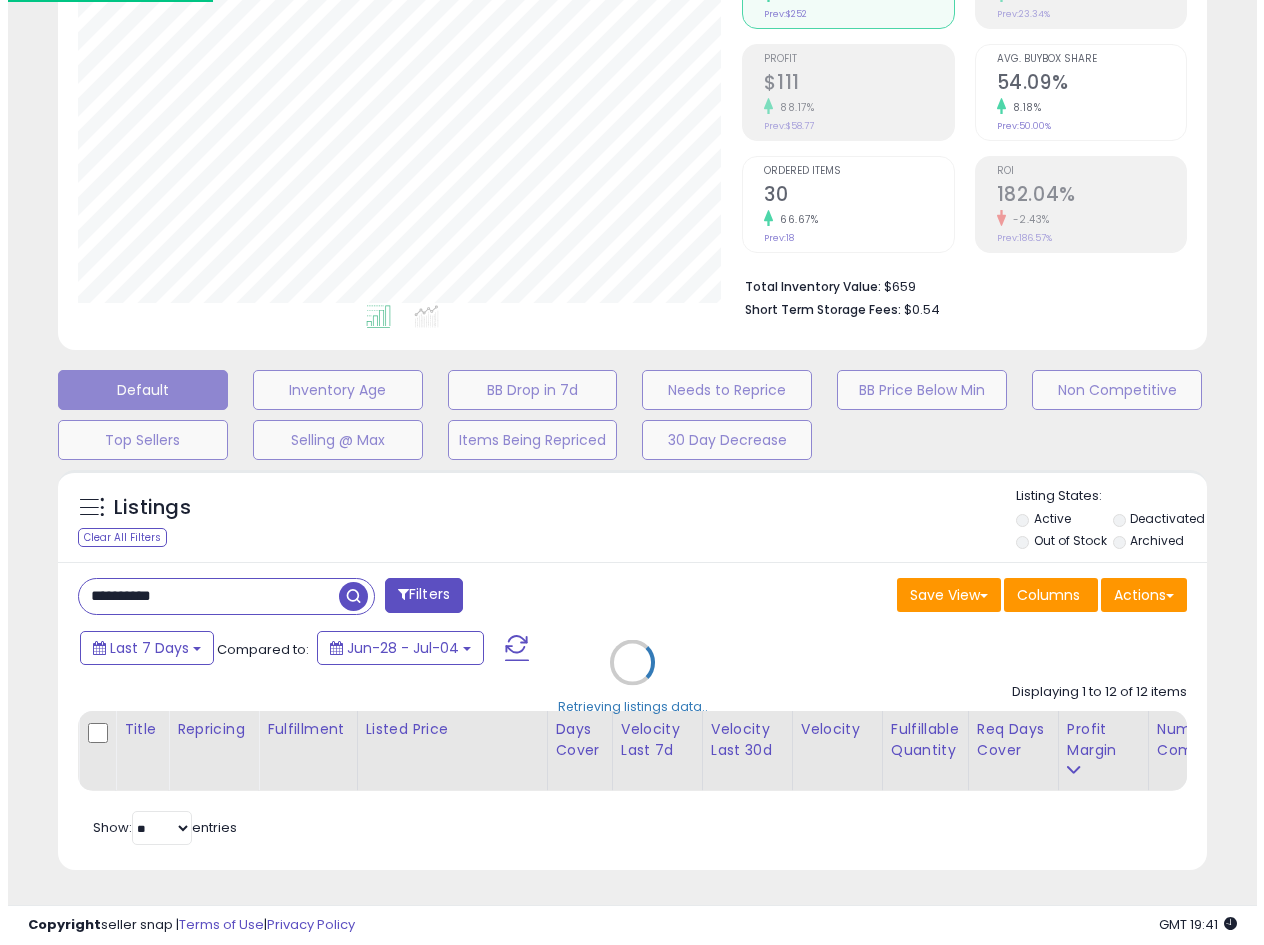 scroll, scrollTop: 275, scrollLeft: 0, axis: vertical 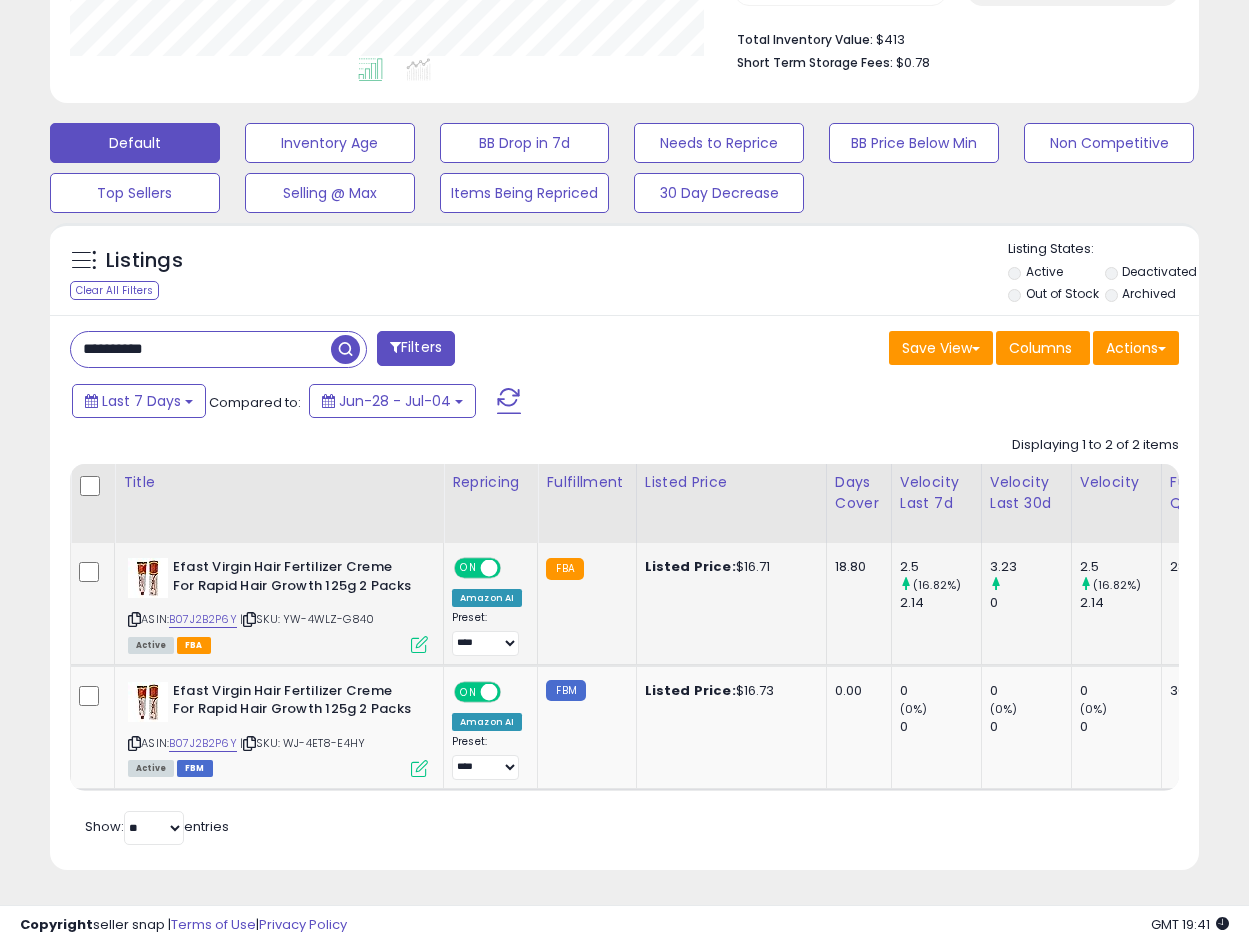 click at bounding box center [419, 644] 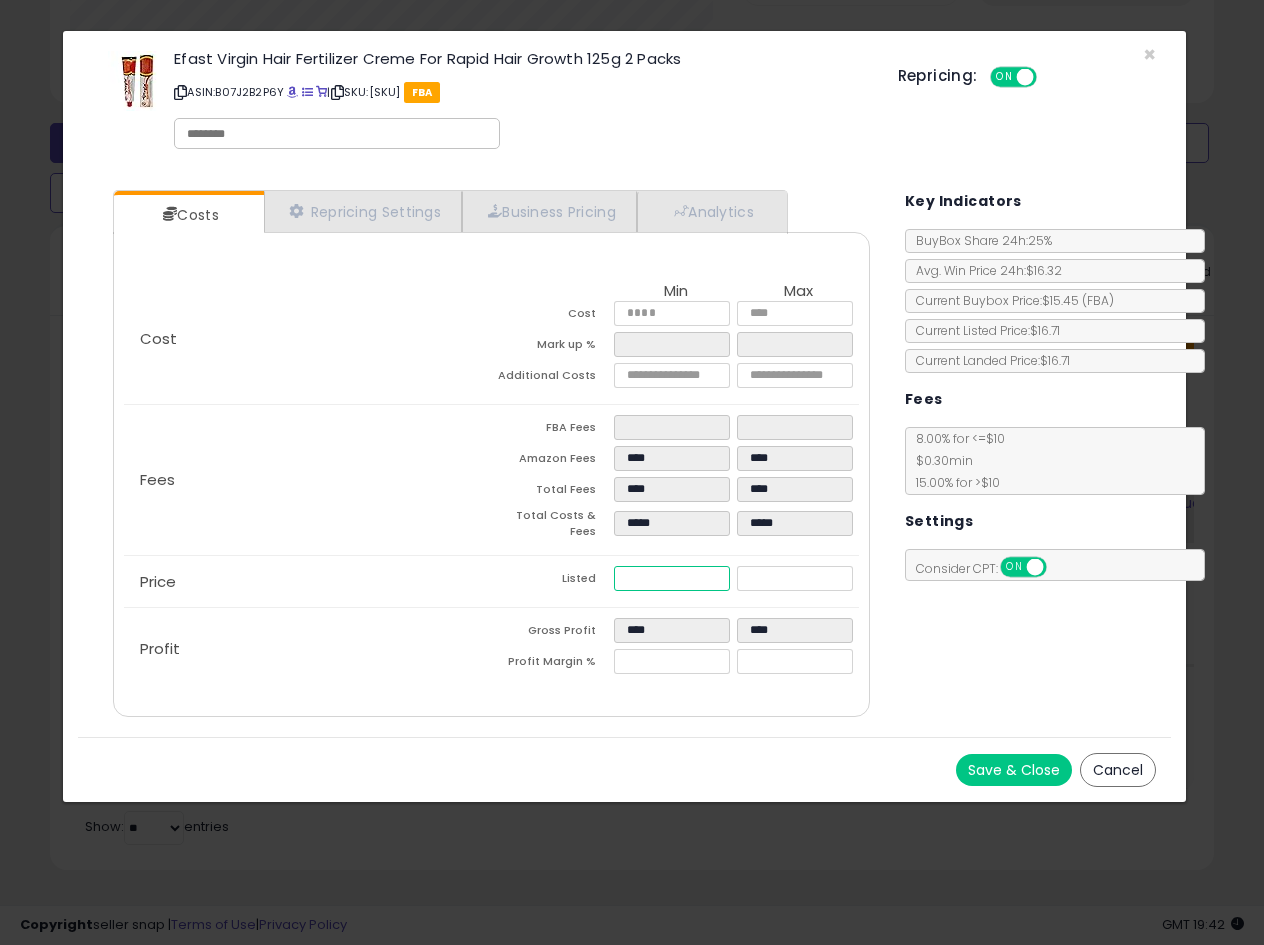 click on "*****" at bounding box center (672, 578) 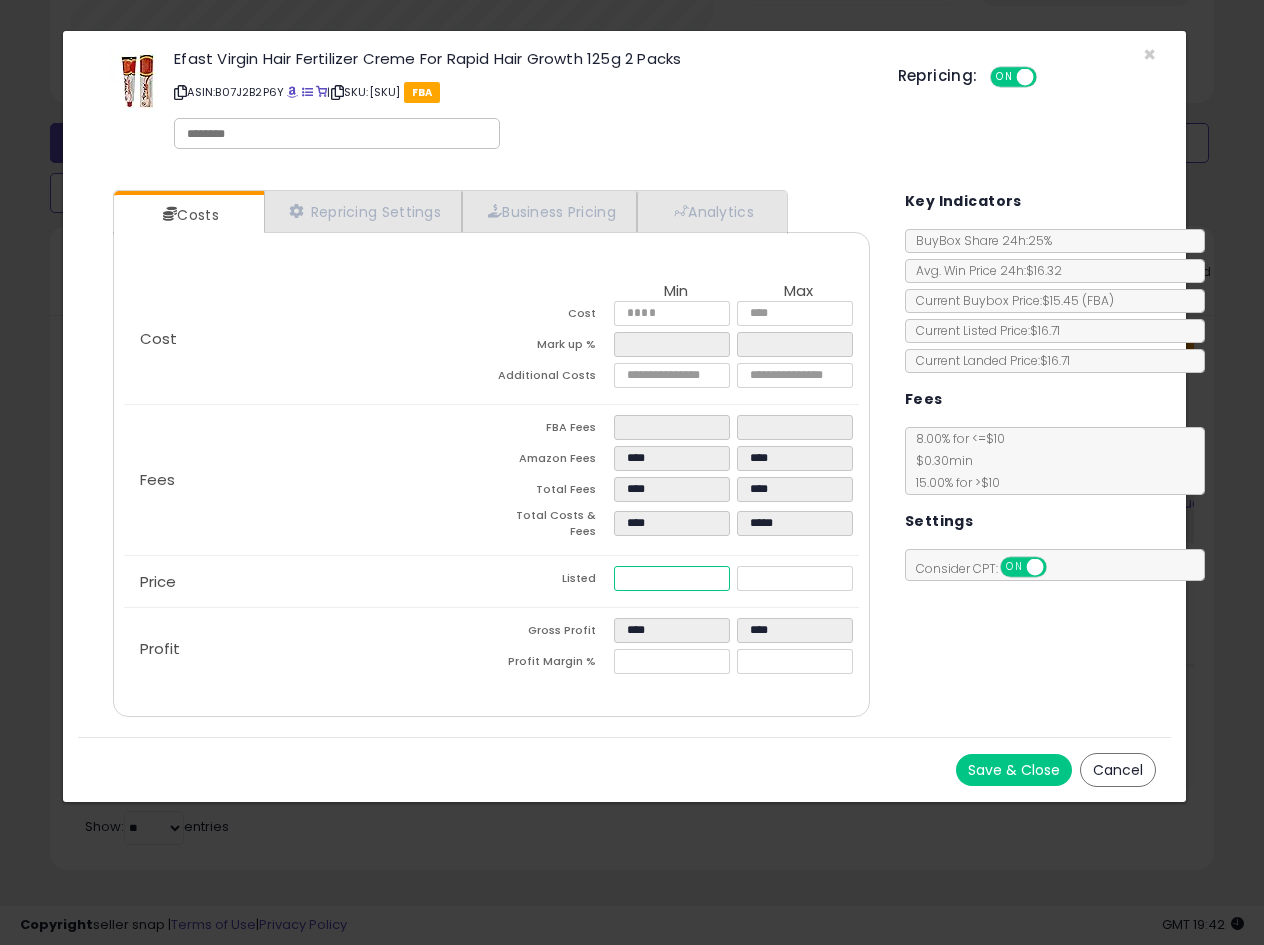 type on "****" 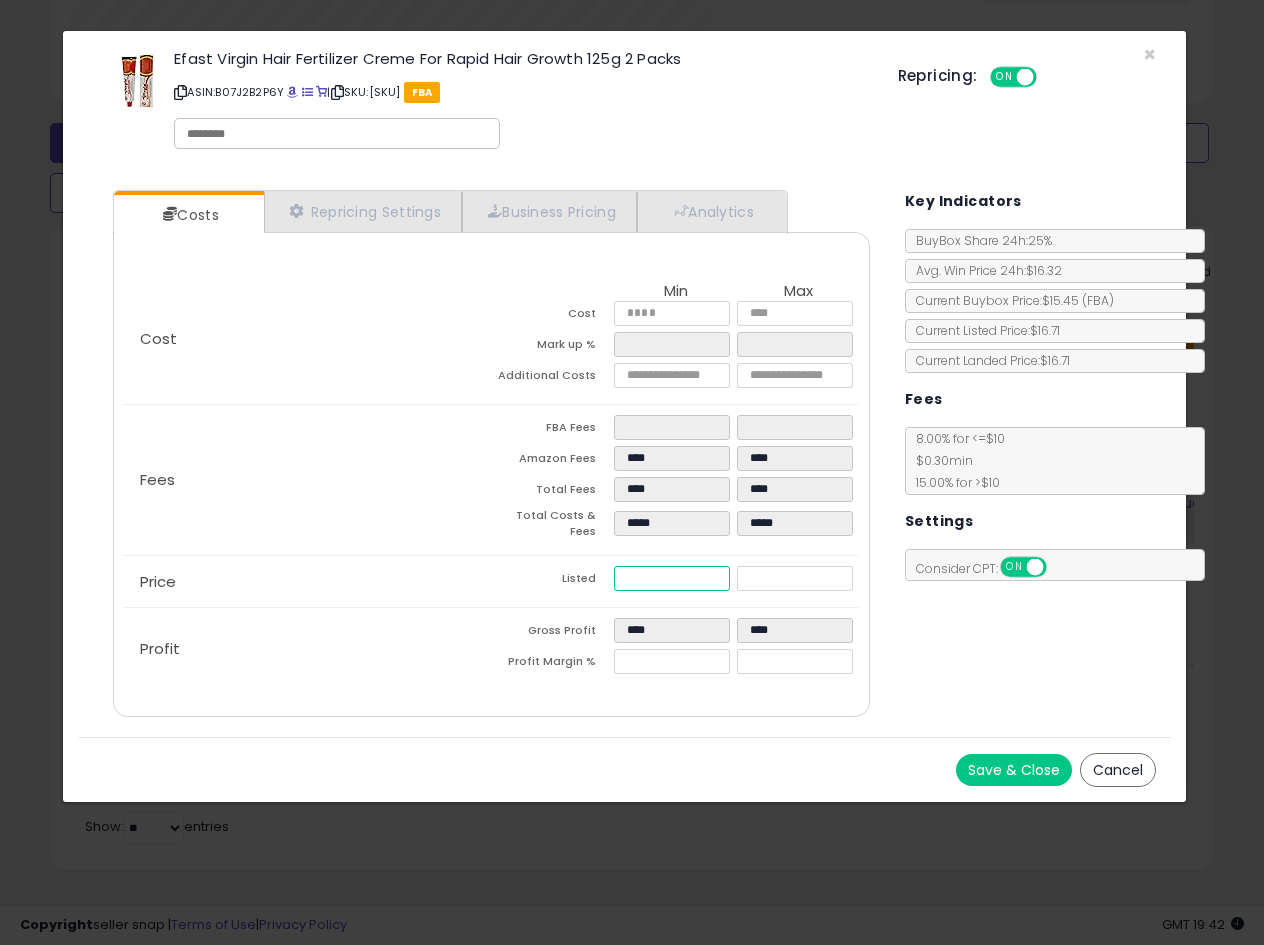type on "****" 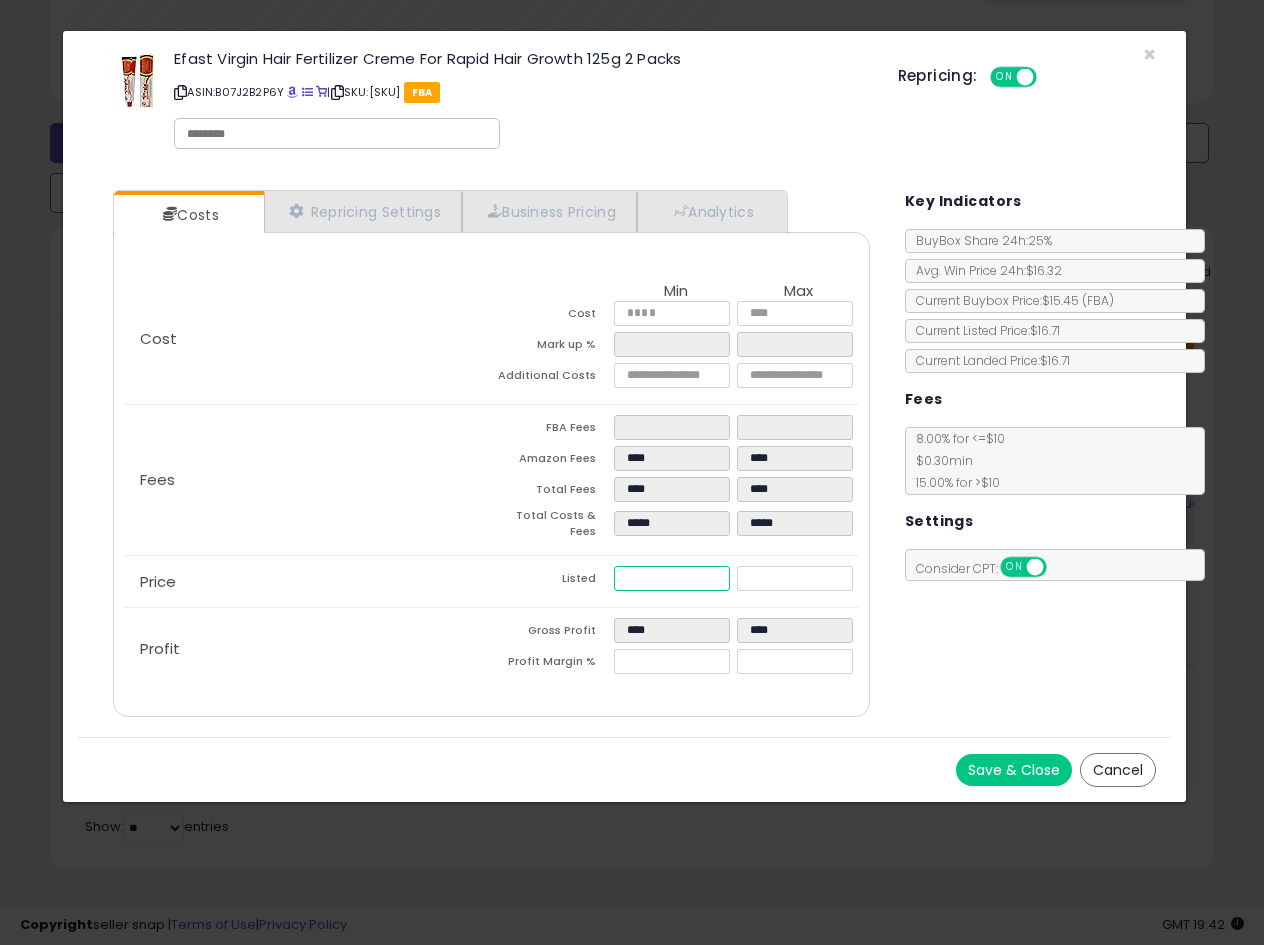 type on "*****" 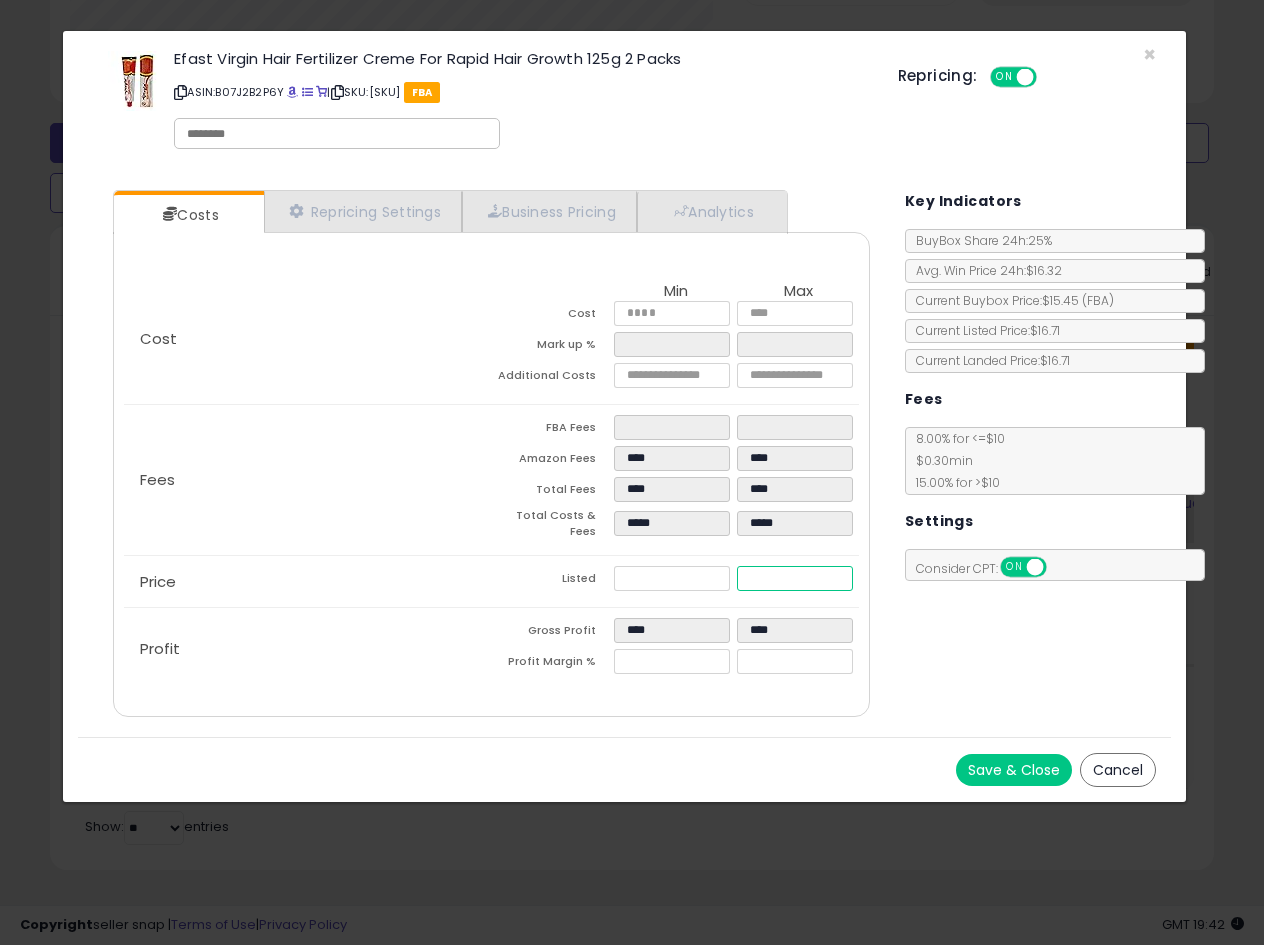 type on "*****" 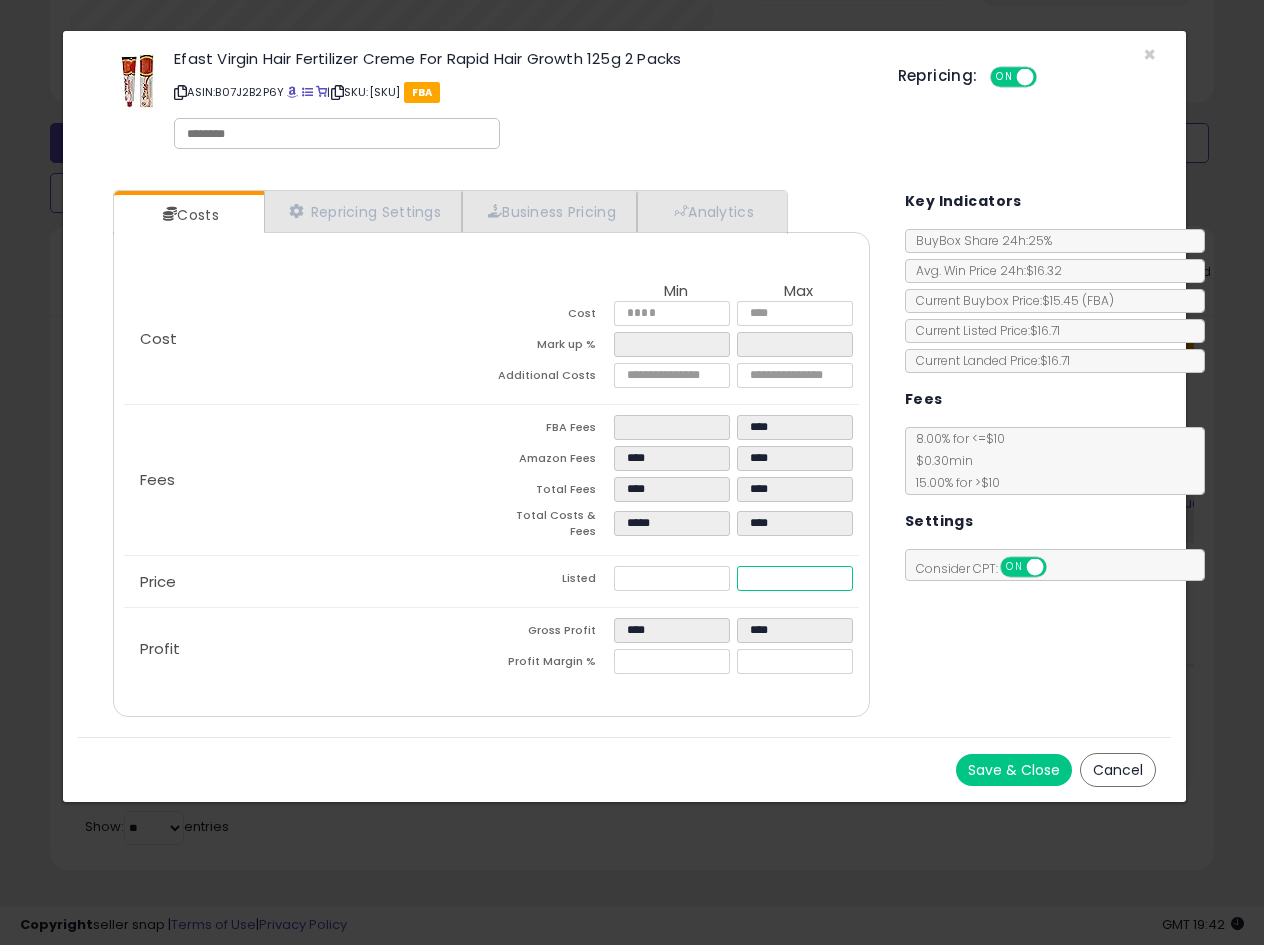 type on "****" 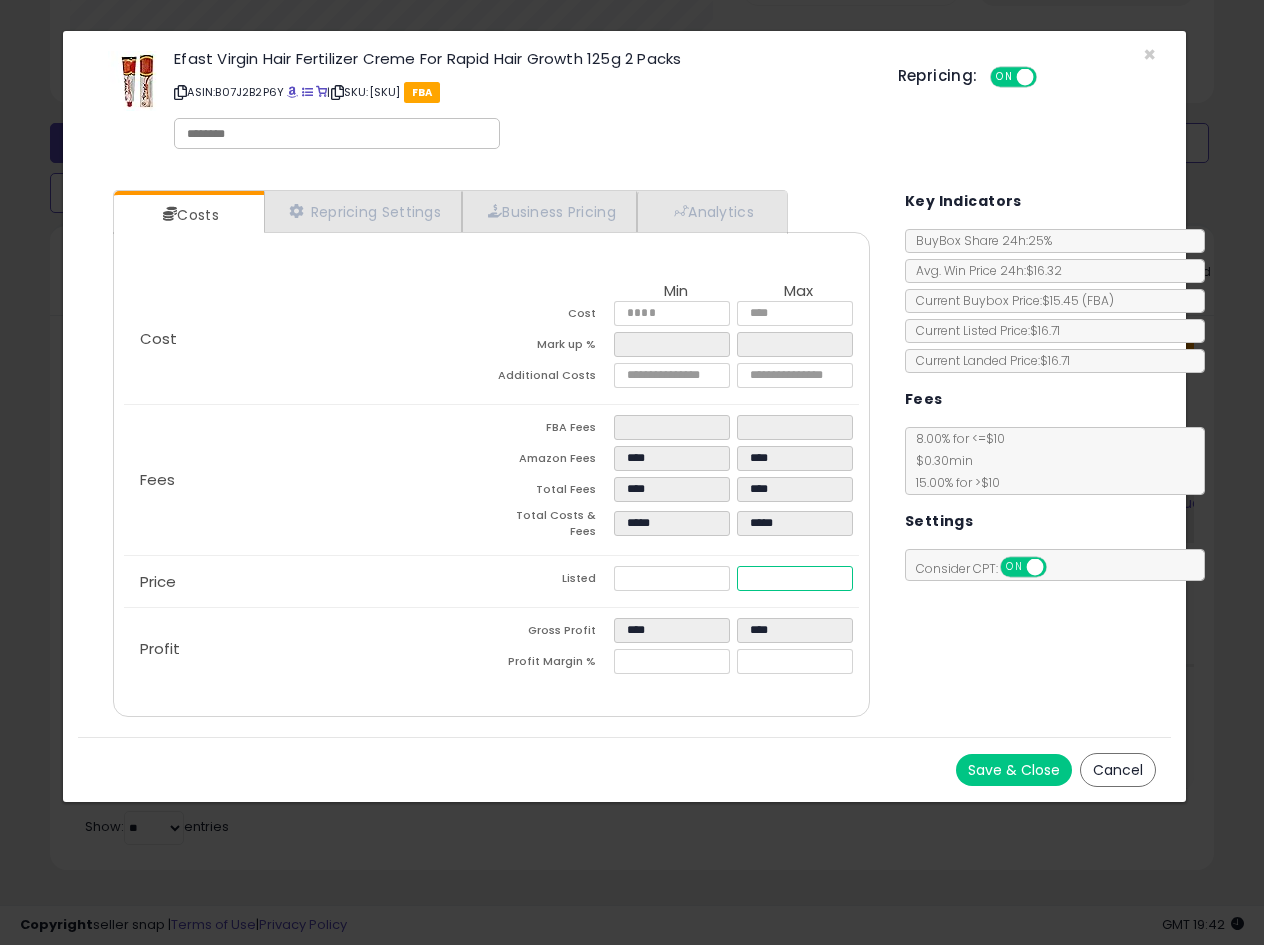 type on "****" 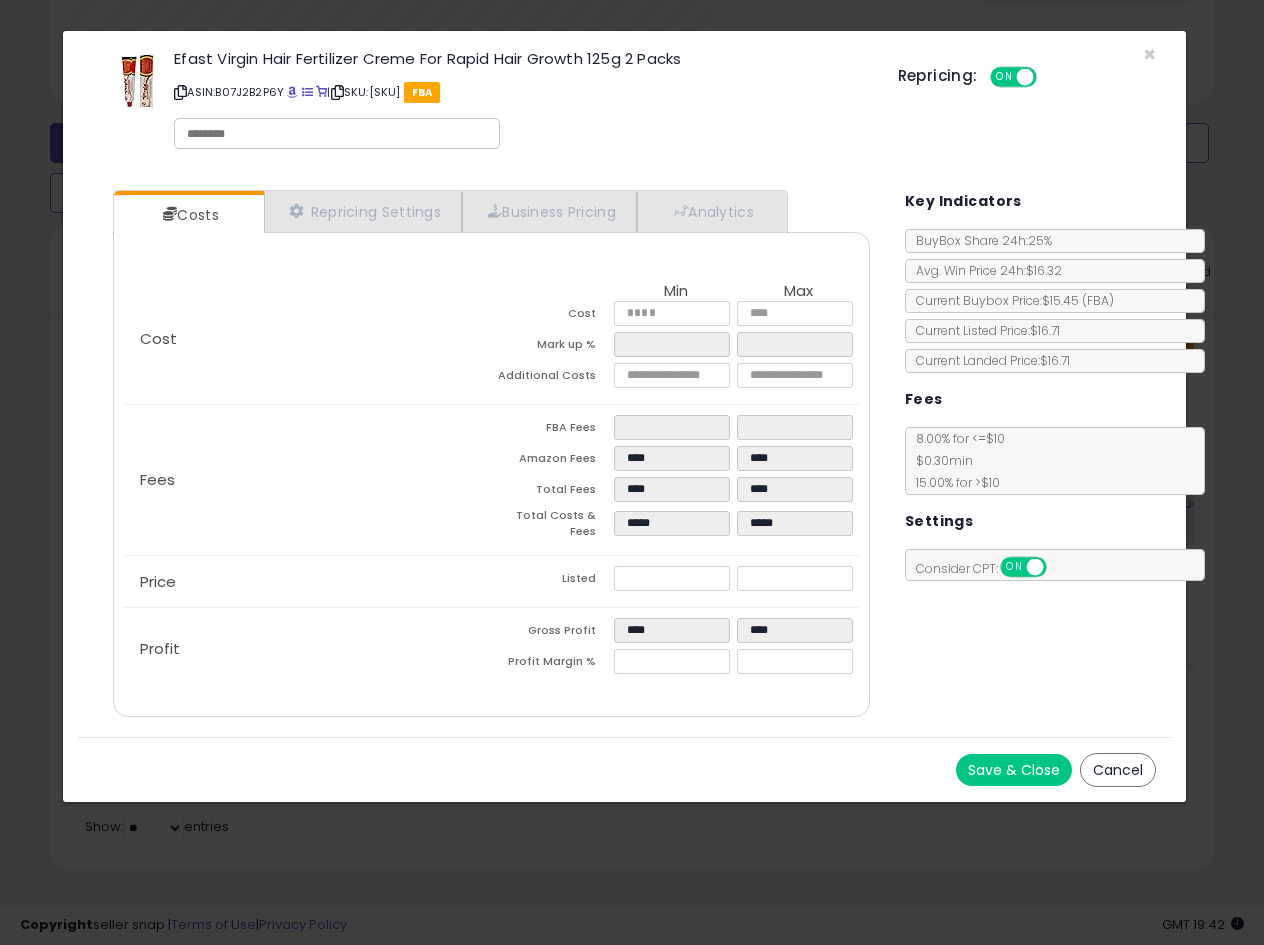 type on "******" 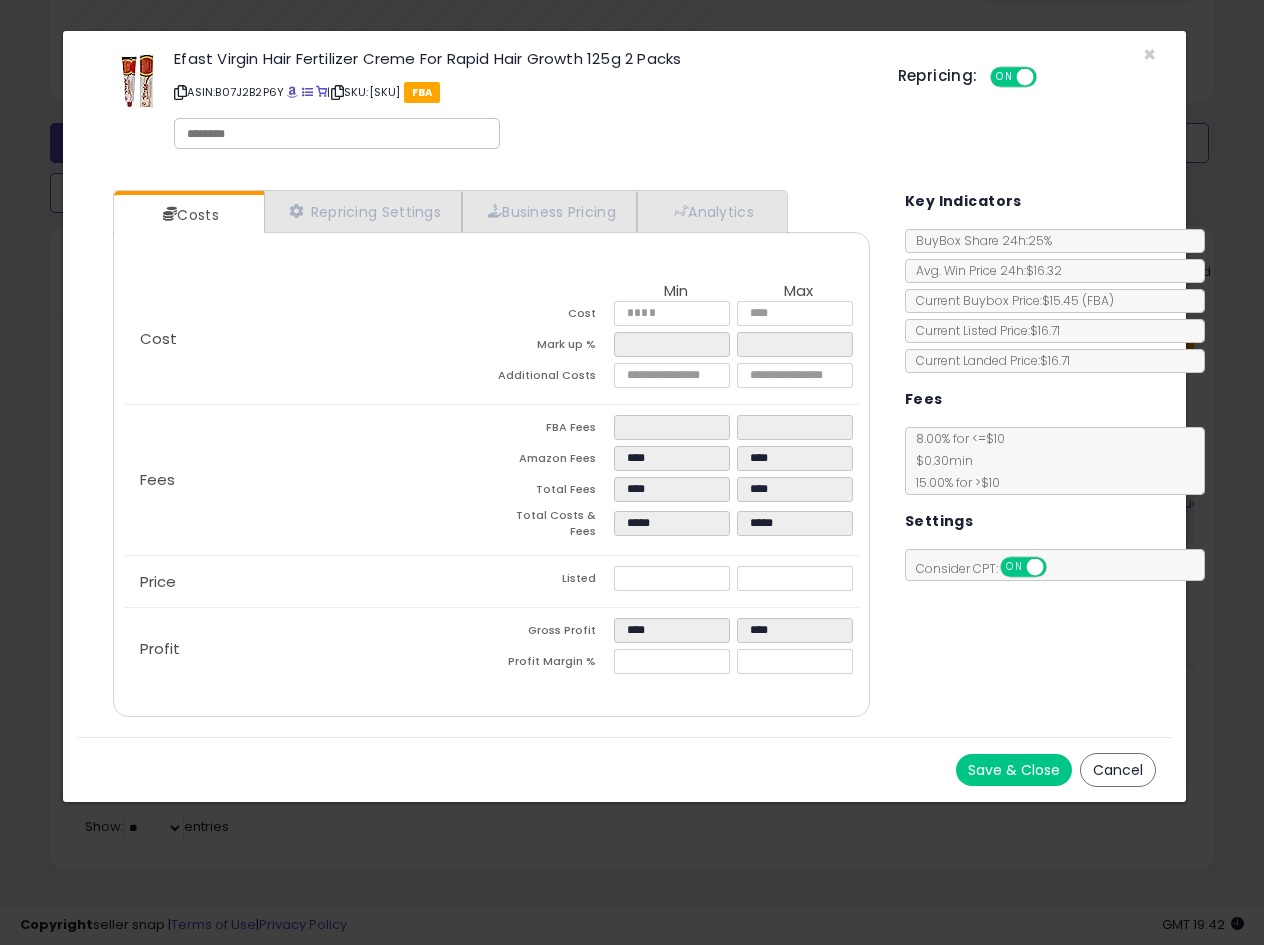click on "Save & Close" at bounding box center [1014, 770] 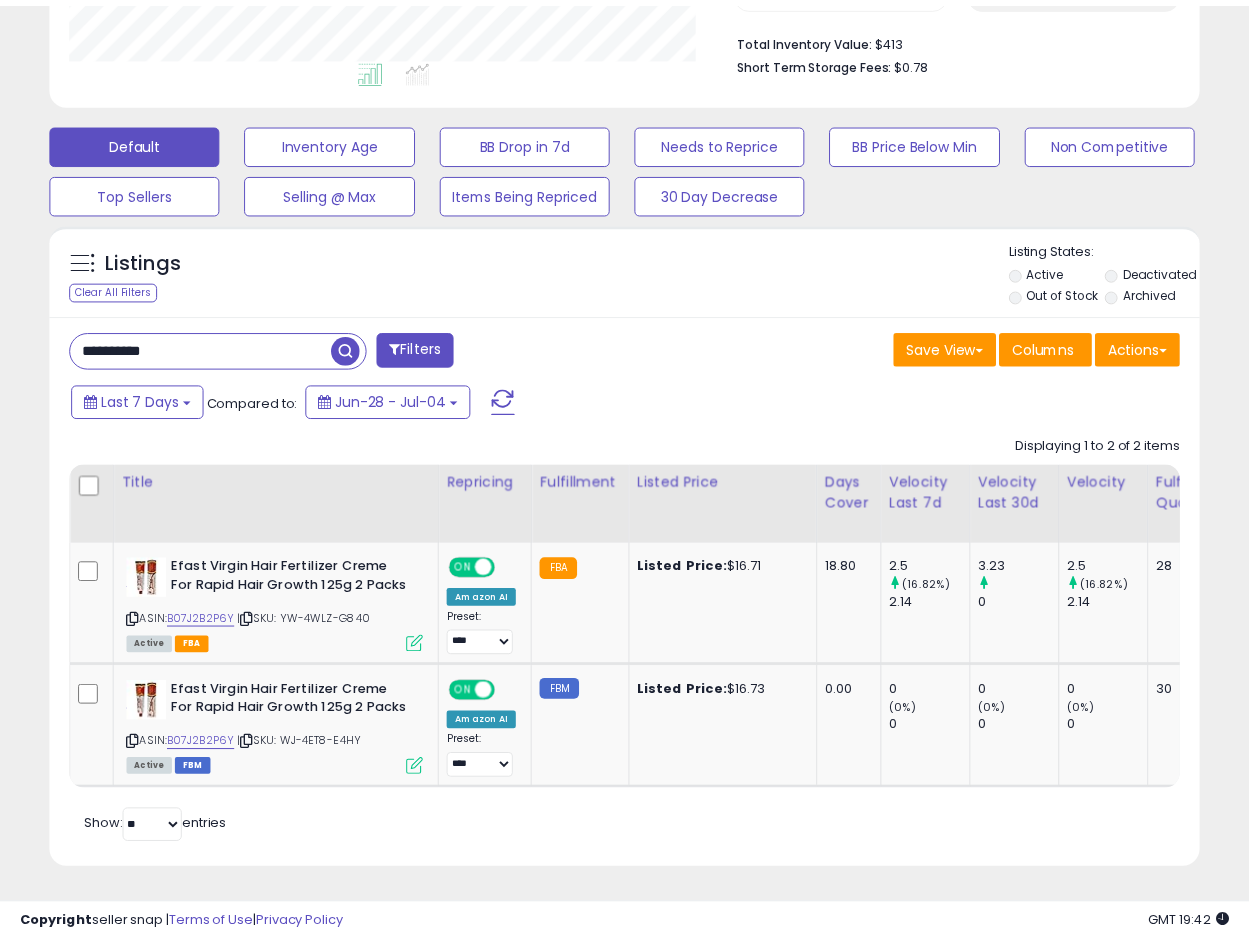 scroll, scrollTop: 410, scrollLeft: 665, axis: both 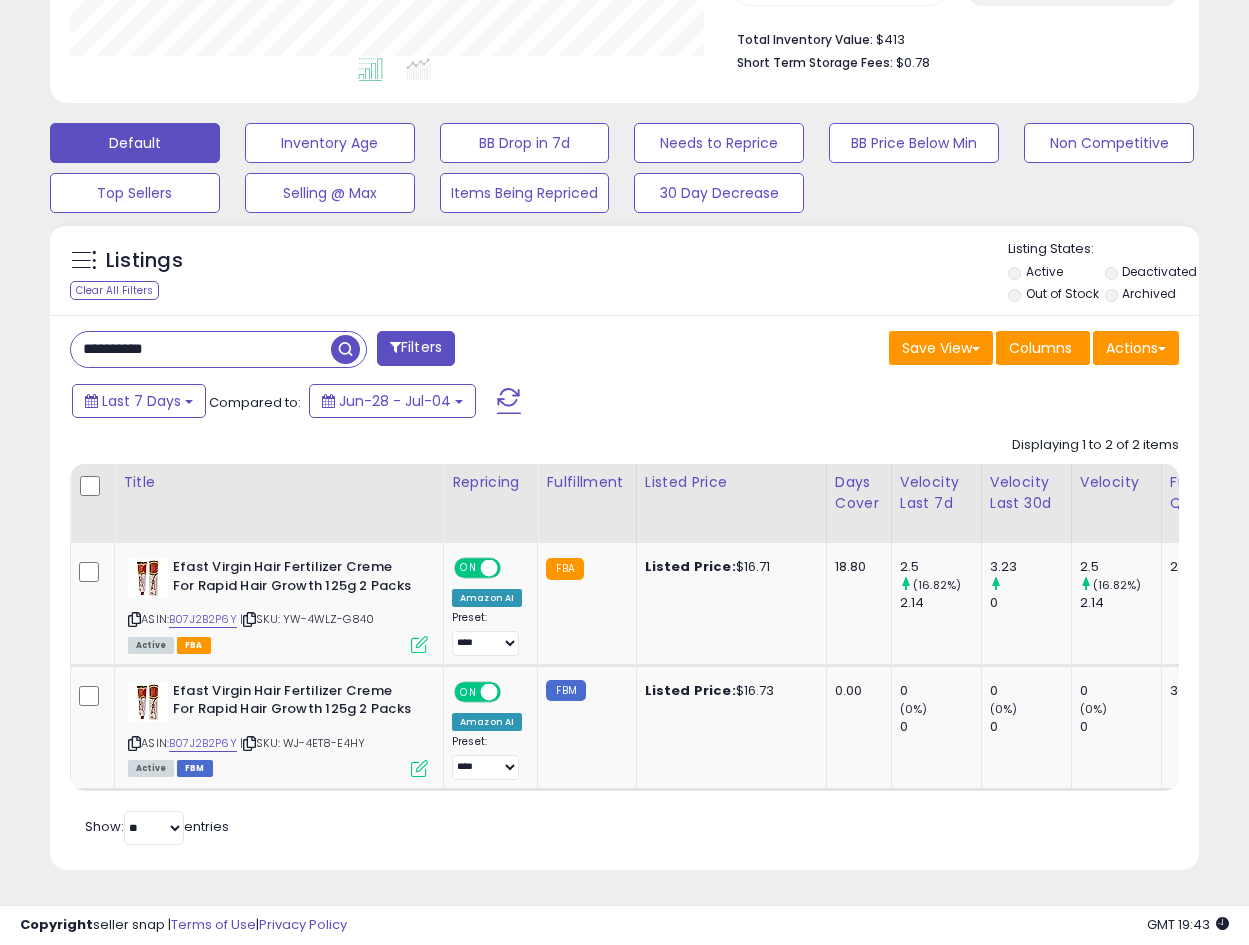 click on "**********" at bounding box center [201, 349] 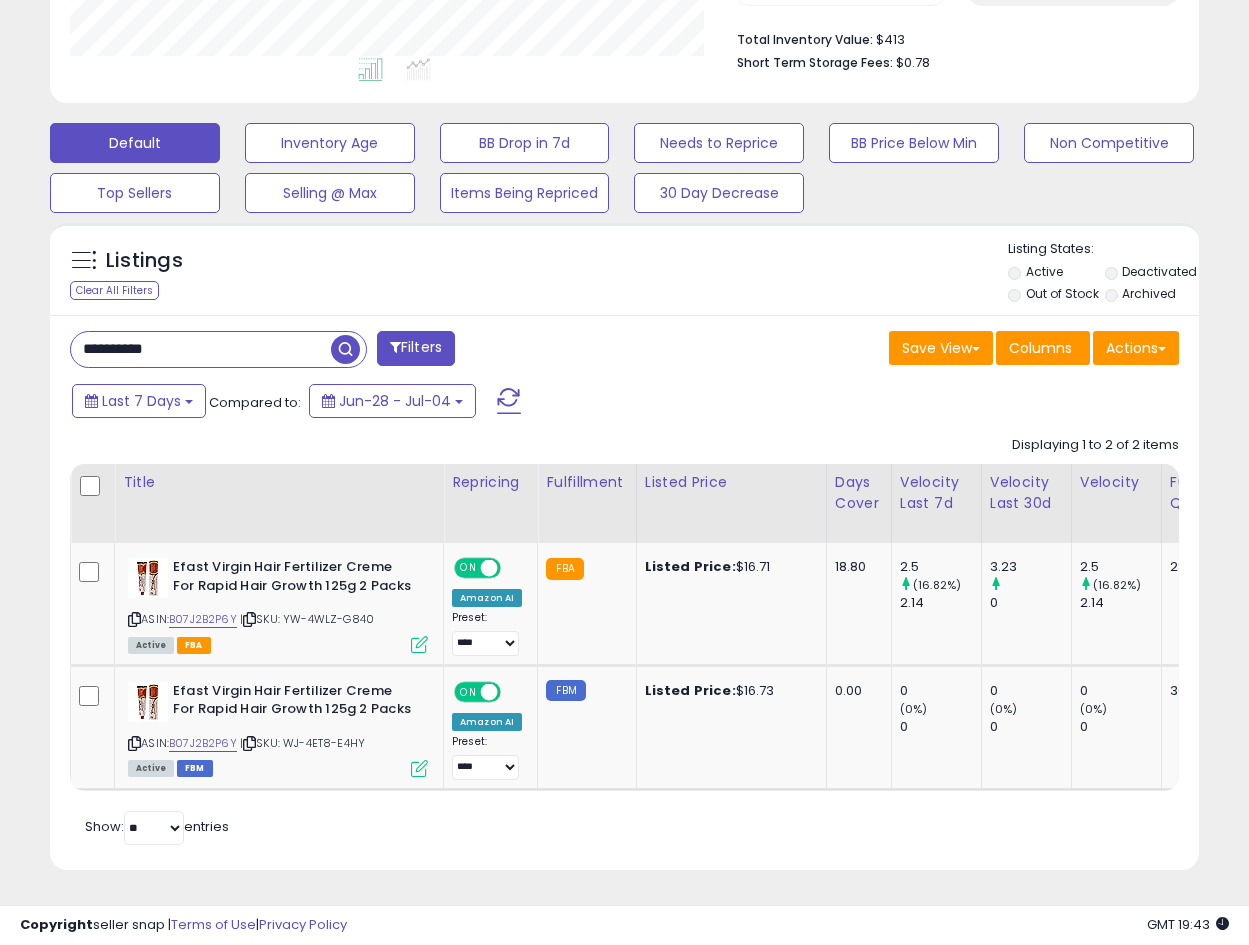 paste 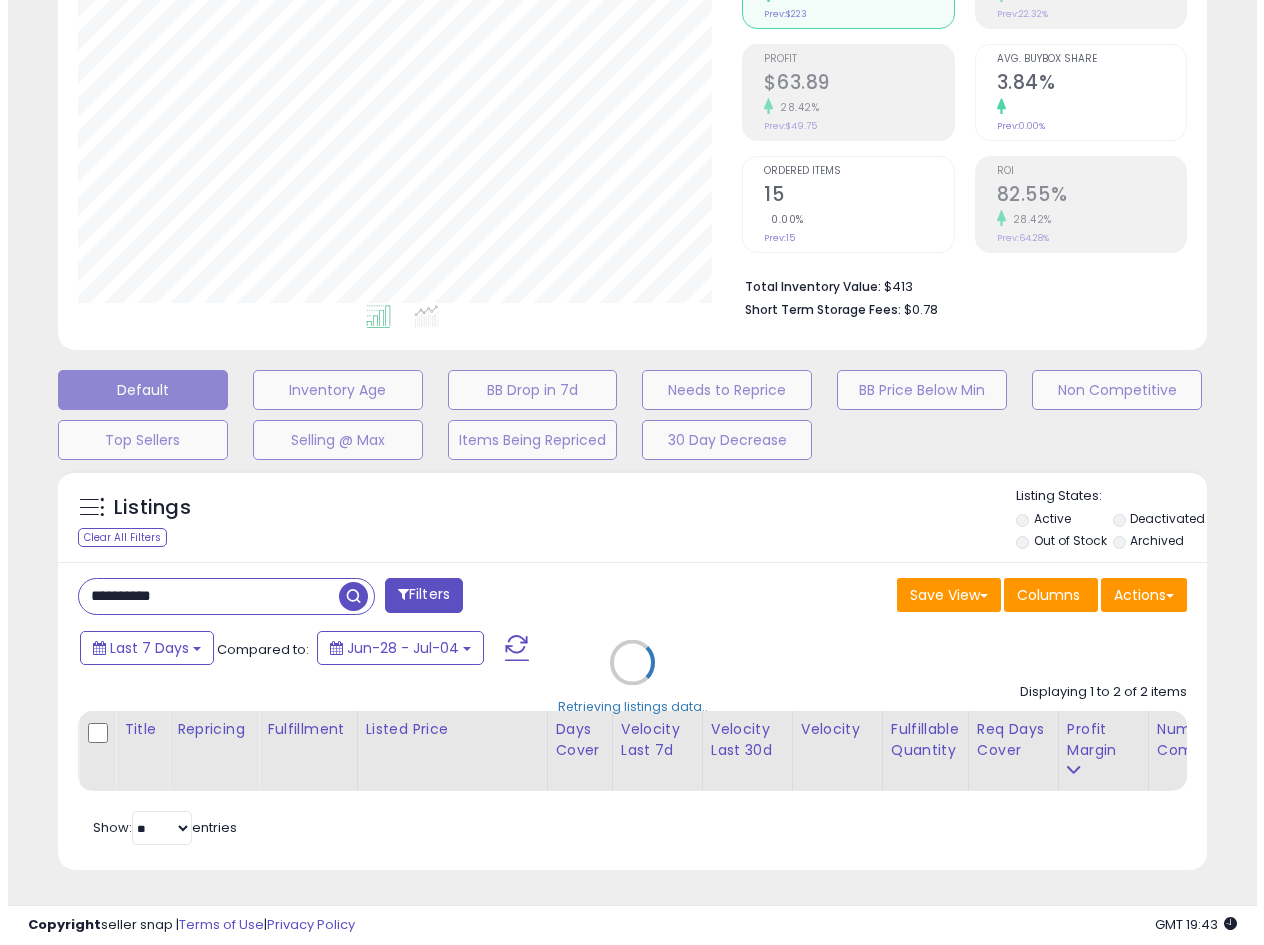 scroll, scrollTop: 275, scrollLeft: 0, axis: vertical 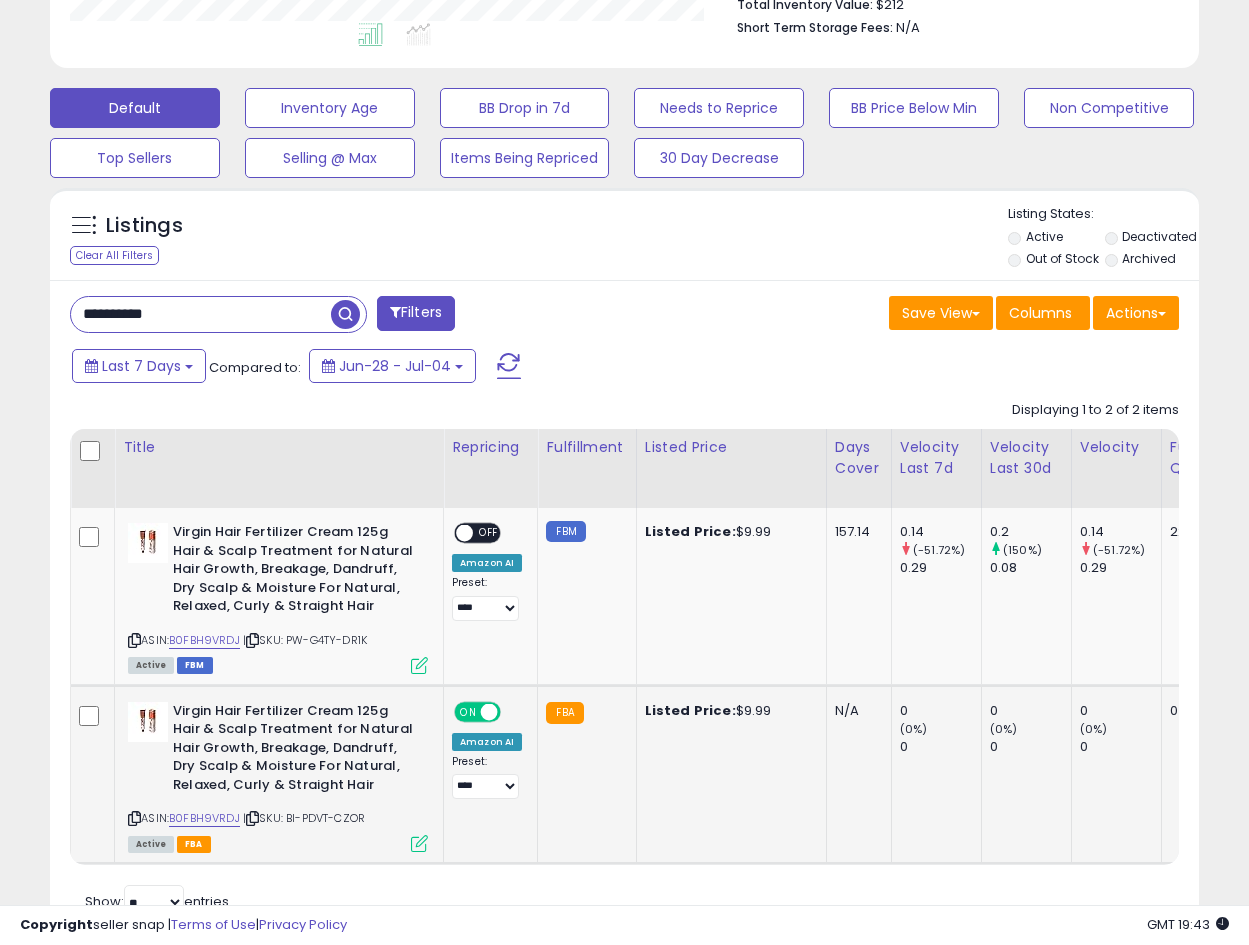 click at bounding box center [419, 843] 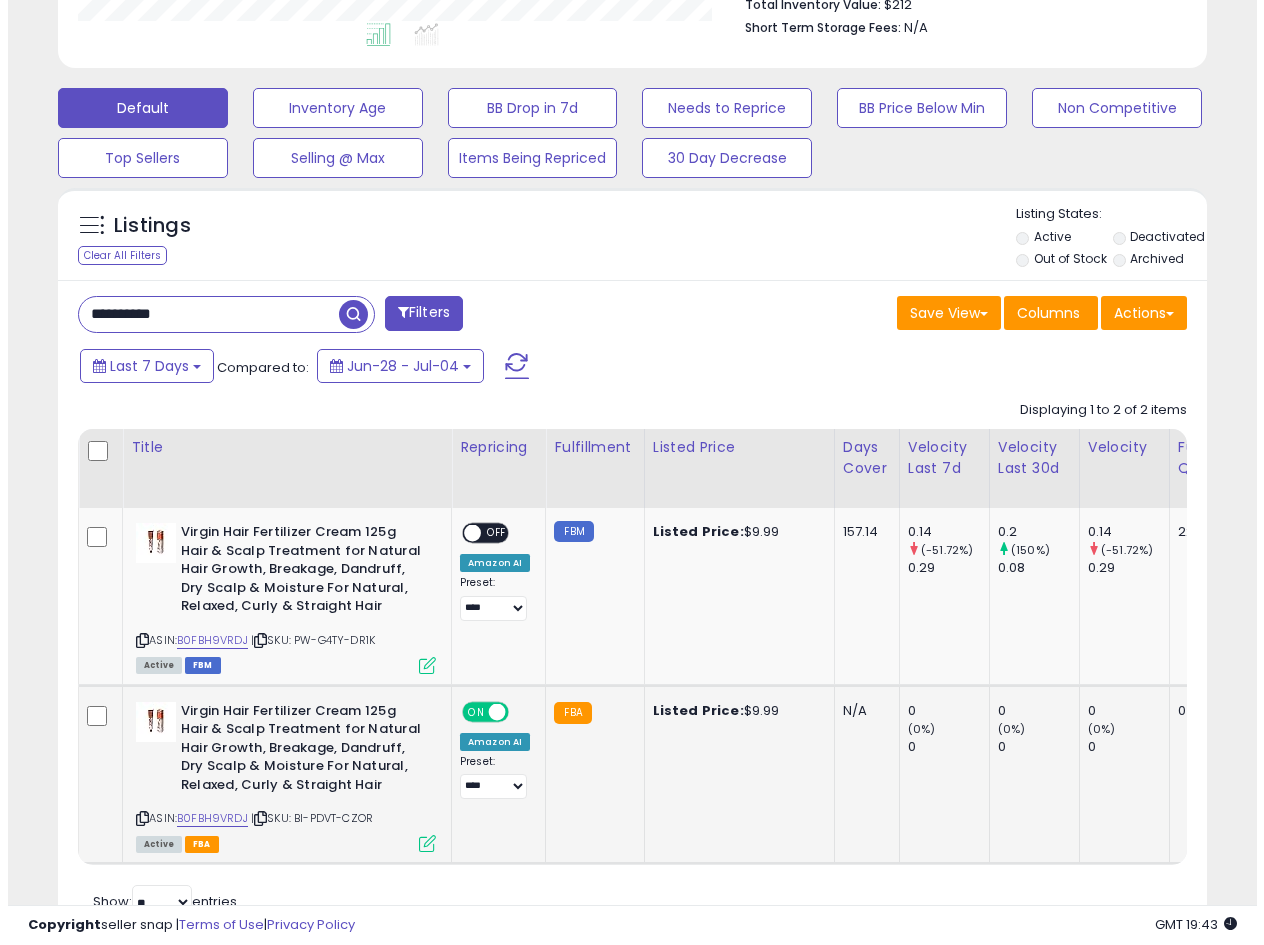scroll, scrollTop: 999590, scrollLeft: 999327, axis: both 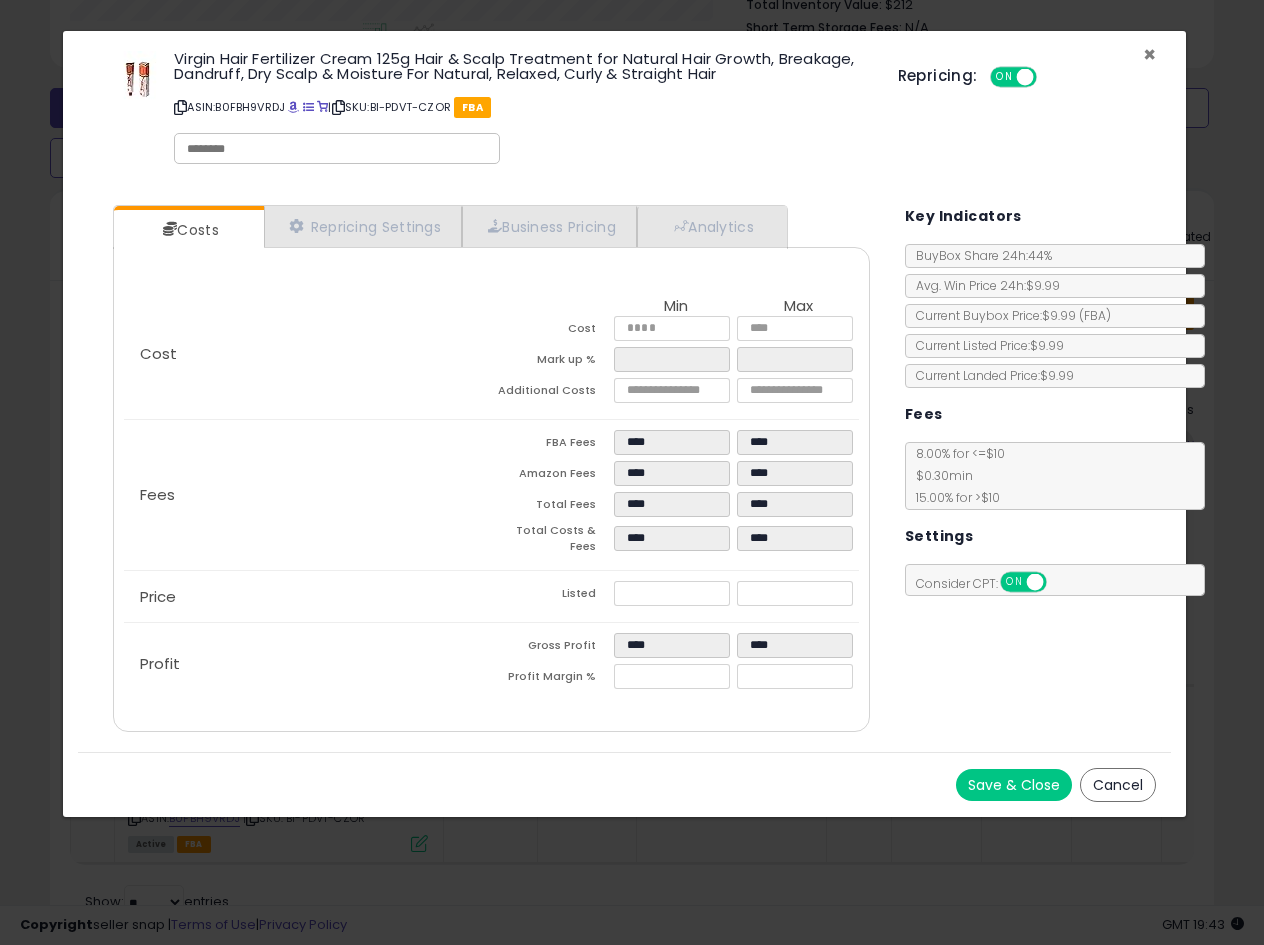 click on "×" at bounding box center (1149, 54) 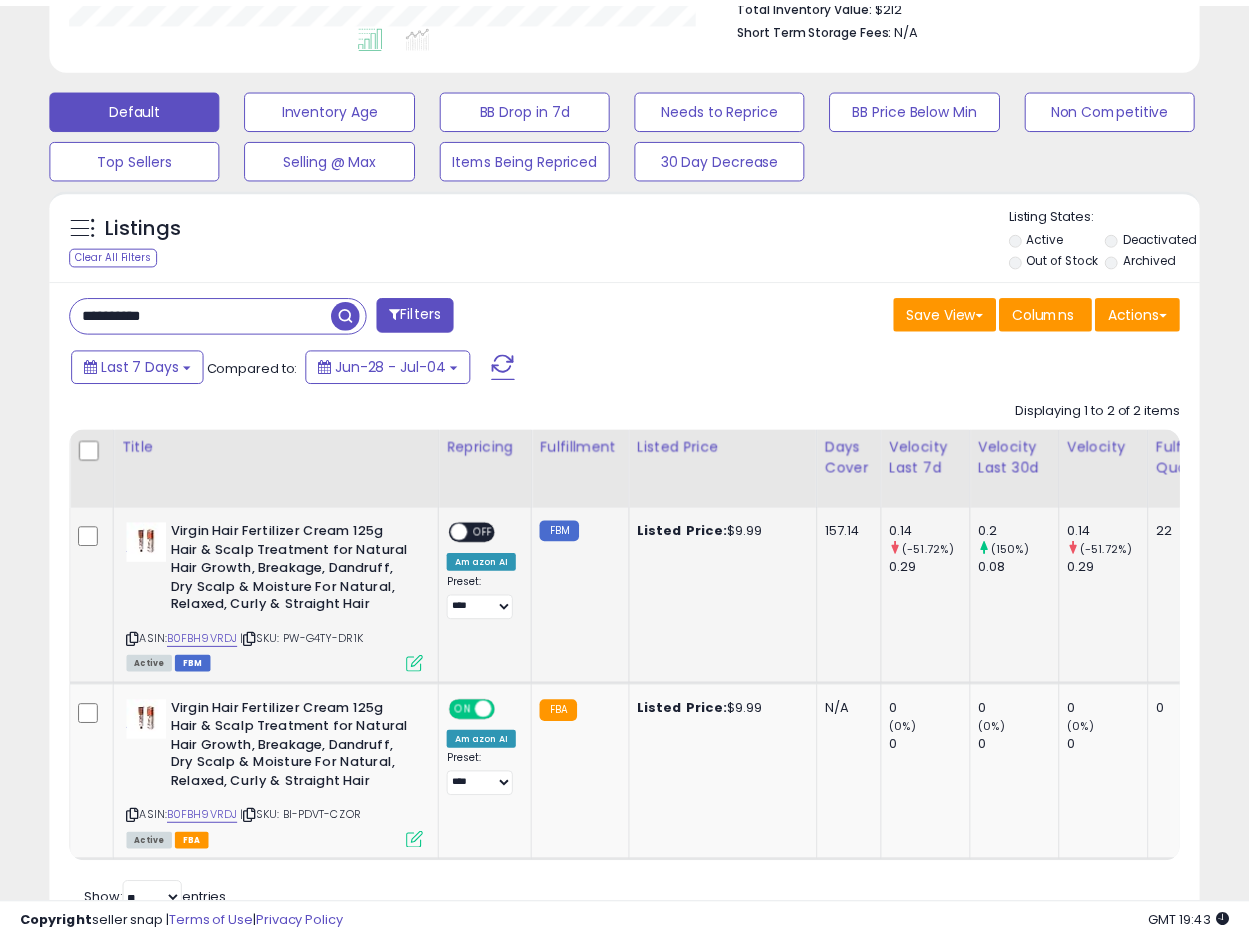 scroll, scrollTop: 410, scrollLeft: 665, axis: both 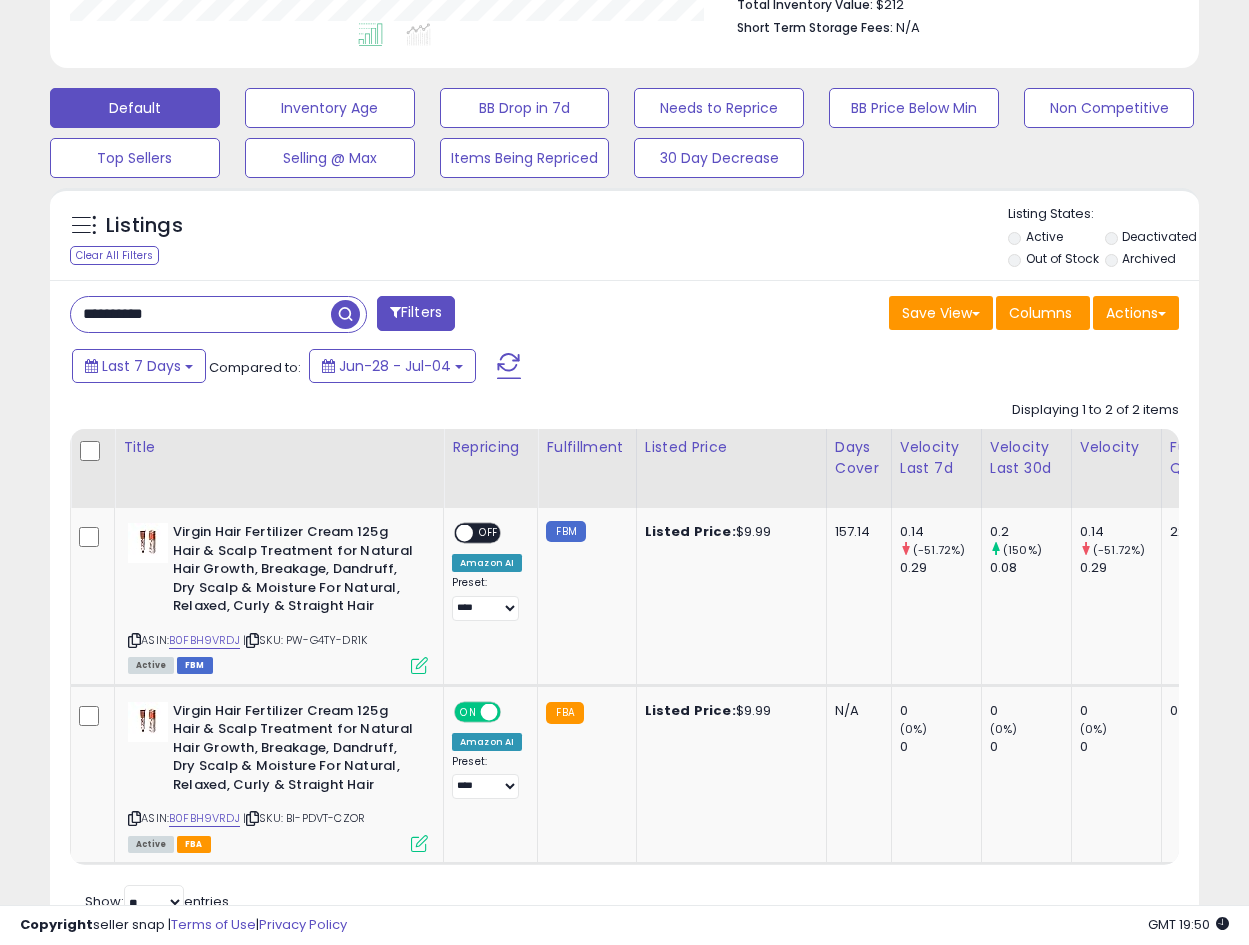 click on "**********" at bounding box center [201, 314] 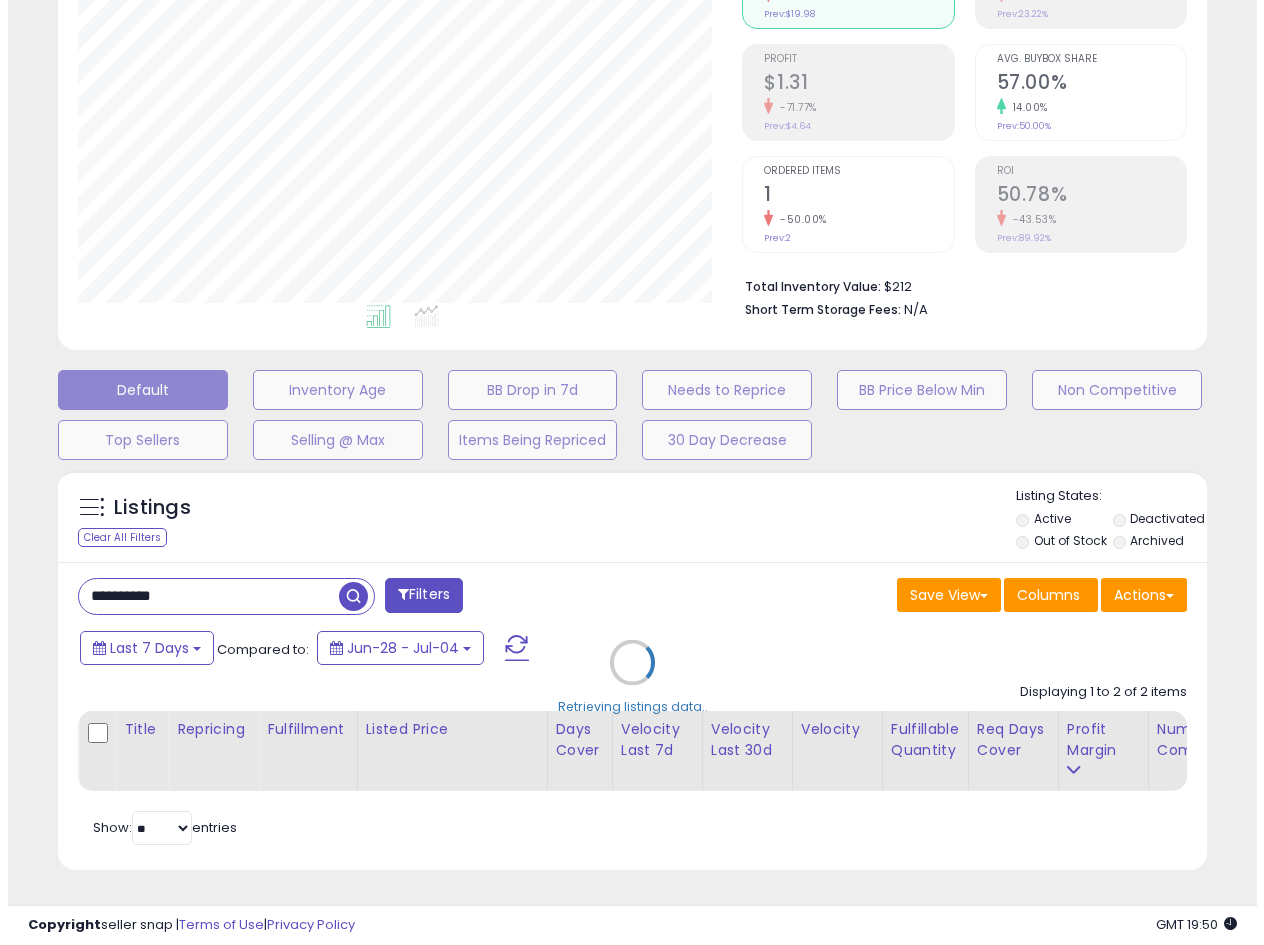 scroll, scrollTop: 275, scrollLeft: 0, axis: vertical 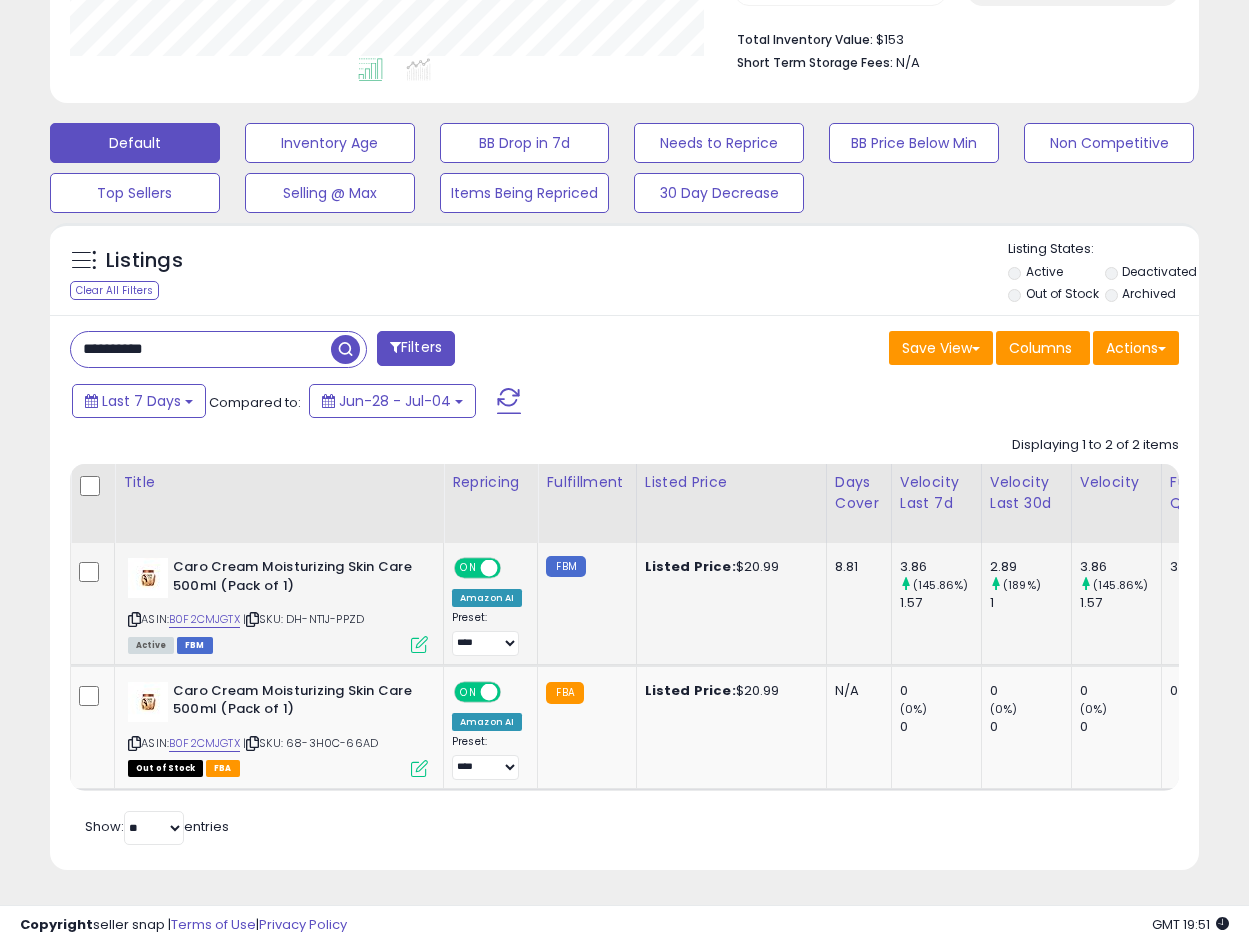click at bounding box center [419, 644] 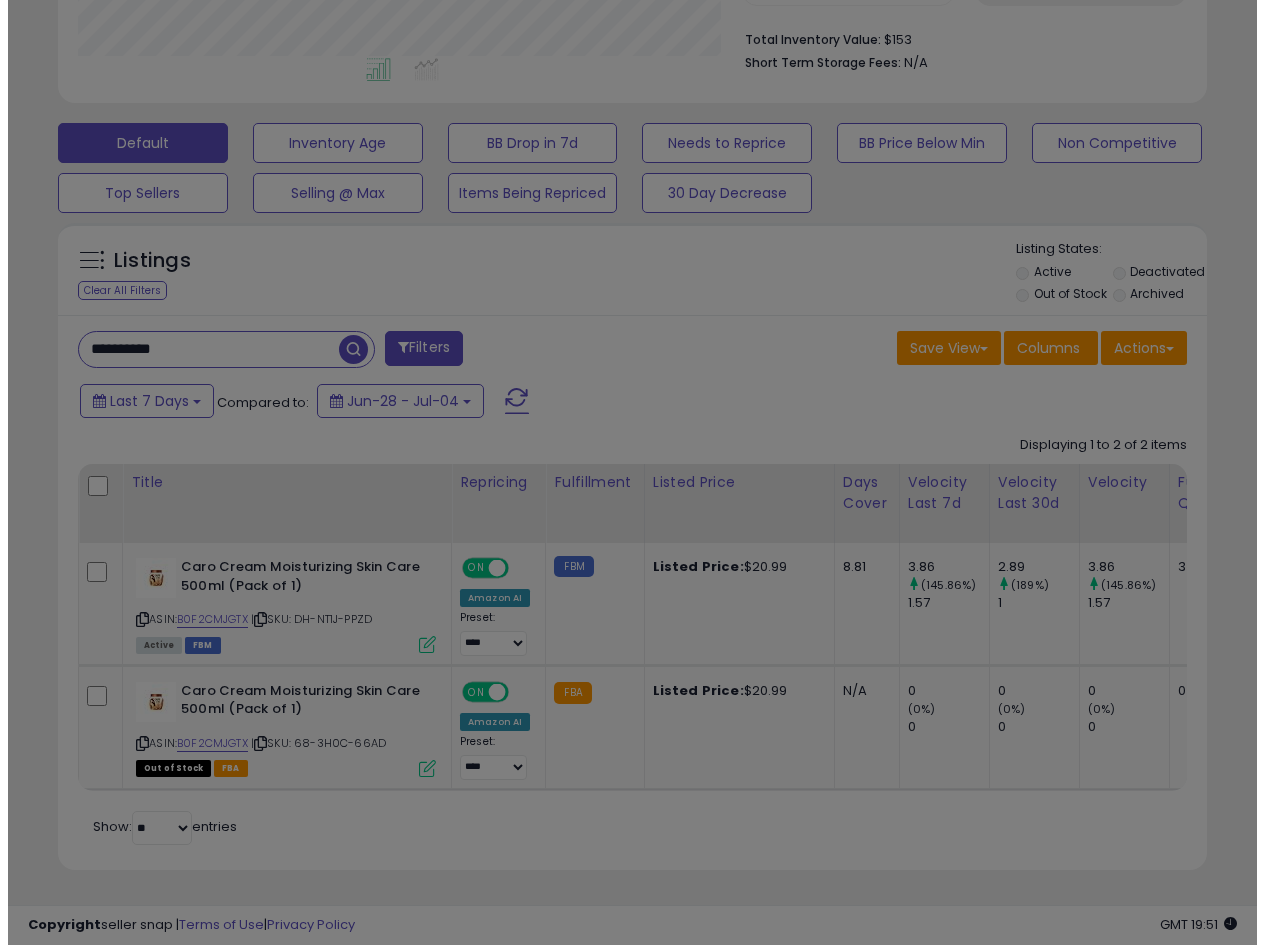 scroll, scrollTop: 999590, scrollLeft: 999327, axis: both 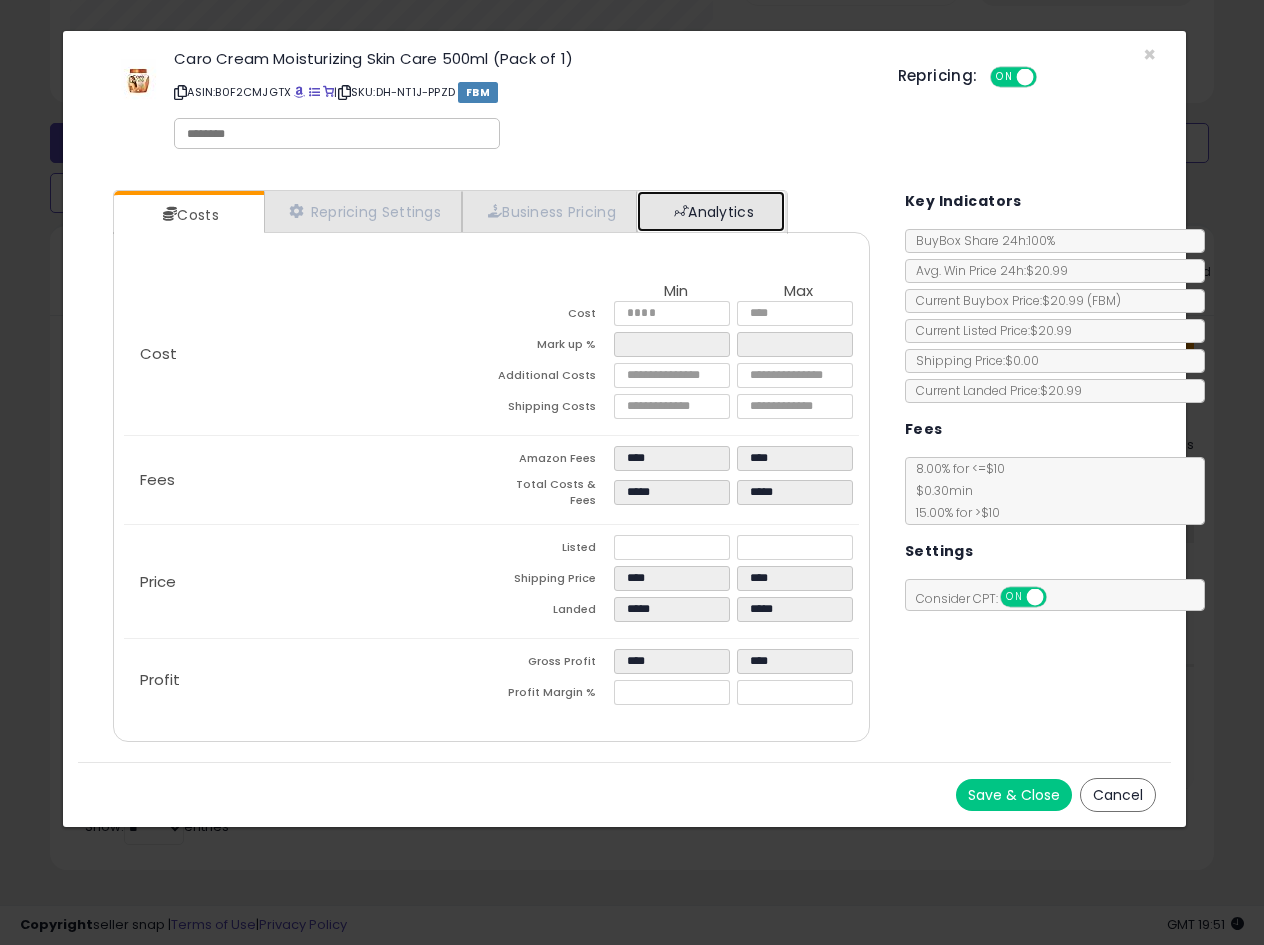 click on "Analytics" at bounding box center (711, 211) 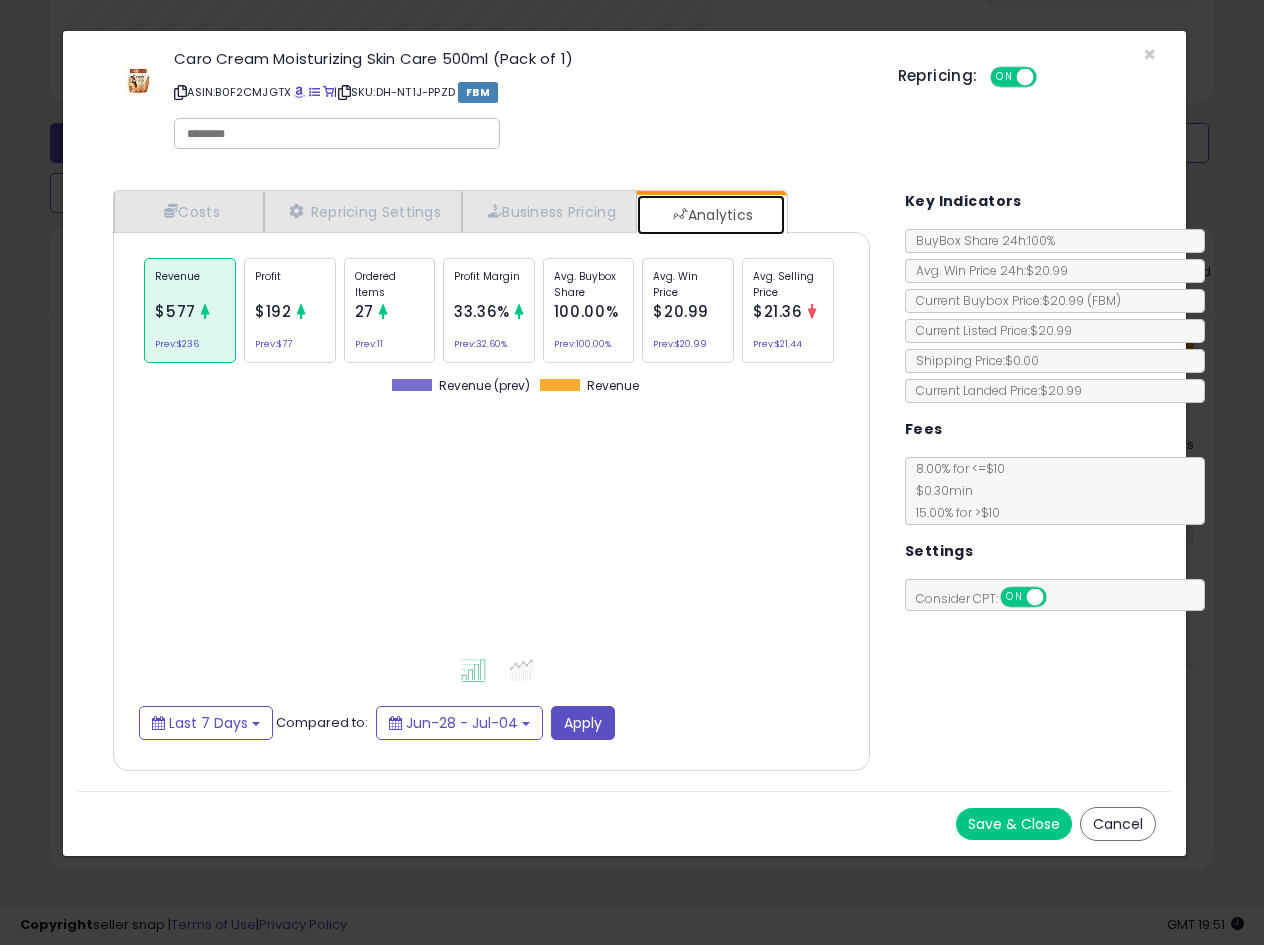 scroll, scrollTop: 999384, scrollLeft: 999203, axis: both 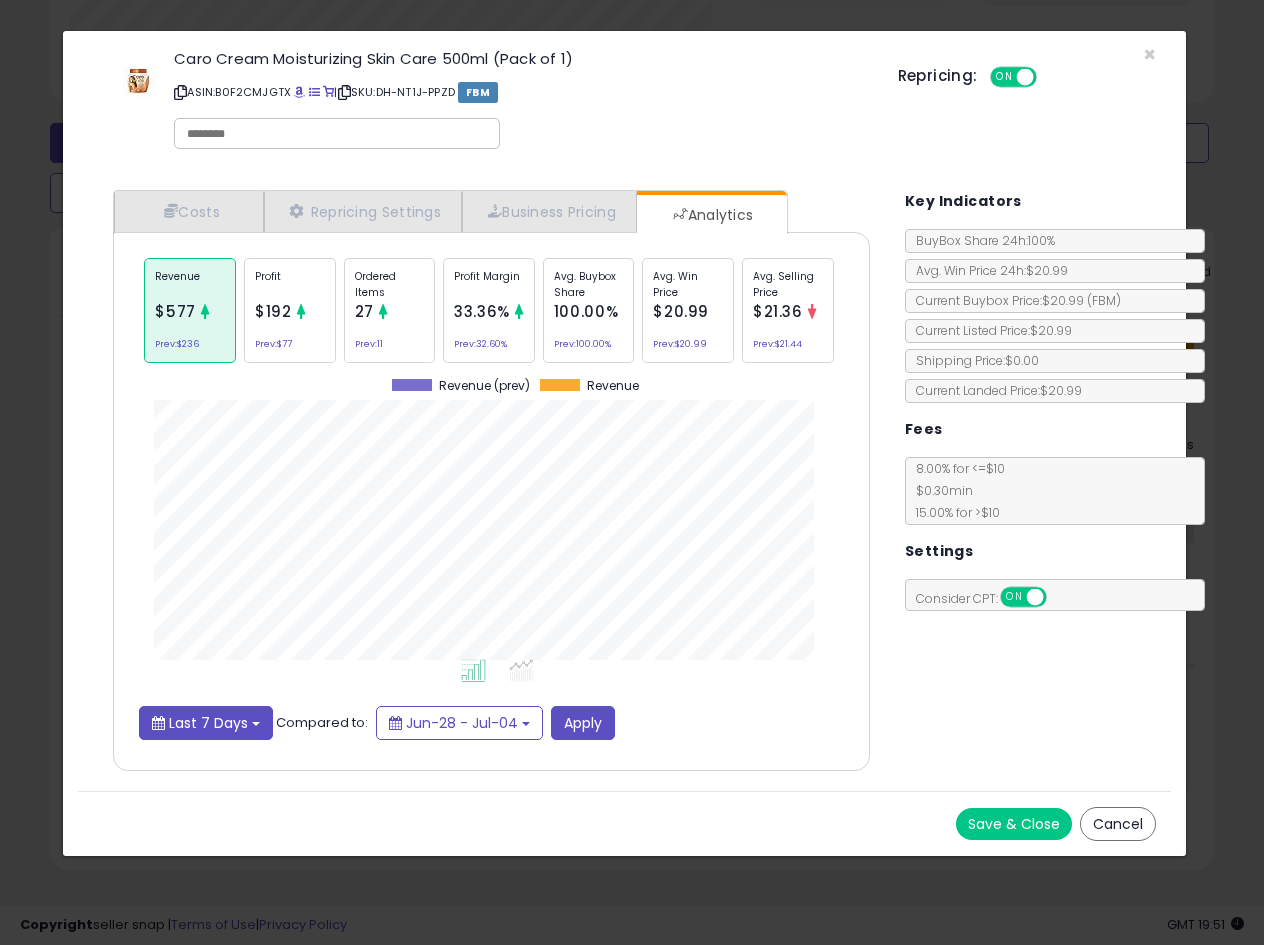 click on "Last 7 Days" at bounding box center (208, 723) 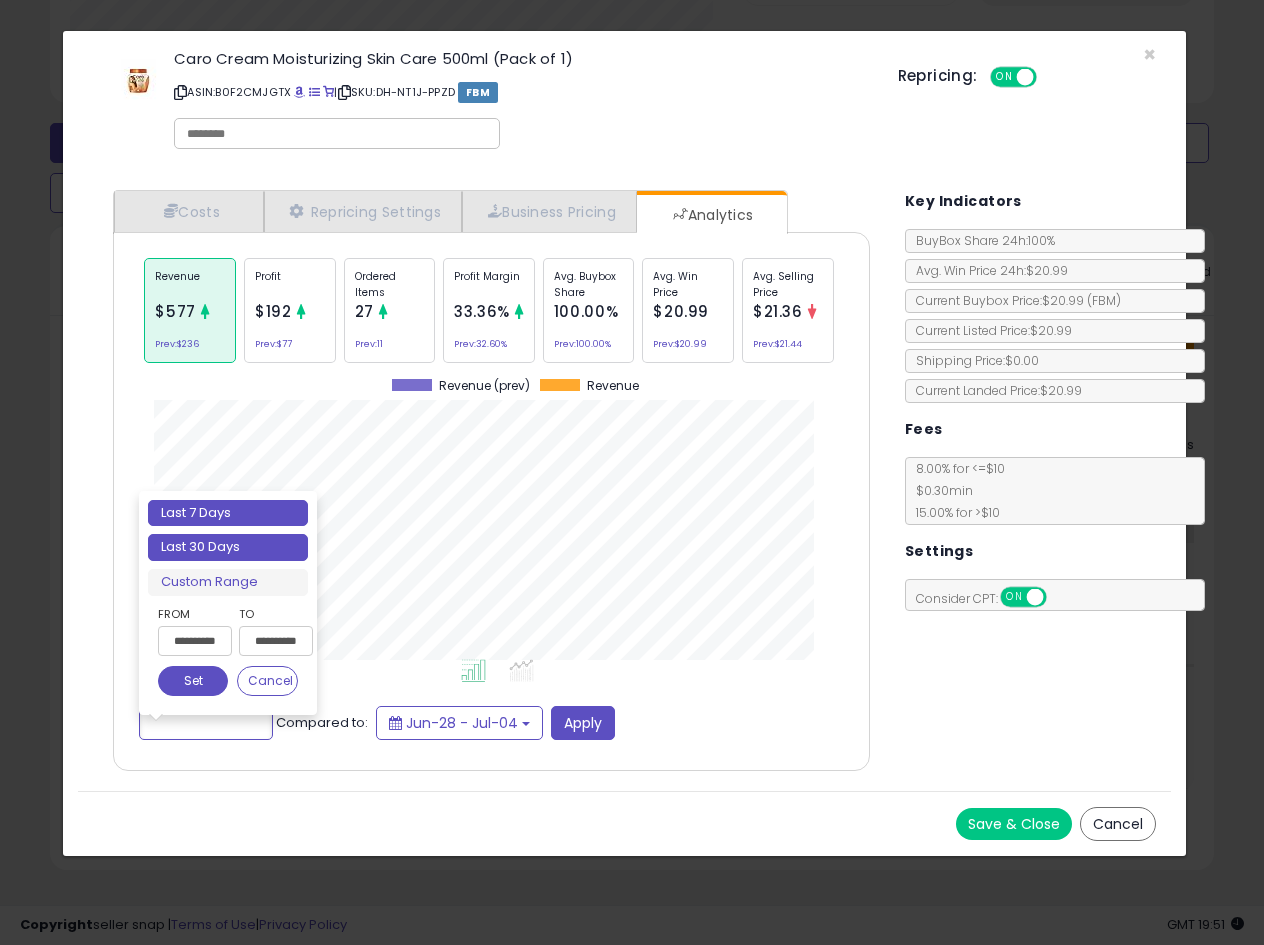 type on "**********" 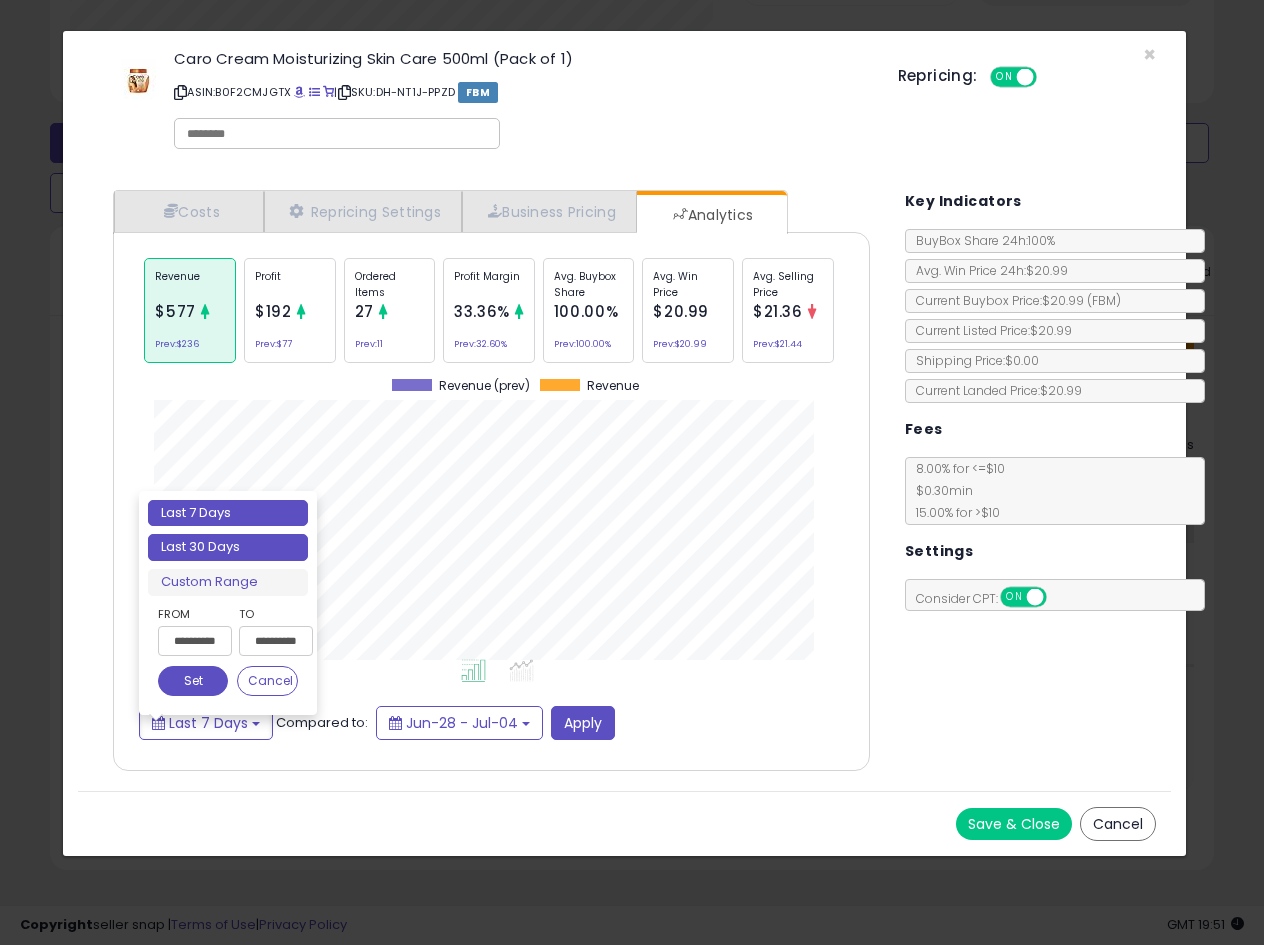 click on "Last 30 Days" at bounding box center [228, 547] 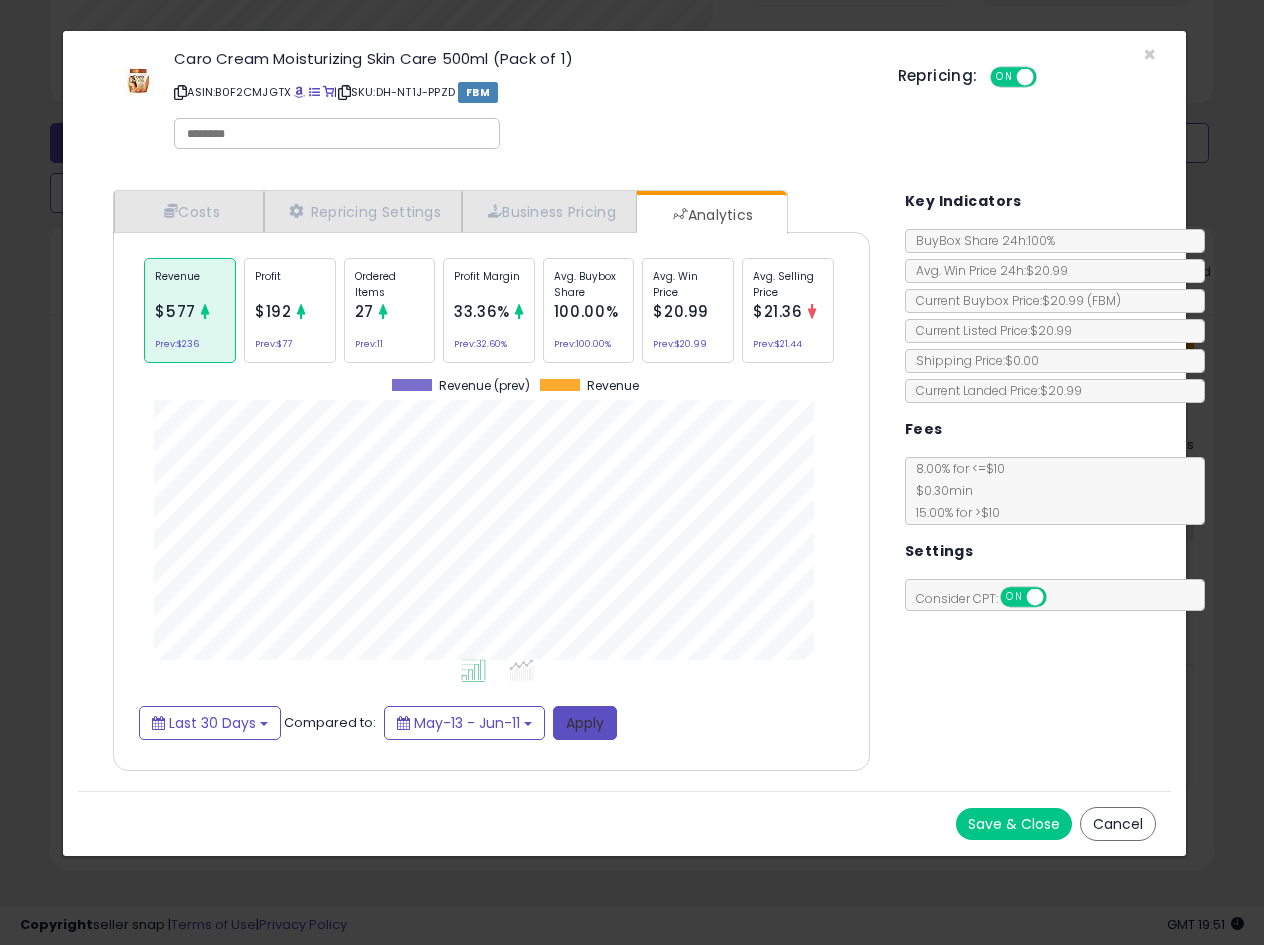 click on "Apply" at bounding box center [585, 723] 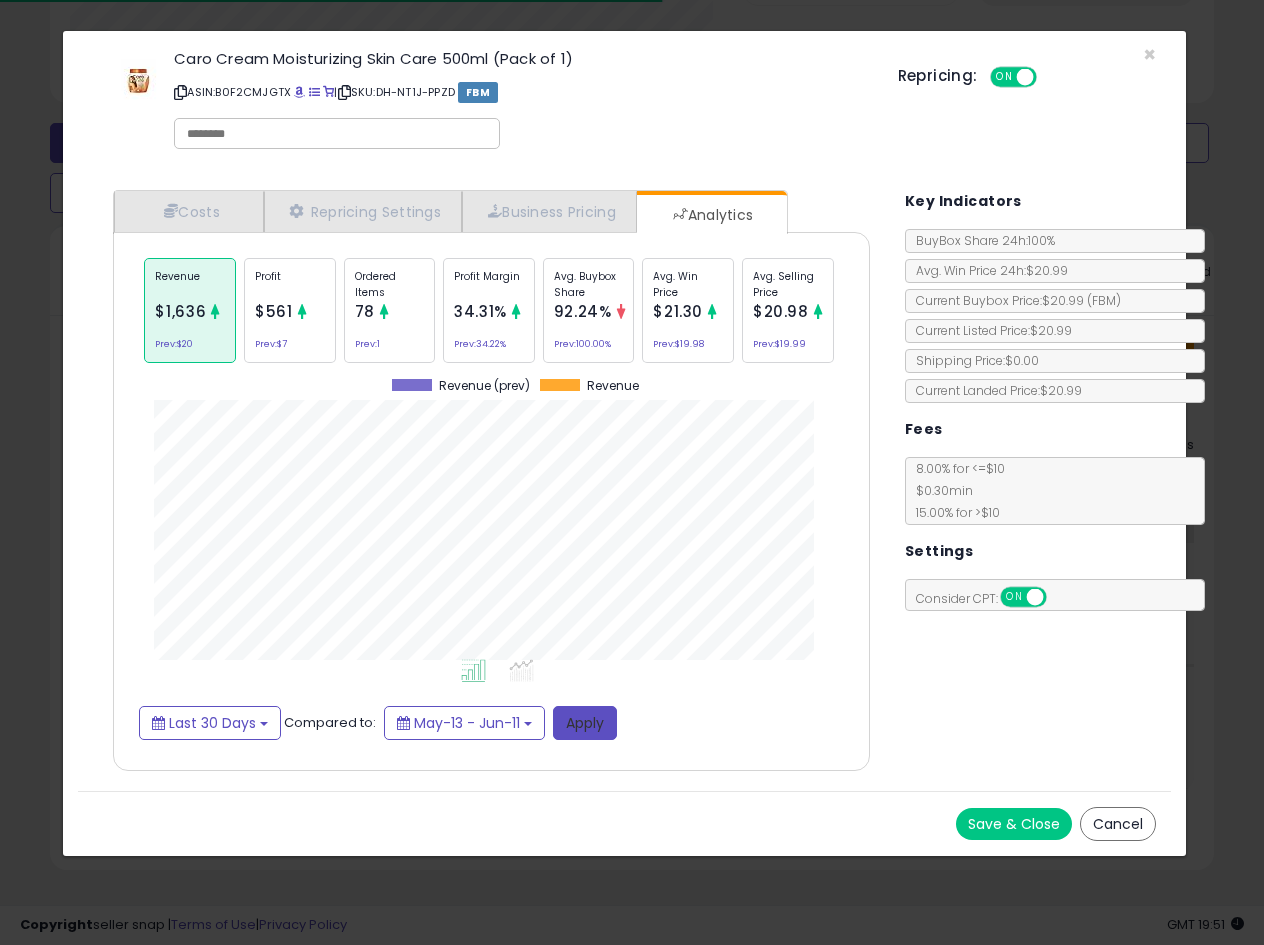 scroll, scrollTop: 999384, scrollLeft: 999203, axis: both 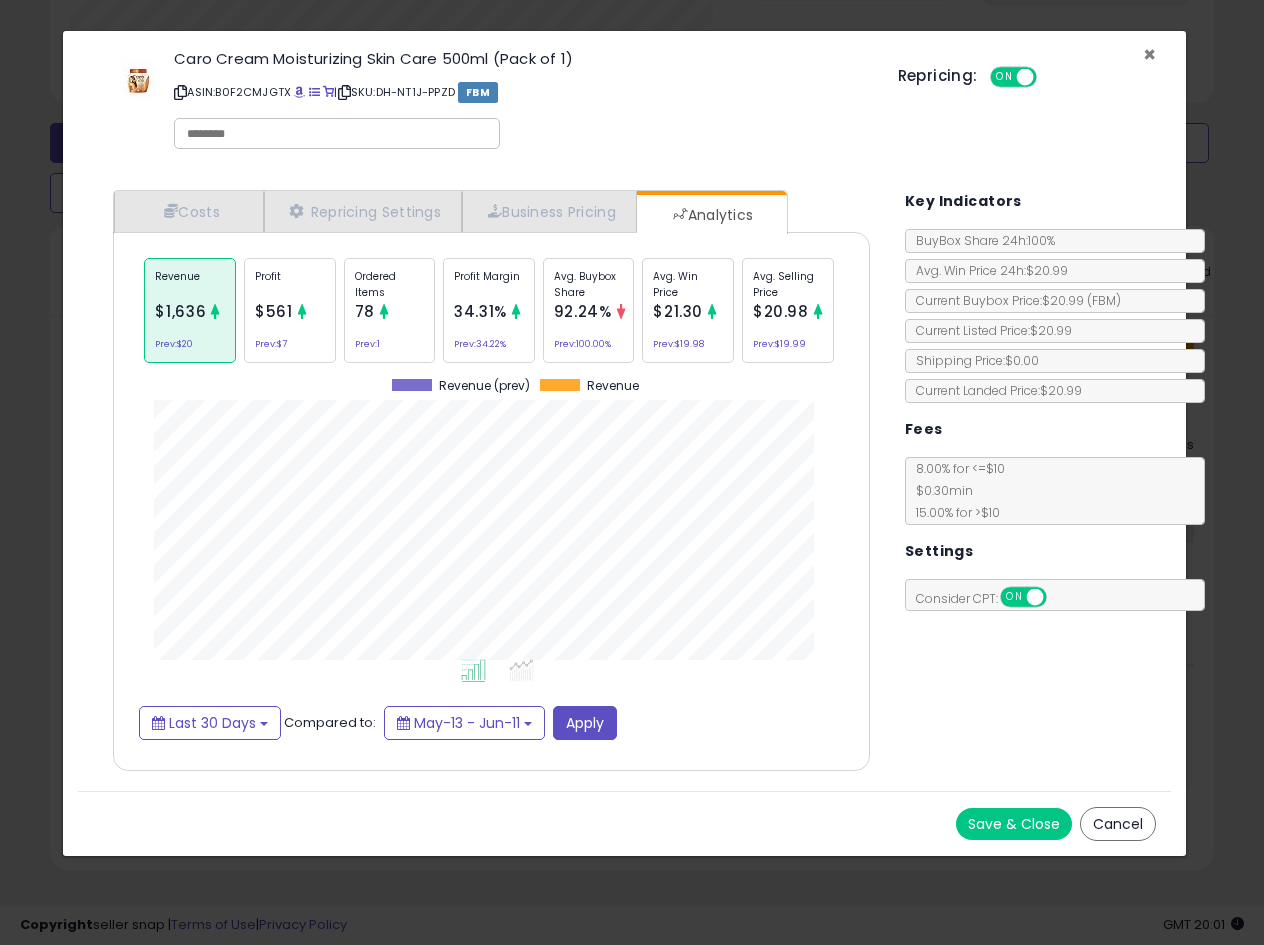 drag, startPoint x: 1149, startPoint y: 52, endPoint x: 1107, endPoint y: 102, distance: 65.29931 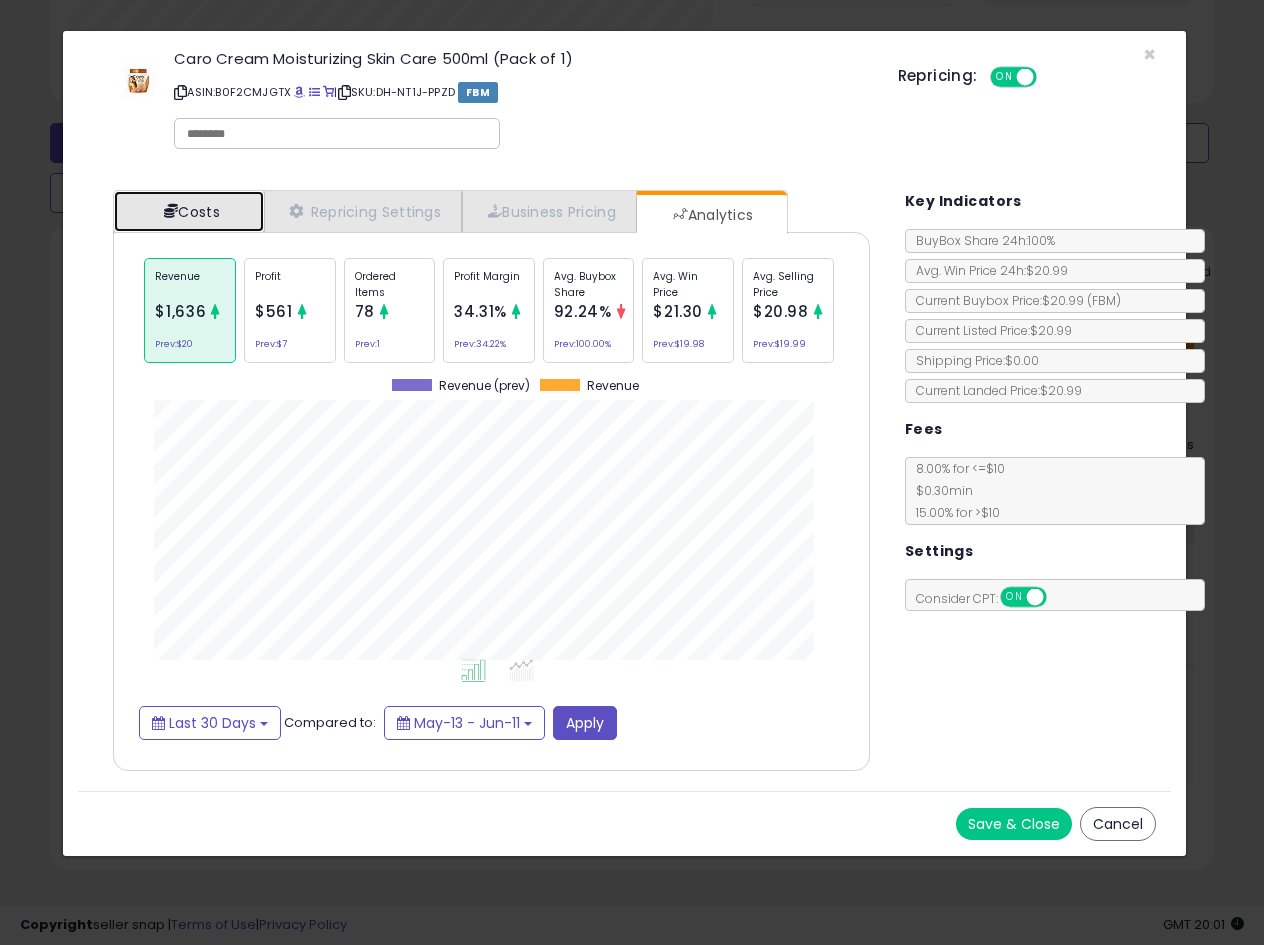click on "Costs" at bounding box center [189, 211] 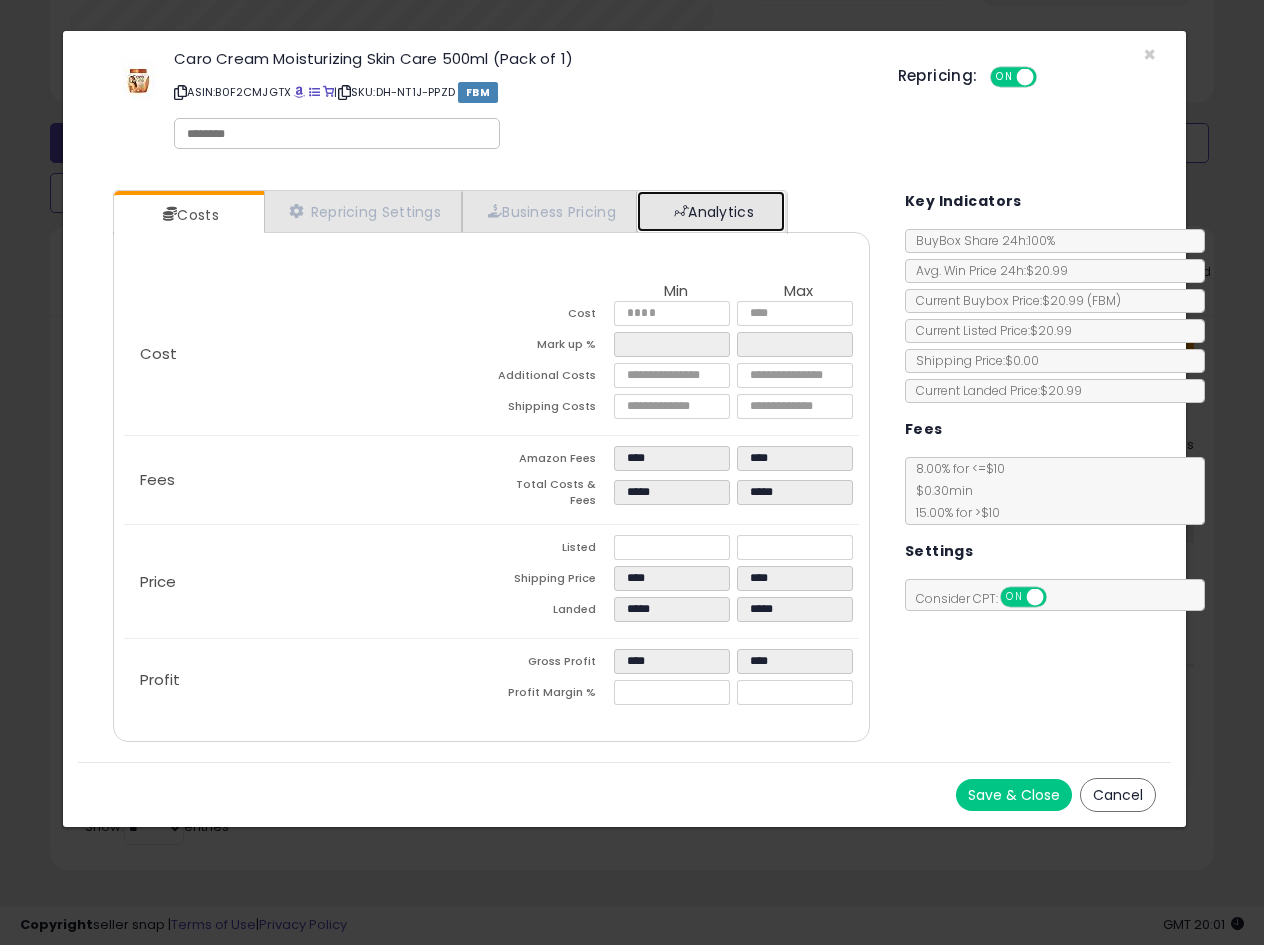 click on "Analytics" at bounding box center (711, 211) 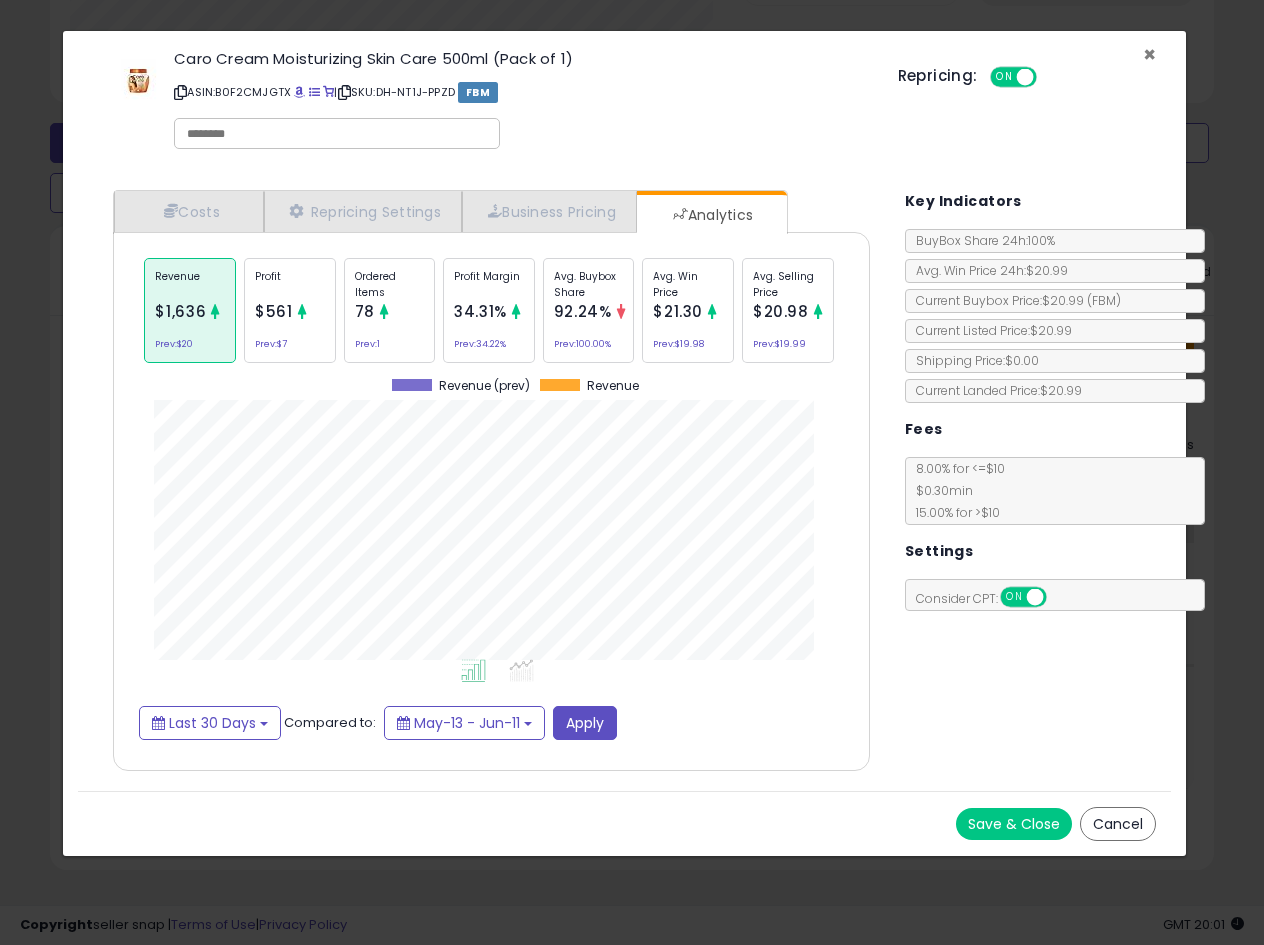 click on "×" at bounding box center [1149, 54] 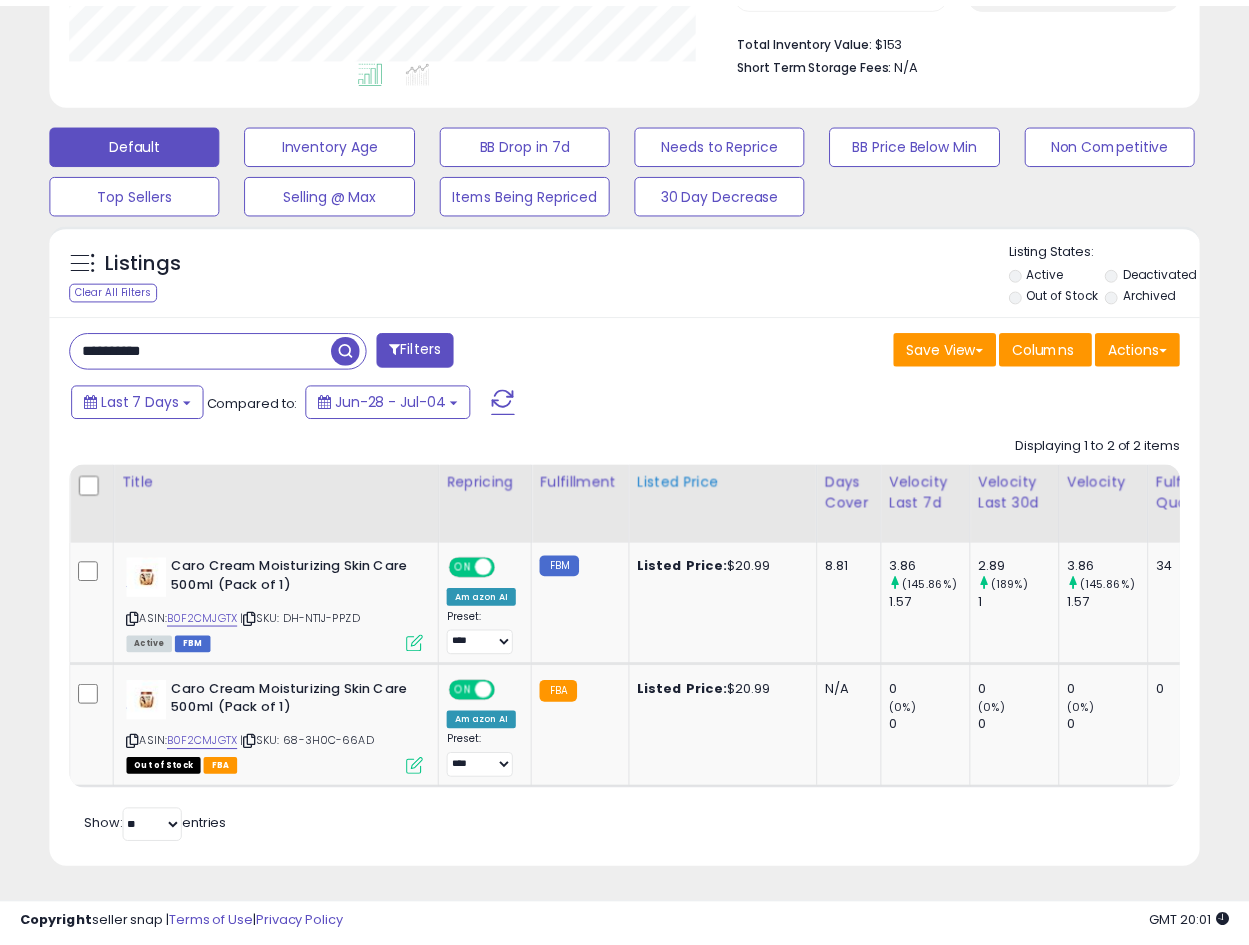scroll, scrollTop: 410, scrollLeft: 665, axis: both 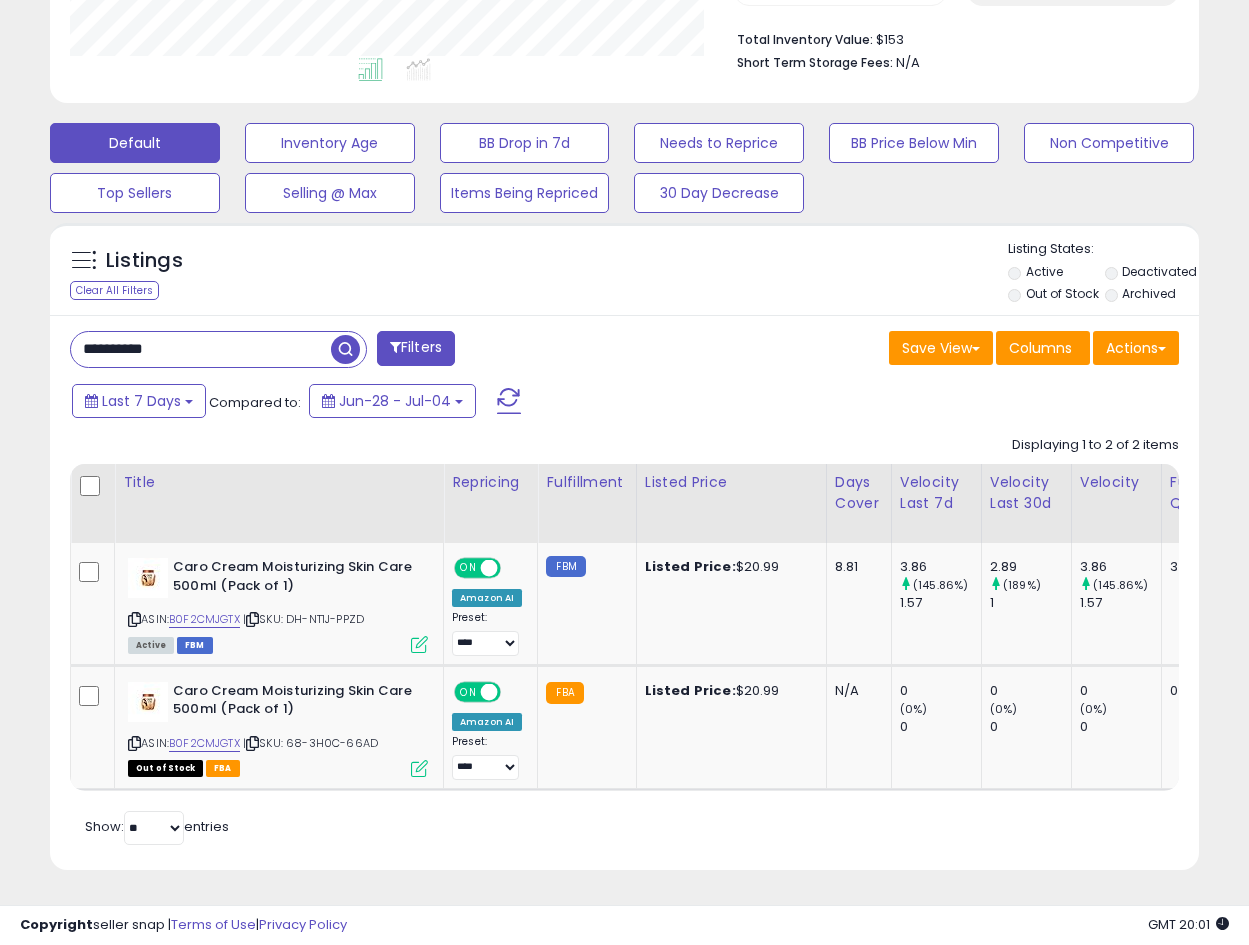 click on "Last 7 Days
Compared to:
Jun-28 - Jul-04" at bounding box center [483, 403] 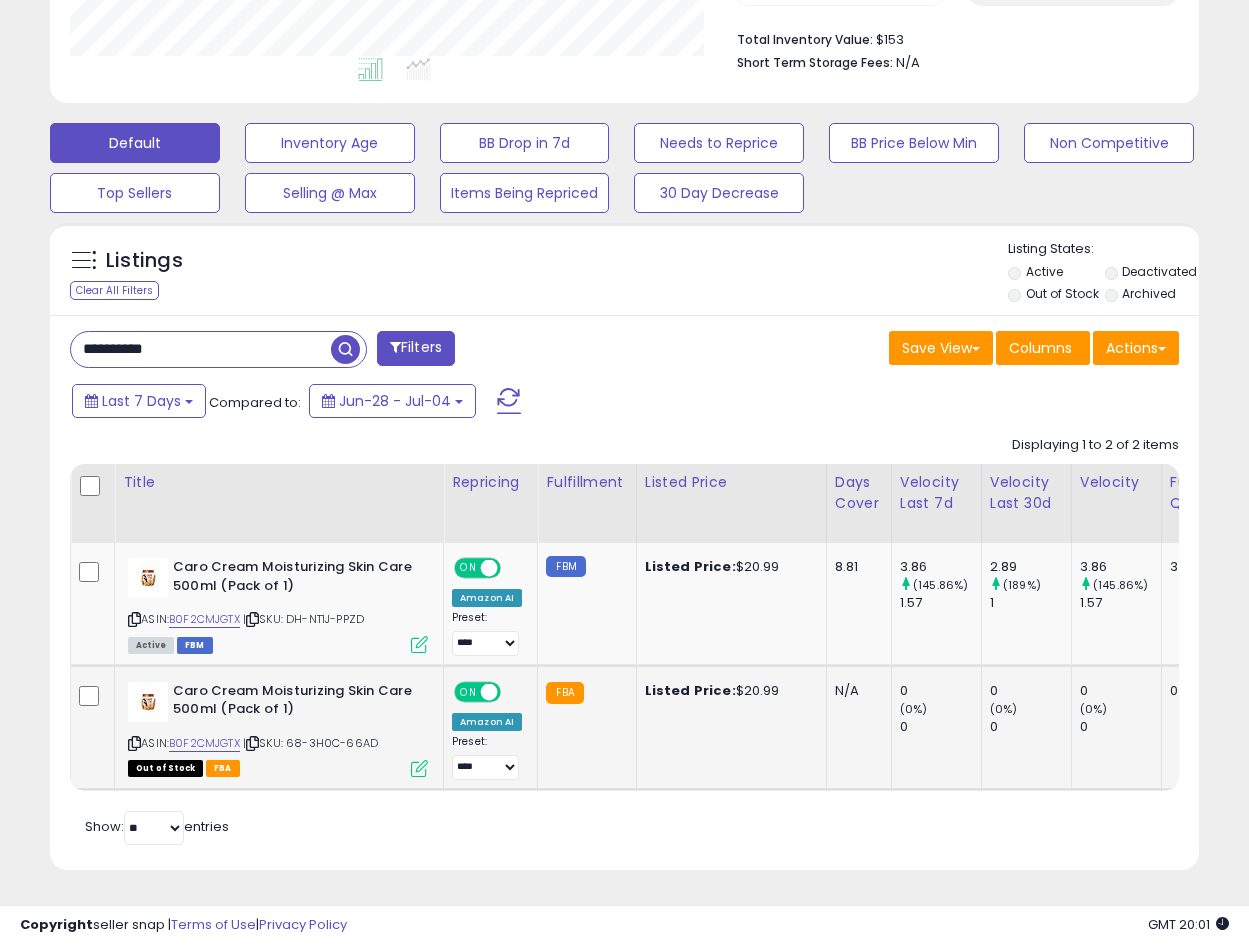 scroll, scrollTop: 0, scrollLeft: 750, axis: horizontal 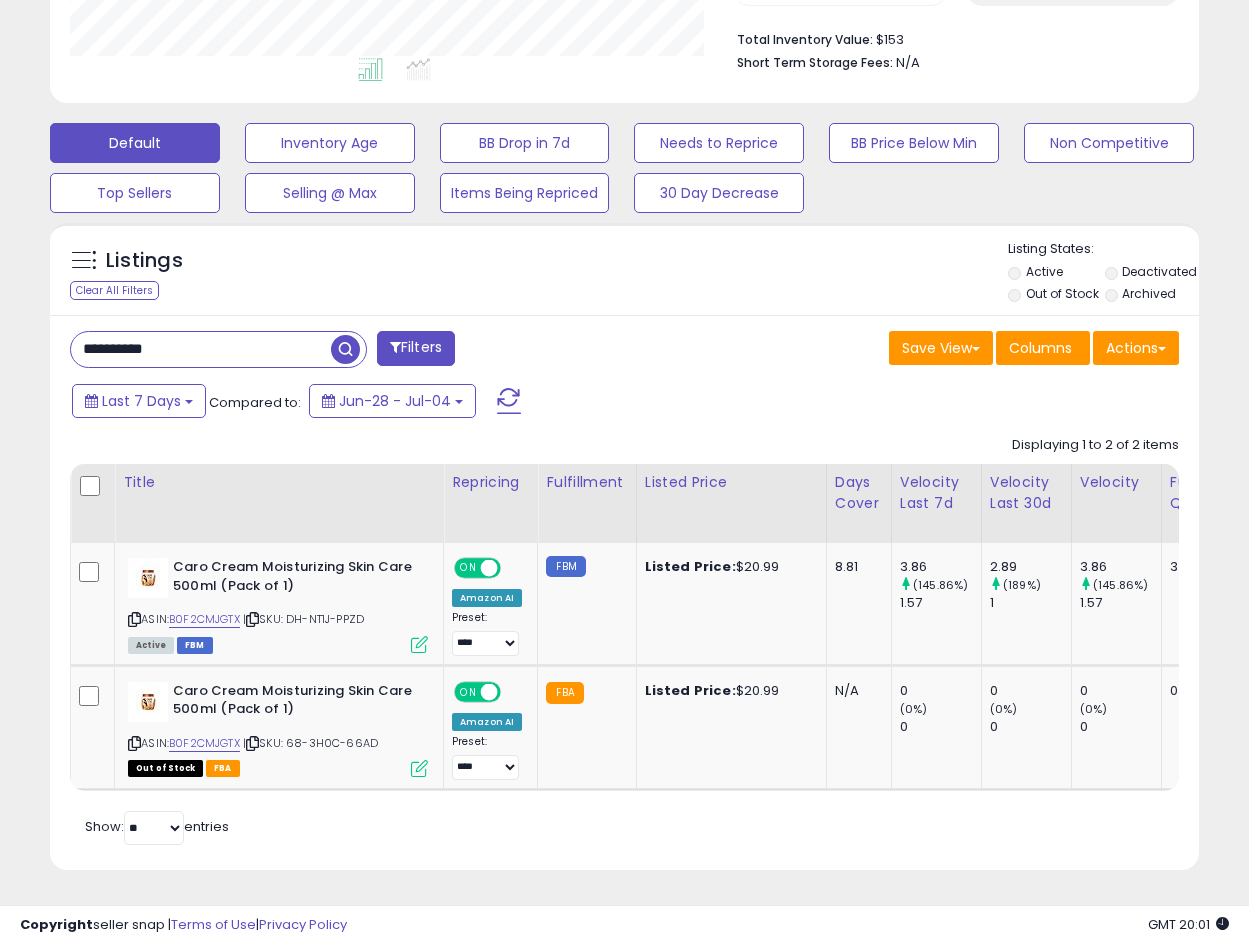 click on "**********" at bounding box center (201, 349) 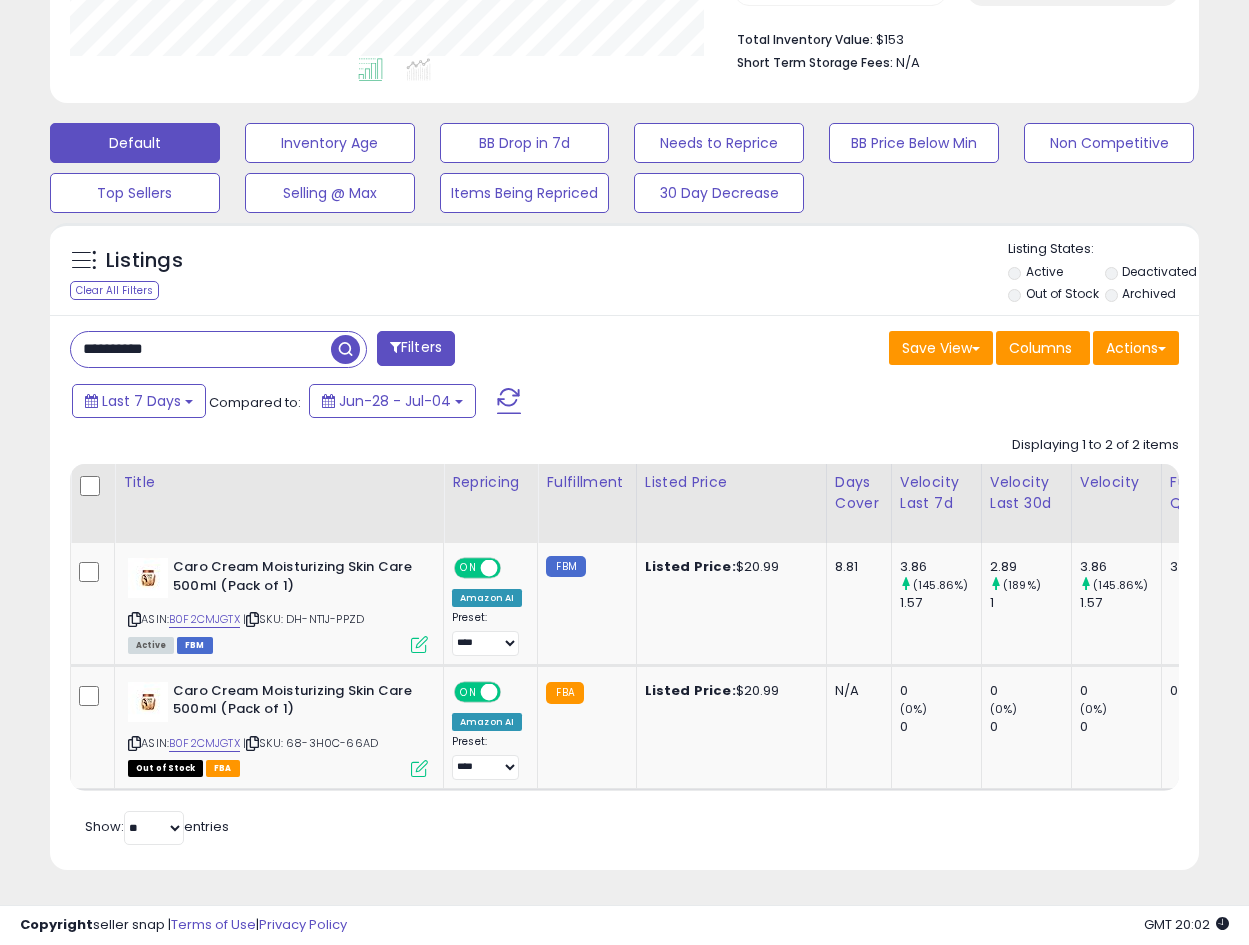 click on "**********" at bounding box center [201, 349] 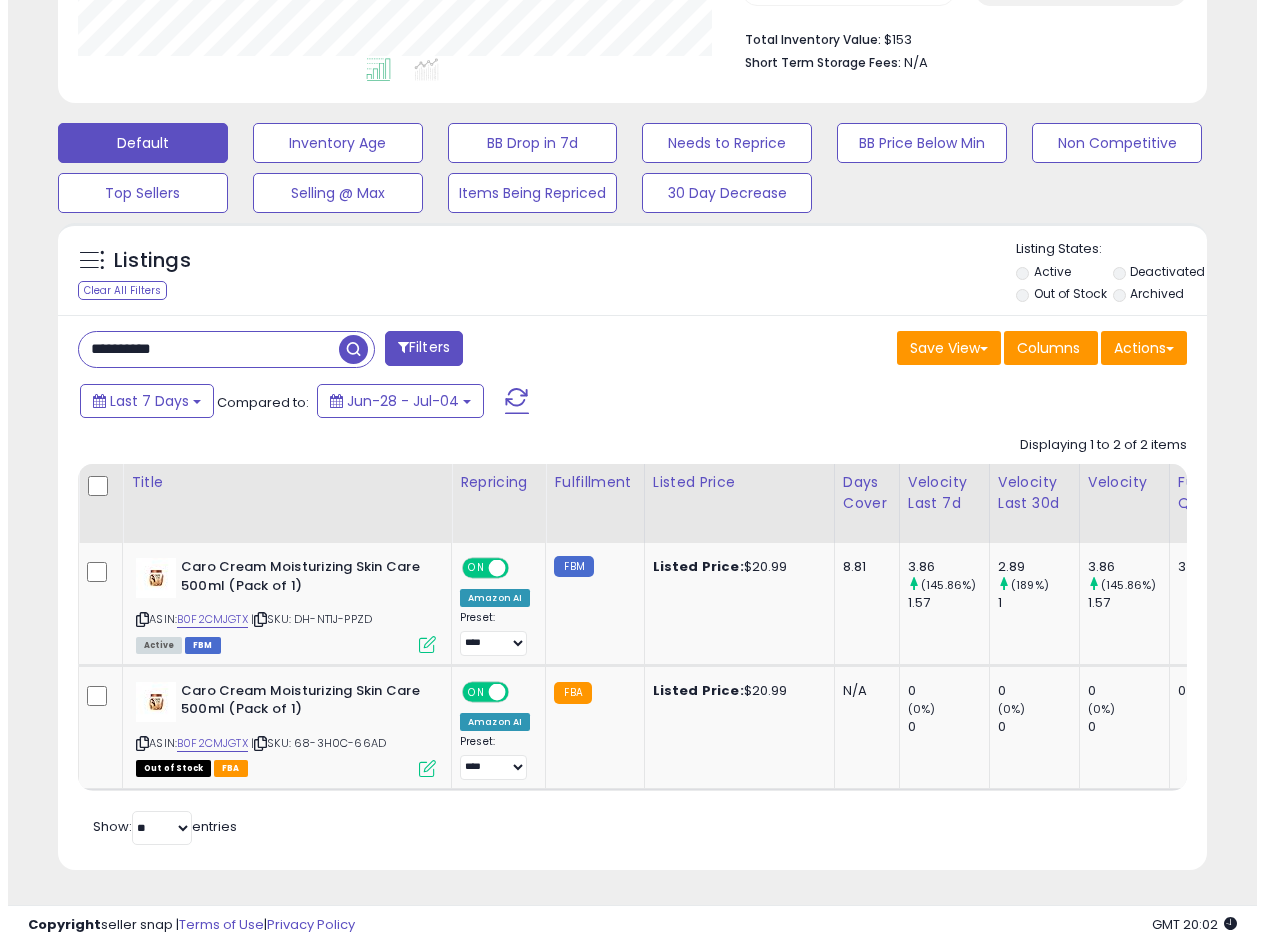 scroll, scrollTop: 275, scrollLeft: 0, axis: vertical 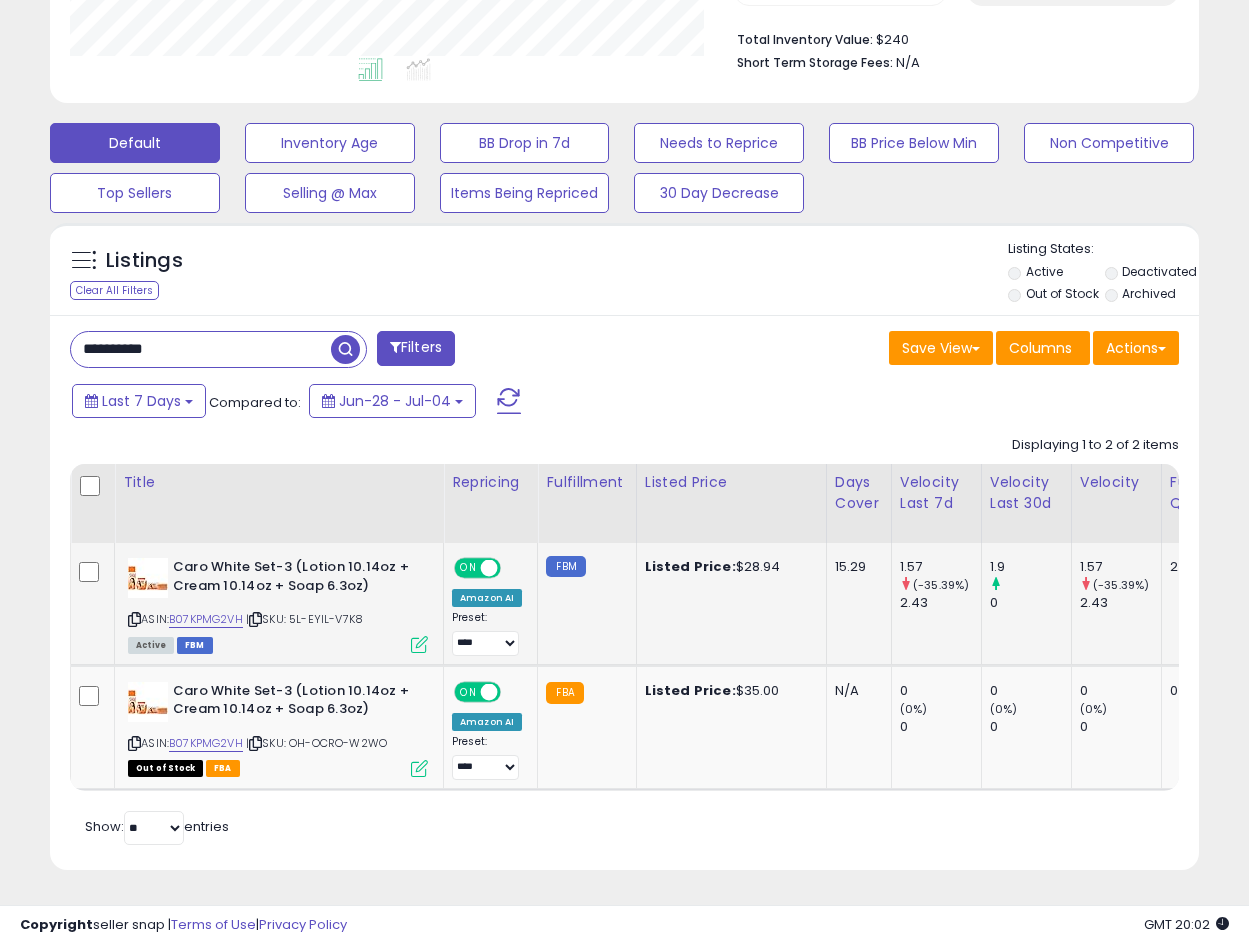 click at bounding box center (419, 644) 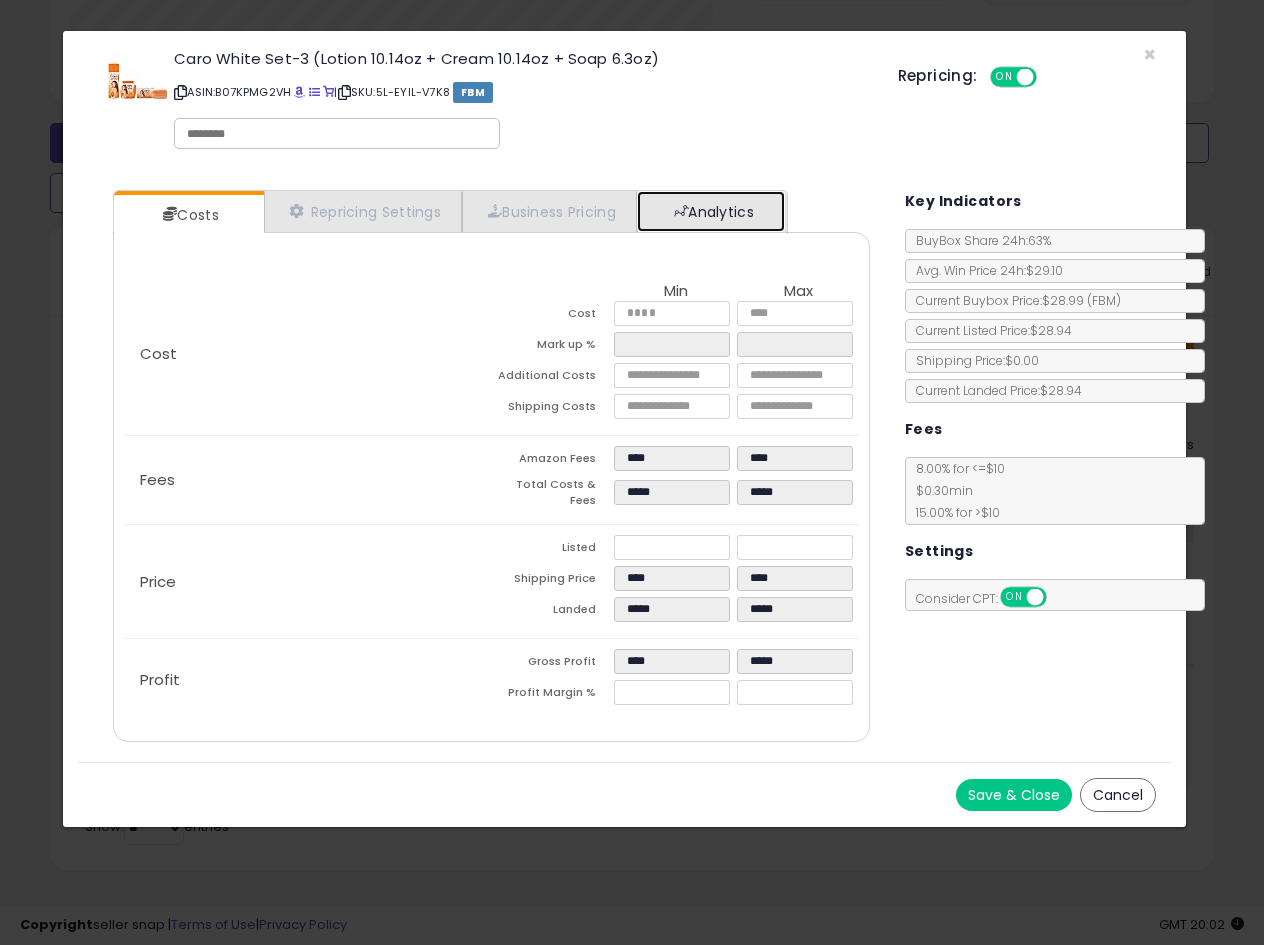 drag, startPoint x: 710, startPoint y: 226, endPoint x: 517, endPoint y: 219, distance: 193.1269 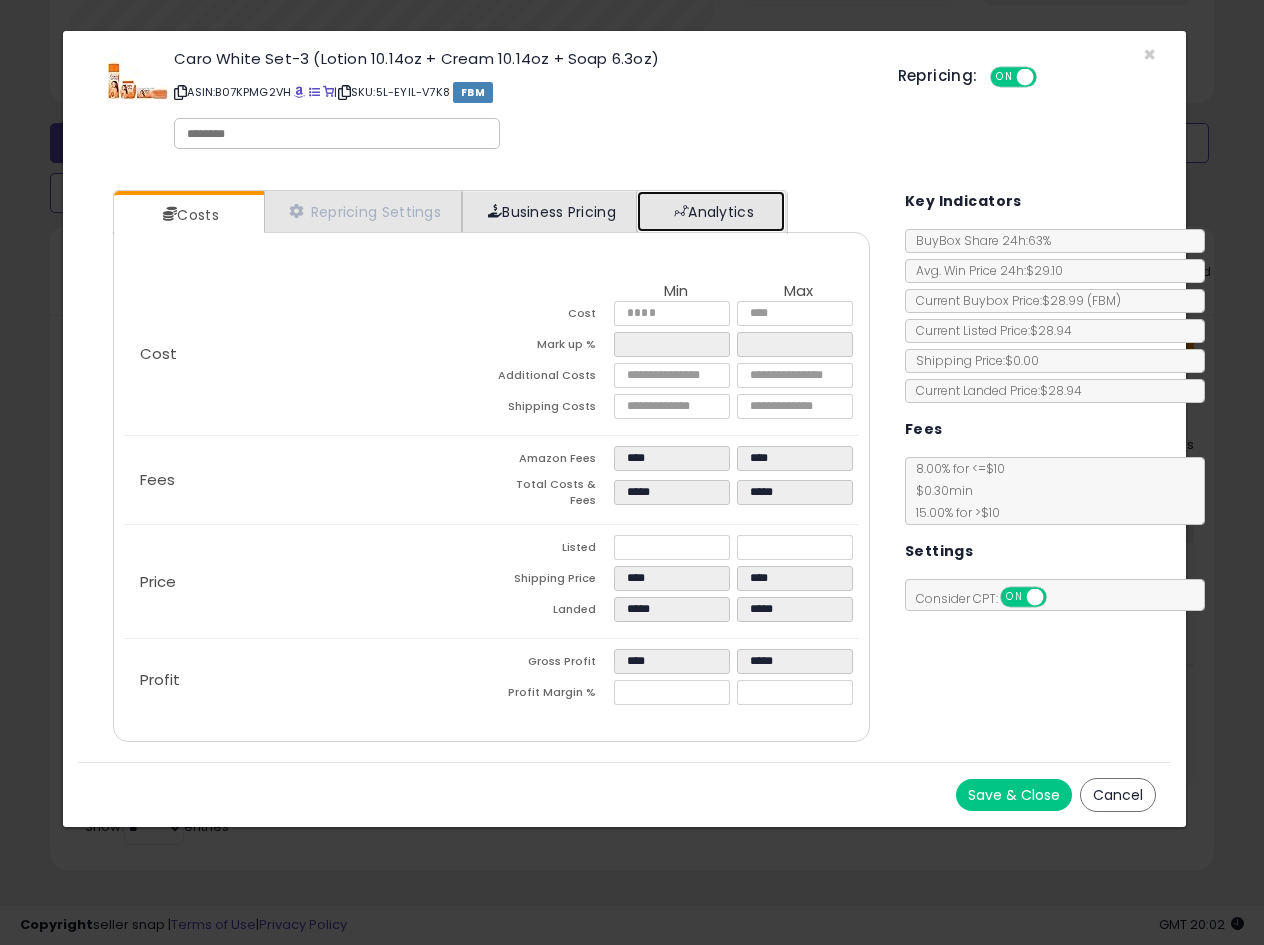 click on "Analytics" at bounding box center (711, 211) 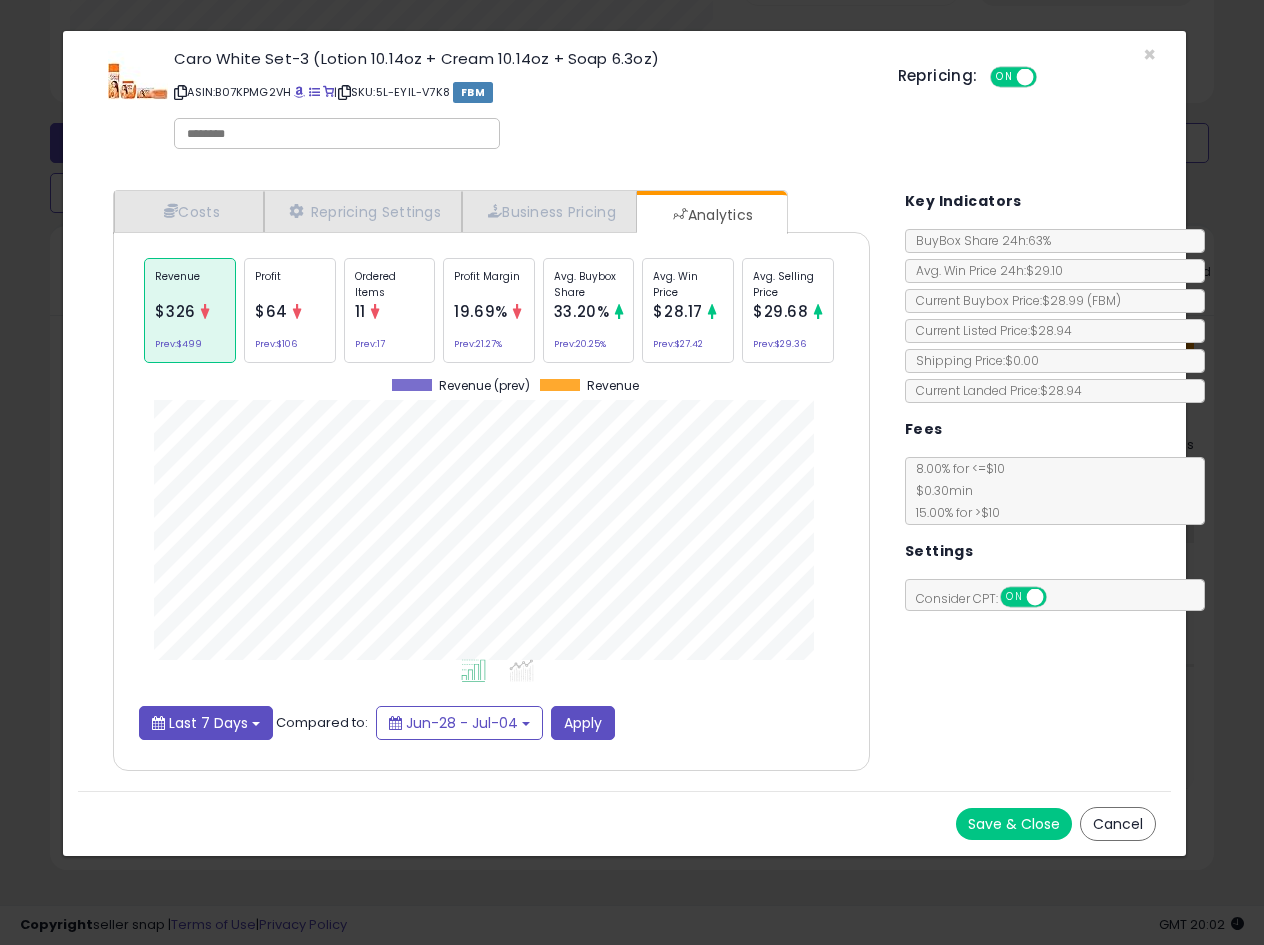 click on "Last 7 Days" at bounding box center [208, 723] 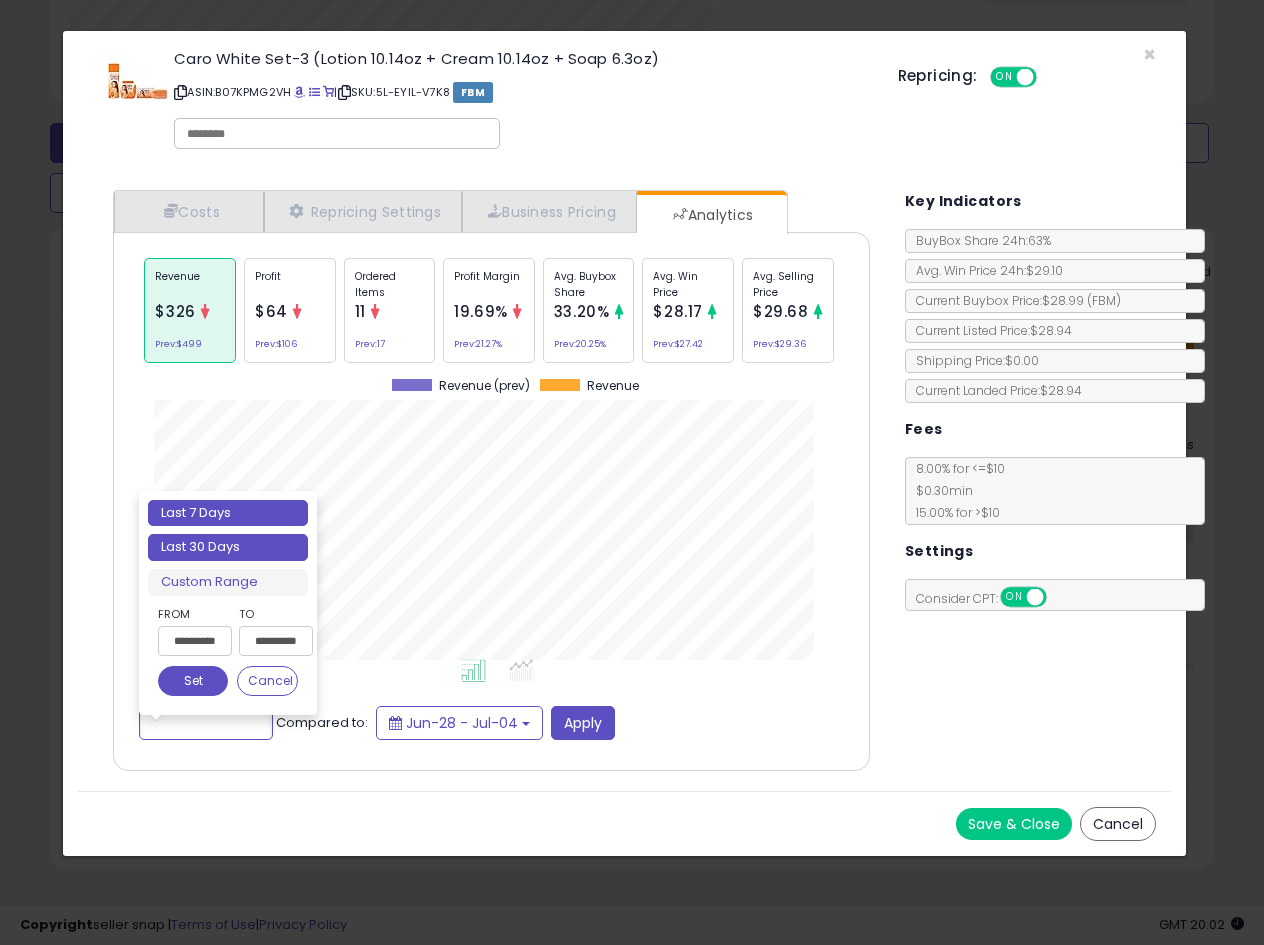 type on "**********" 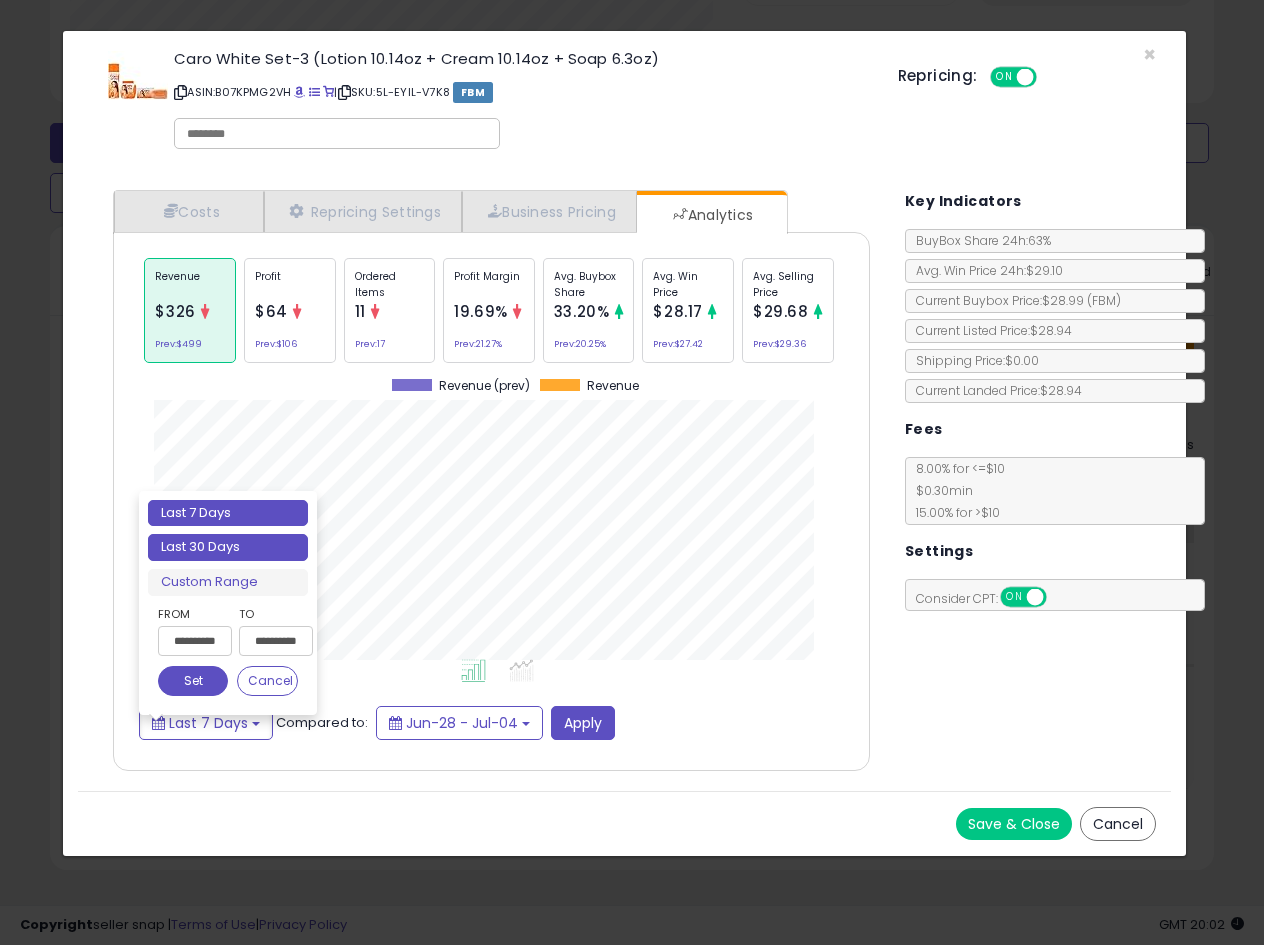 click on "Last 30 Days" at bounding box center (228, 547) 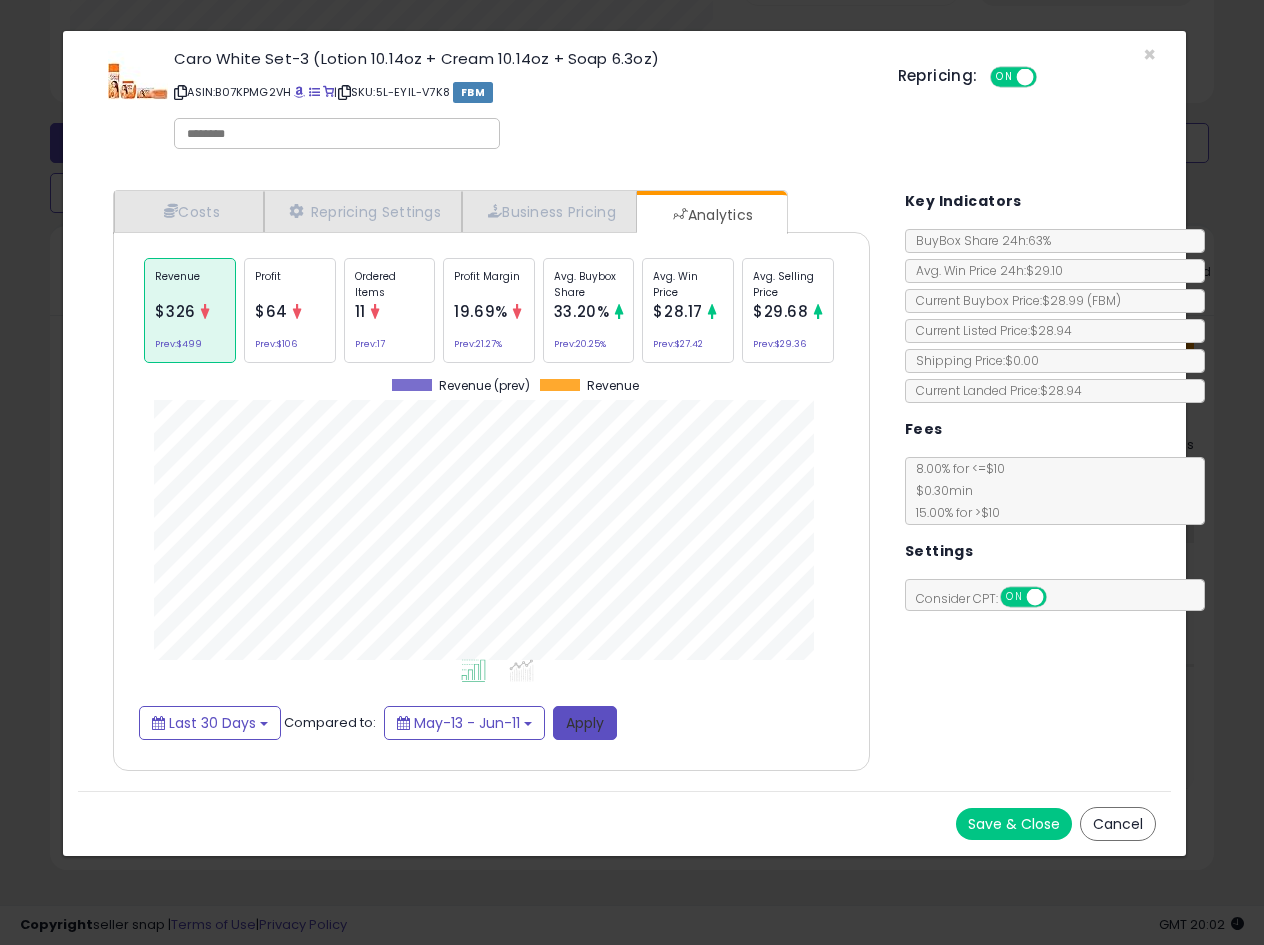click on "Apply" at bounding box center (585, 723) 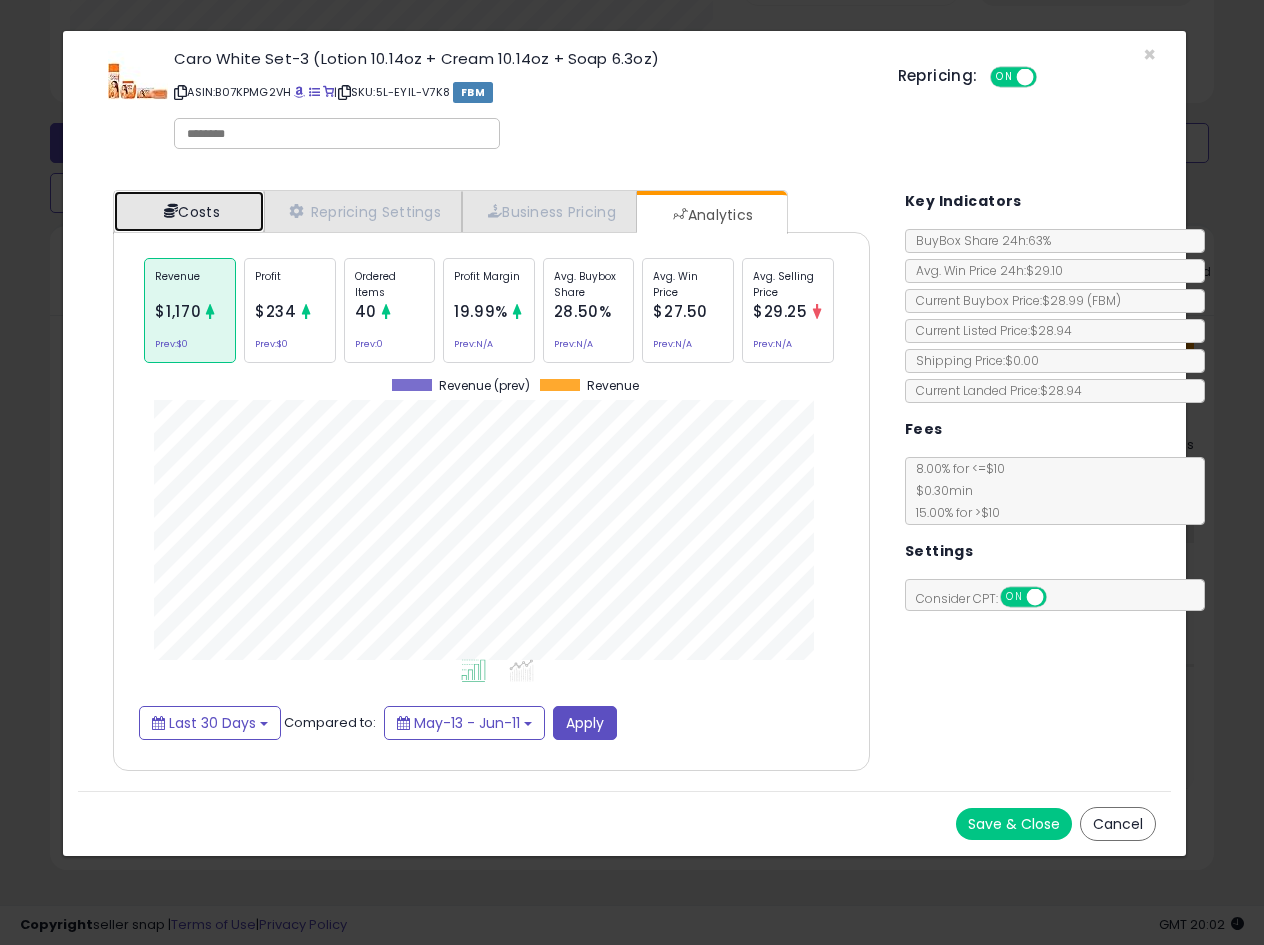 click on "Costs" at bounding box center [189, 211] 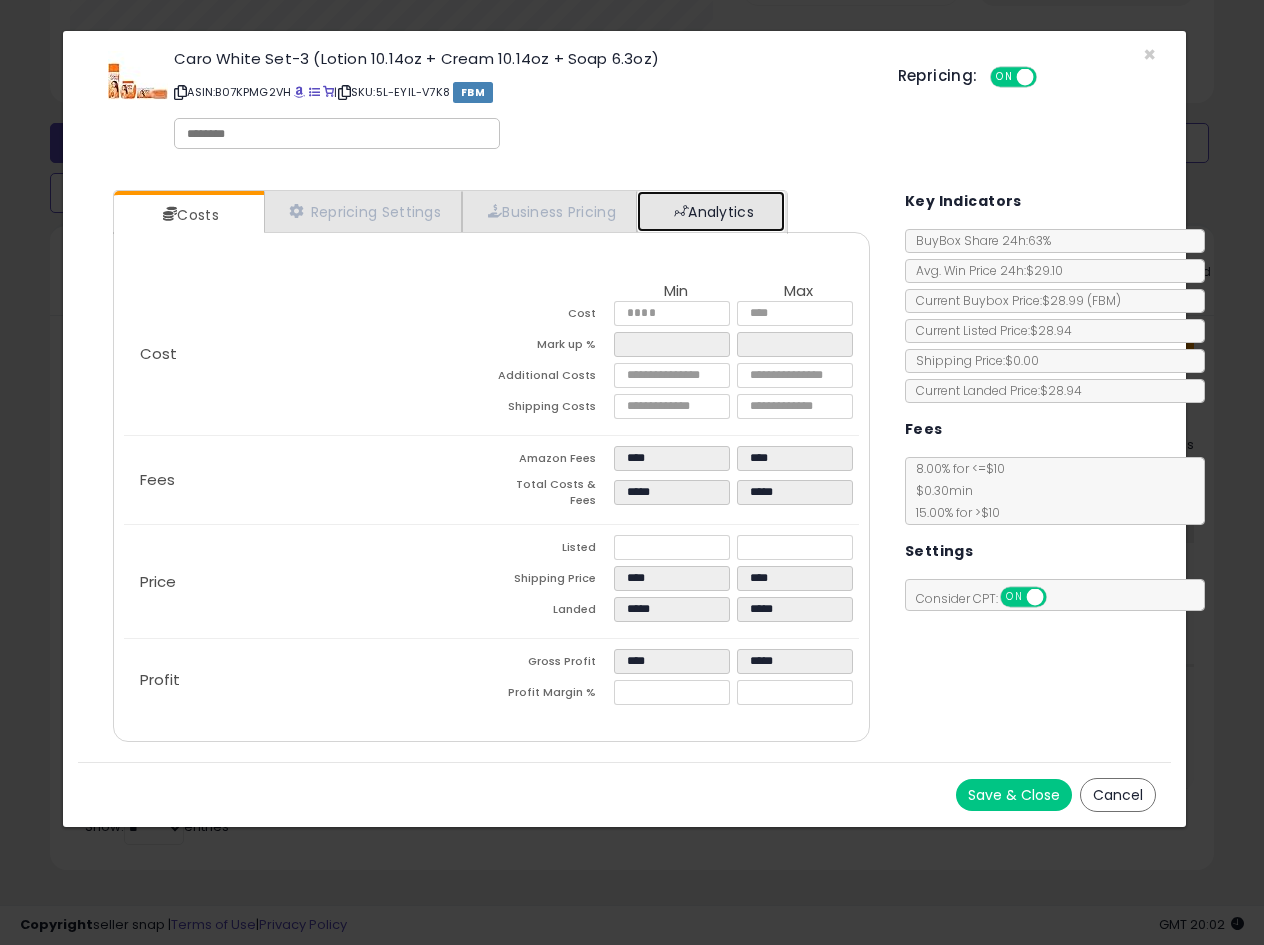 click on "Analytics" at bounding box center (711, 211) 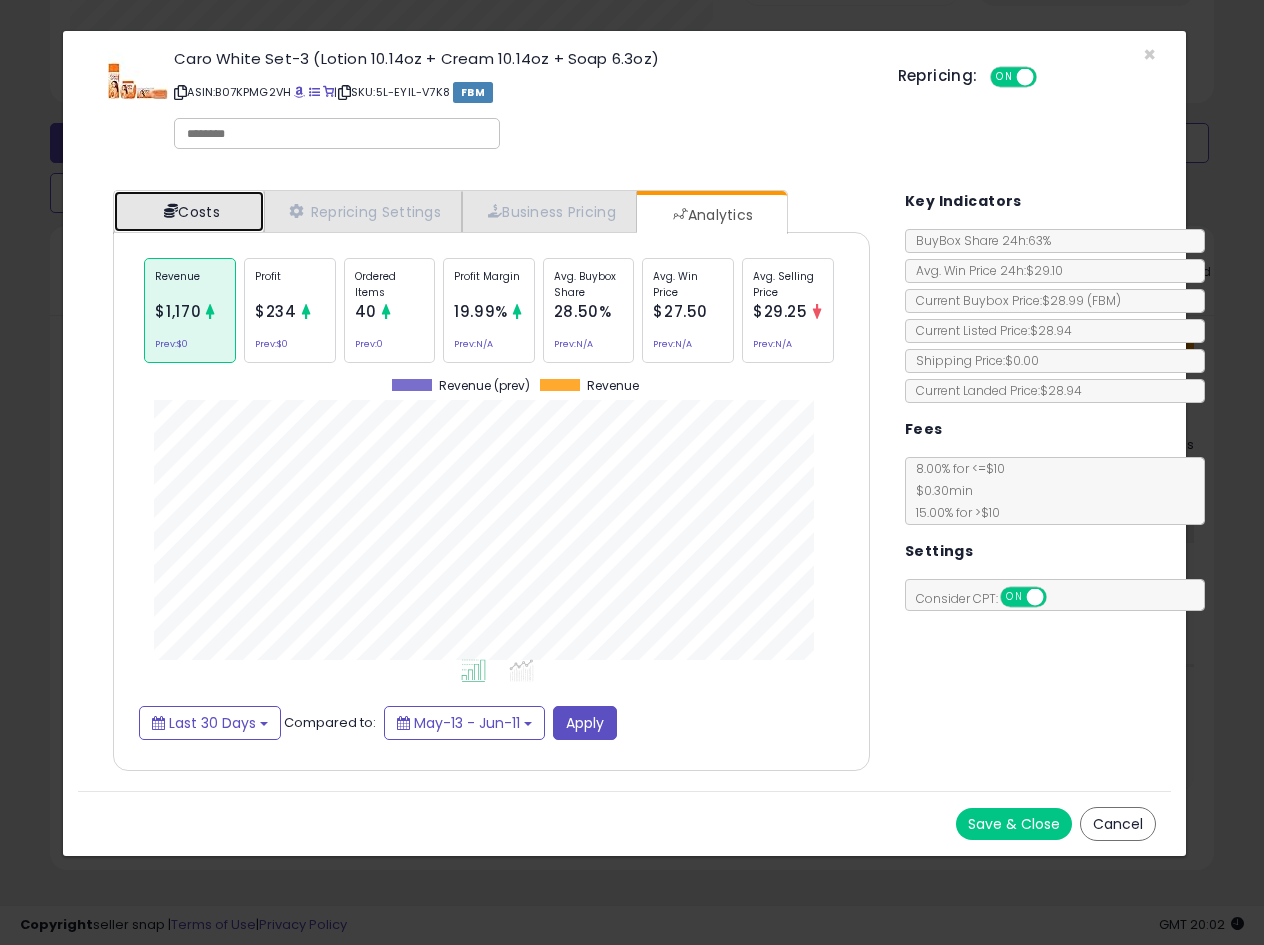 click on "Costs" at bounding box center [189, 211] 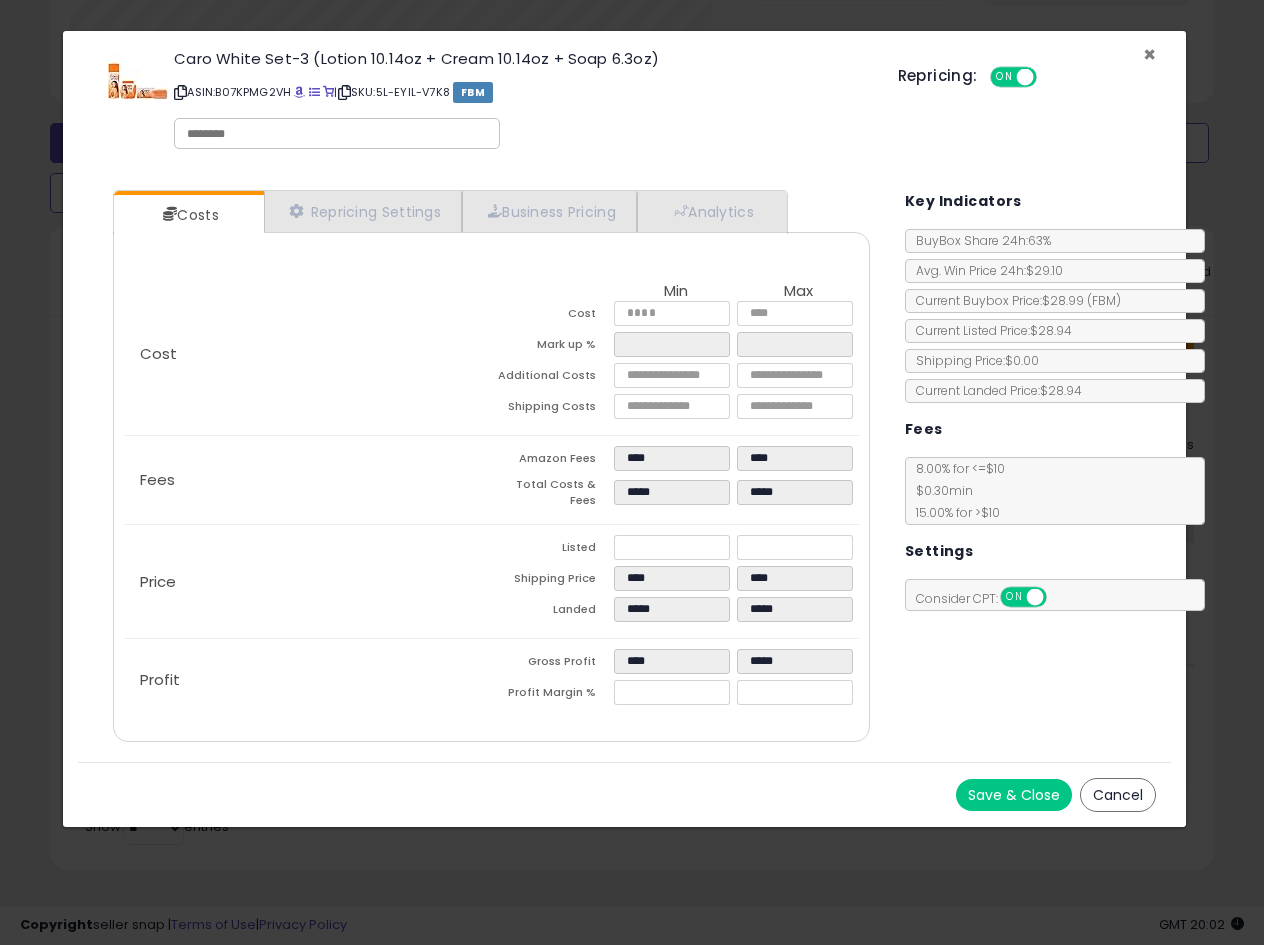 click on "×" at bounding box center (1149, 54) 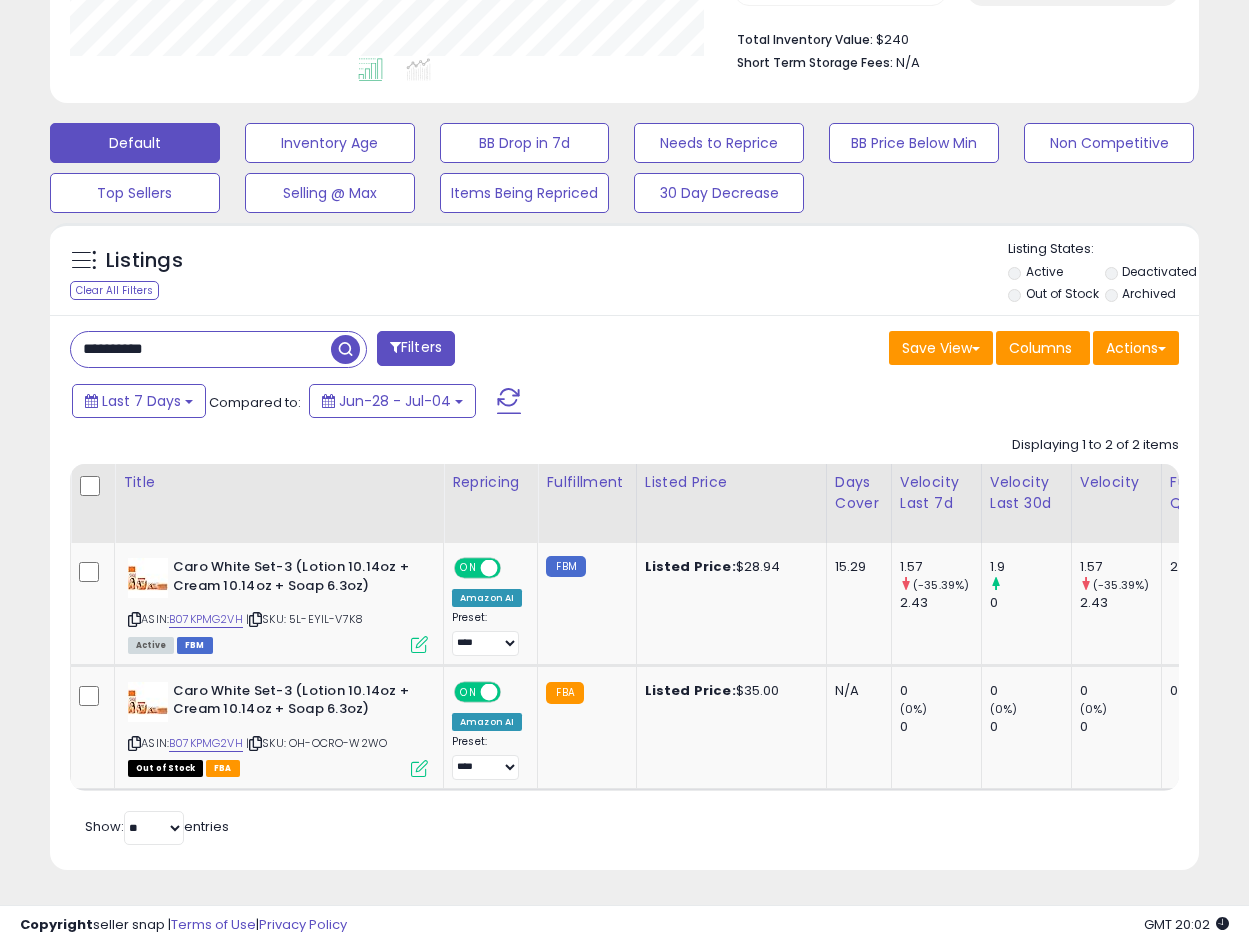 click on "**********" at bounding box center (201, 349) 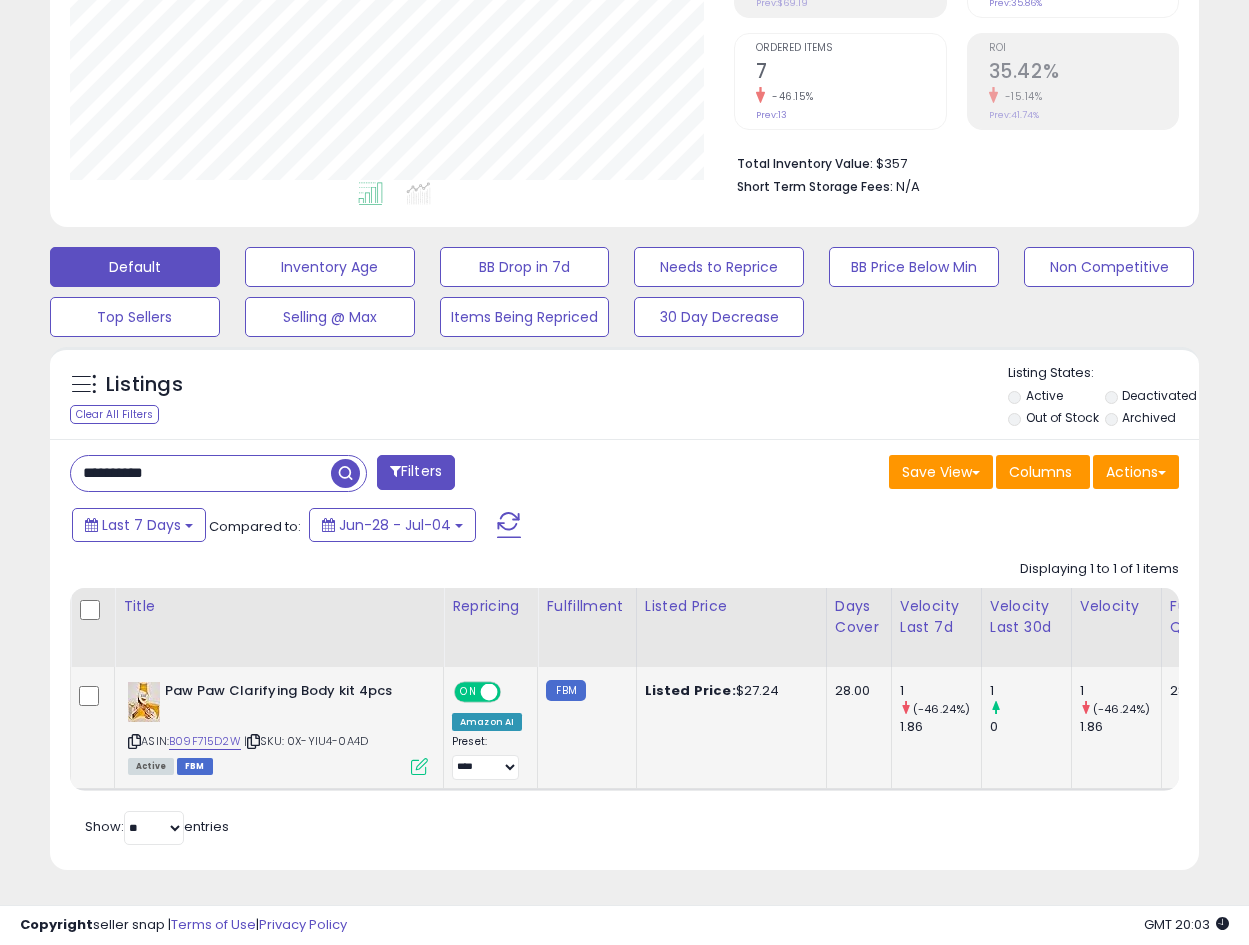 click at bounding box center [419, 766] 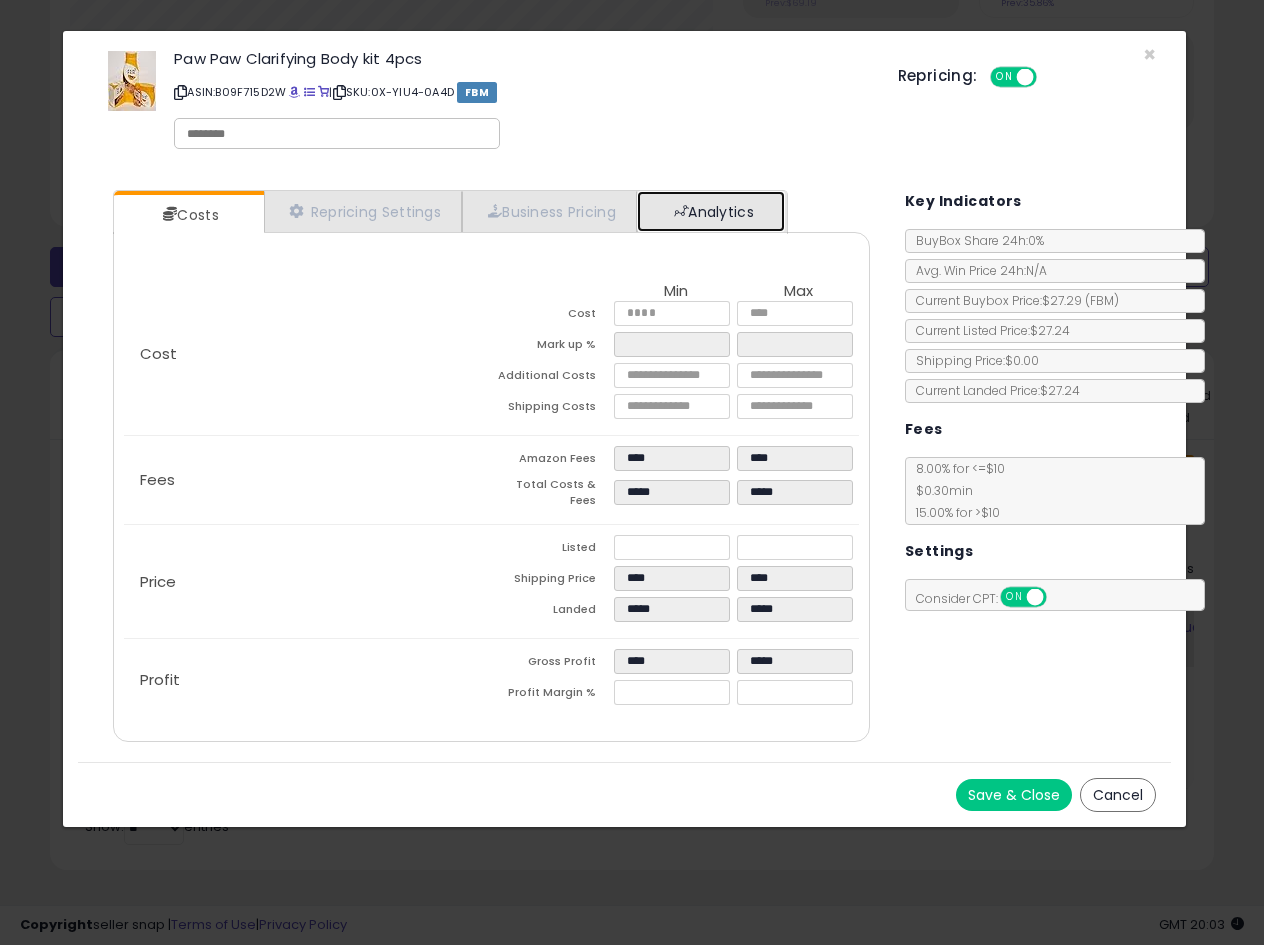 click on "Analytics" at bounding box center (711, 211) 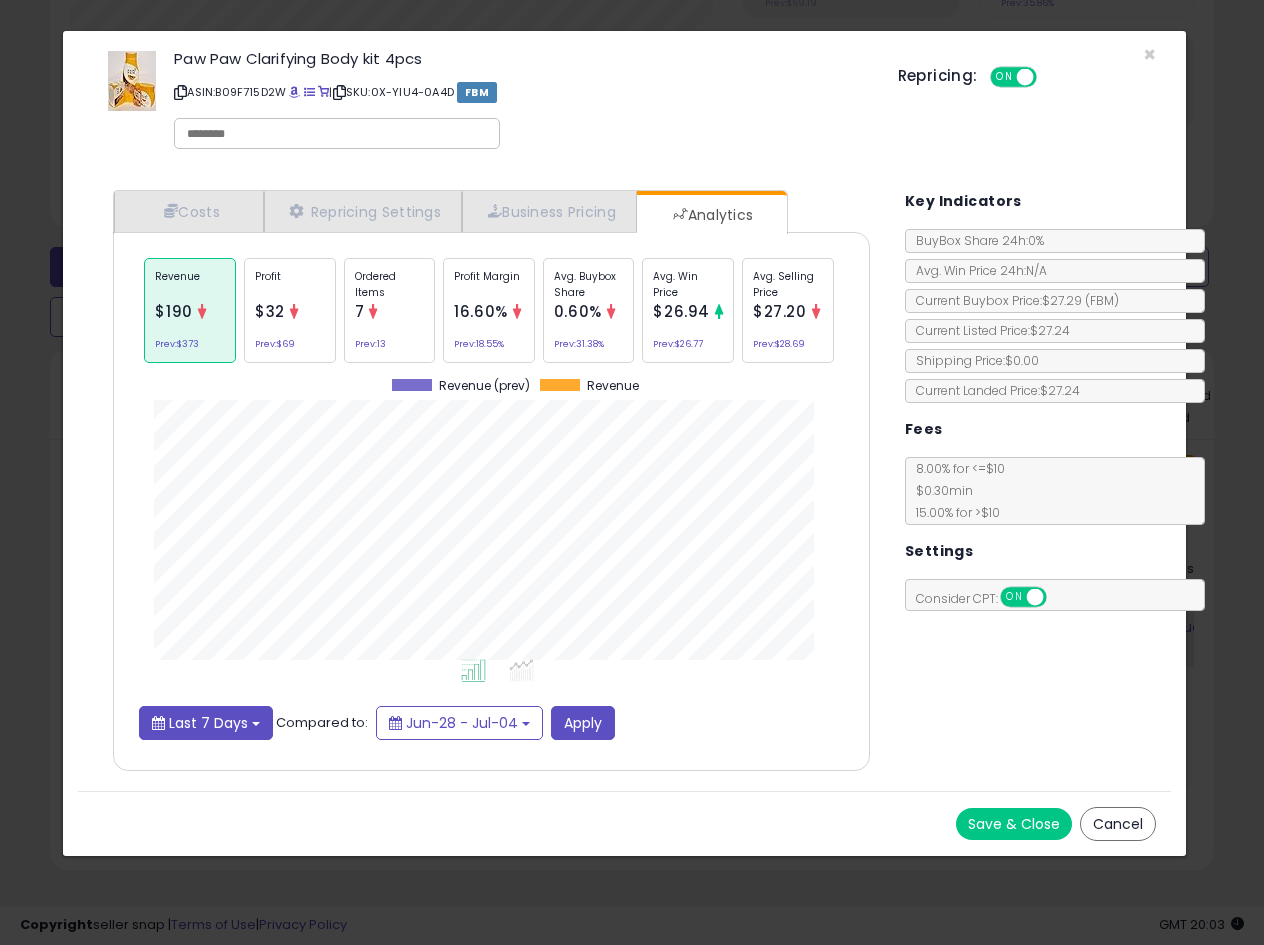 click on "Last 7 Days" at bounding box center (208, 723) 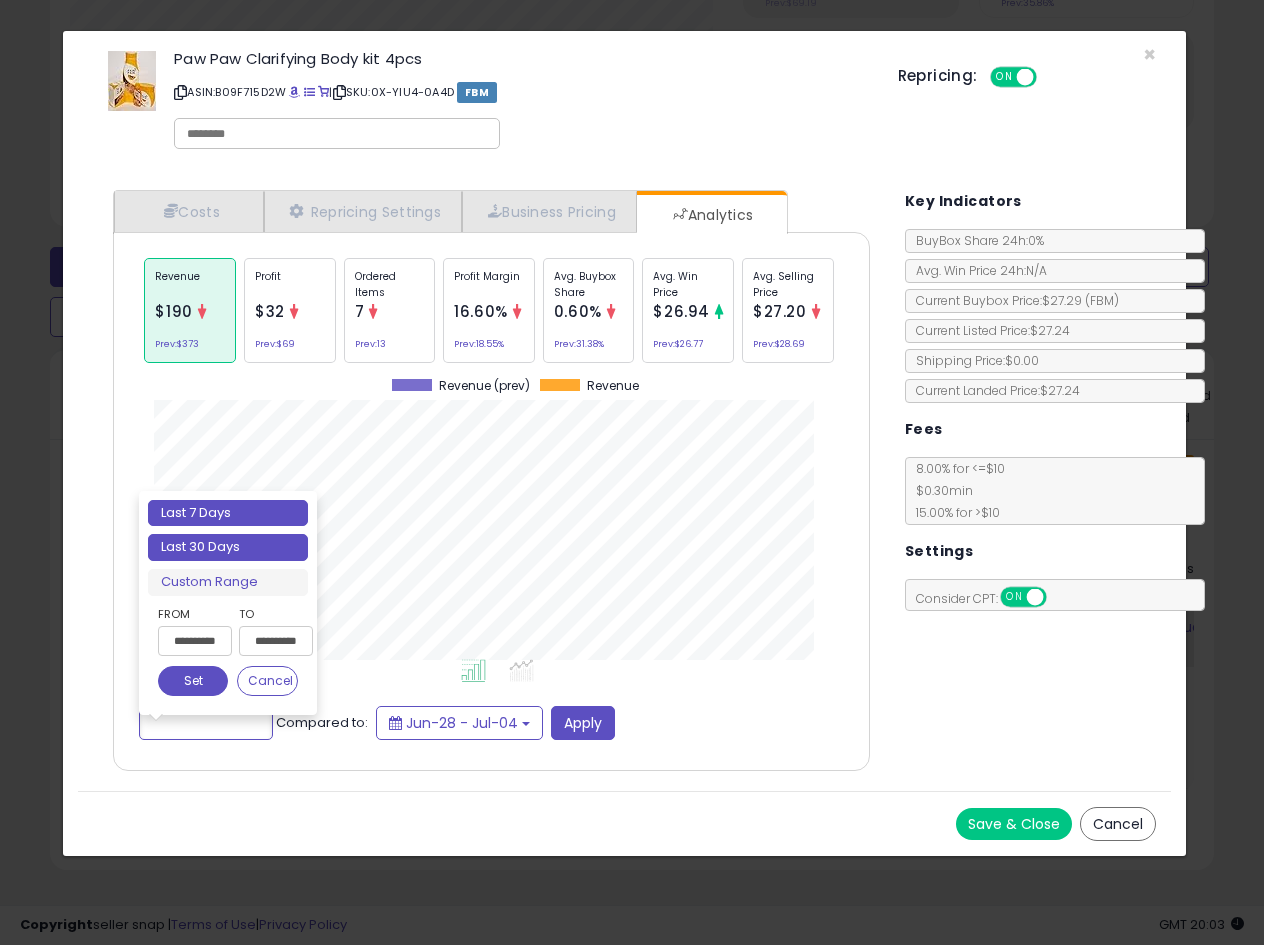 type on "**********" 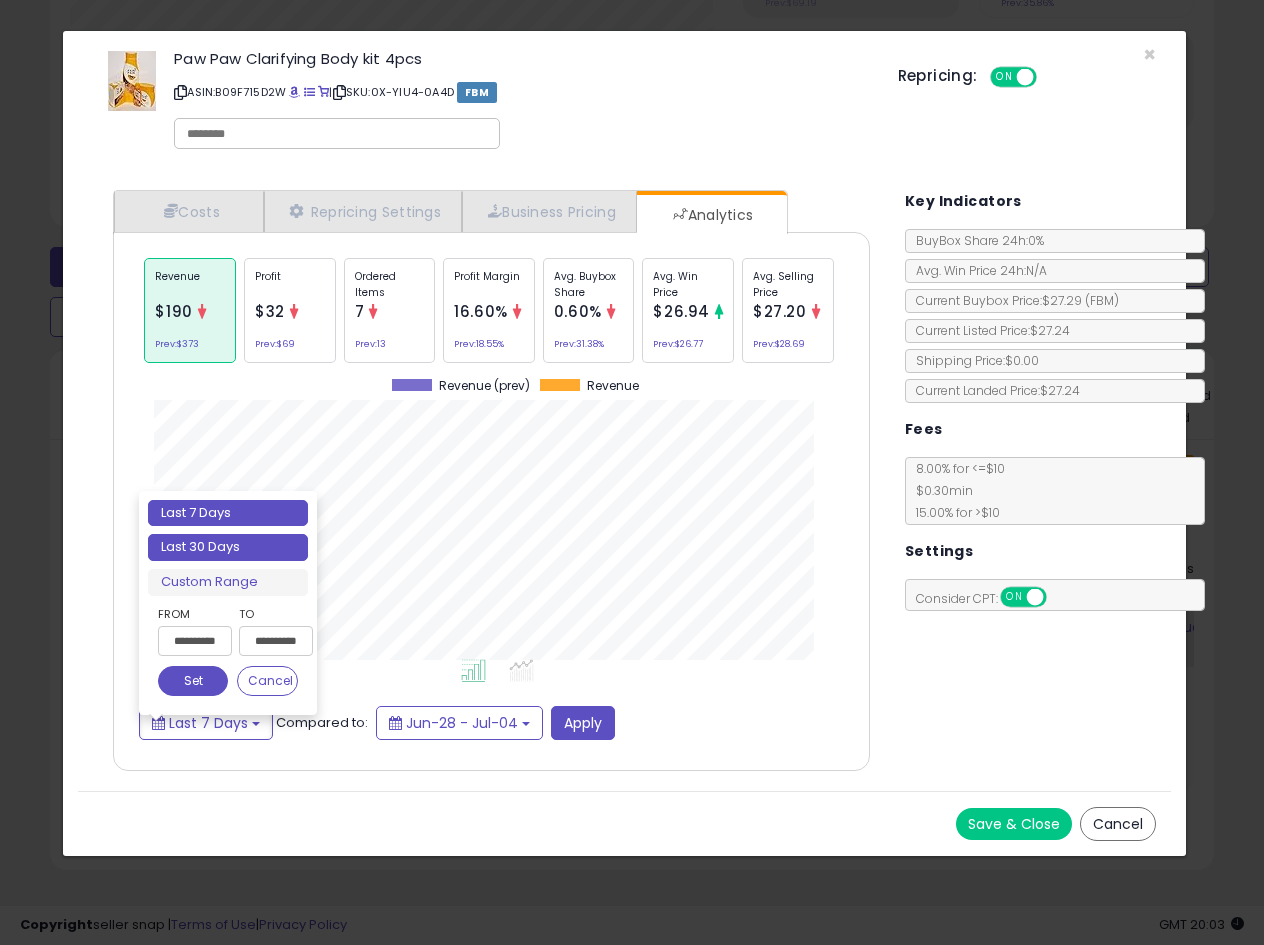 click on "Last 30 Days" at bounding box center (228, 547) 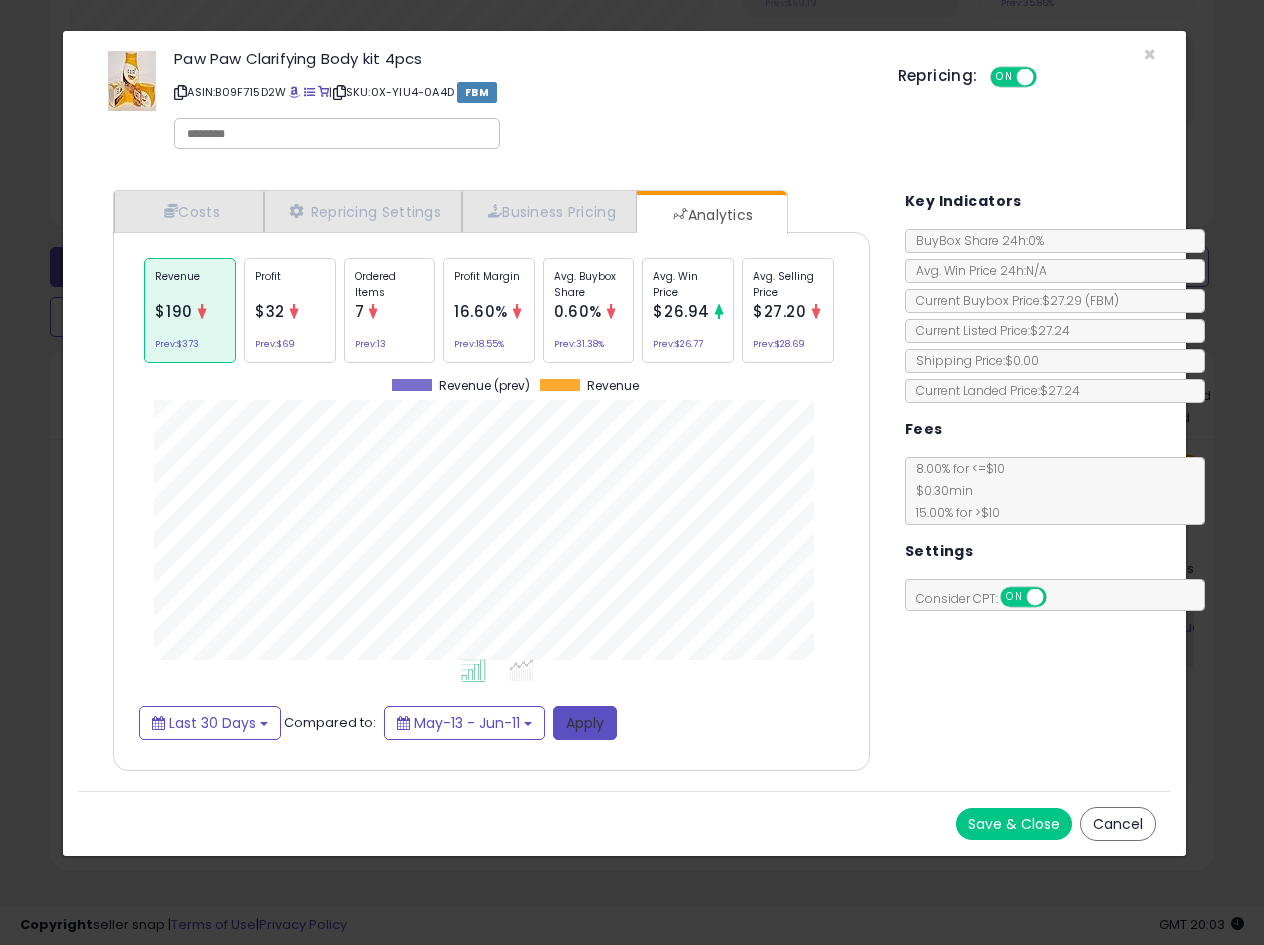 click on "Apply" at bounding box center [585, 723] 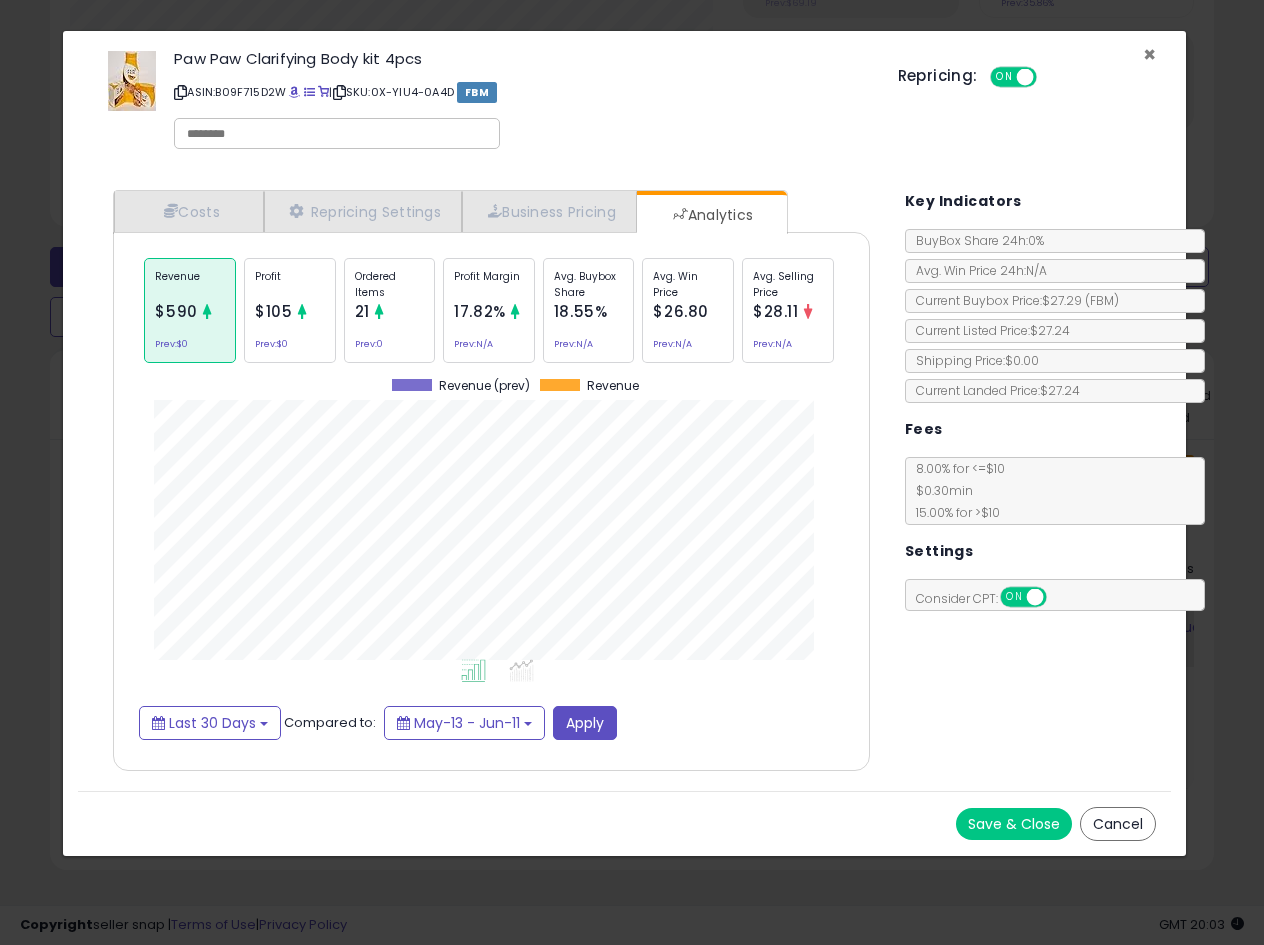 click on "×" at bounding box center [1149, 54] 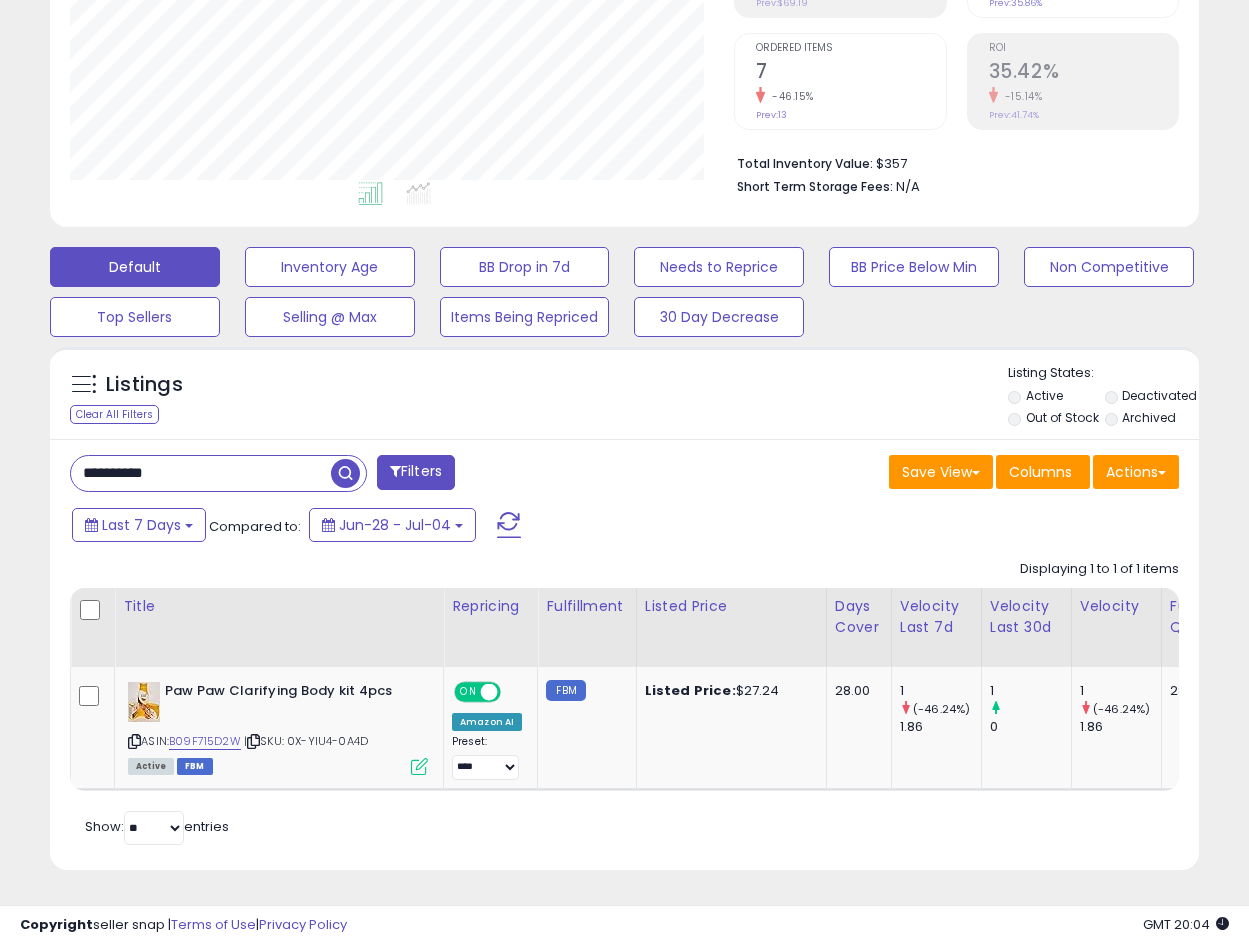 click on "**********" at bounding box center [201, 473] 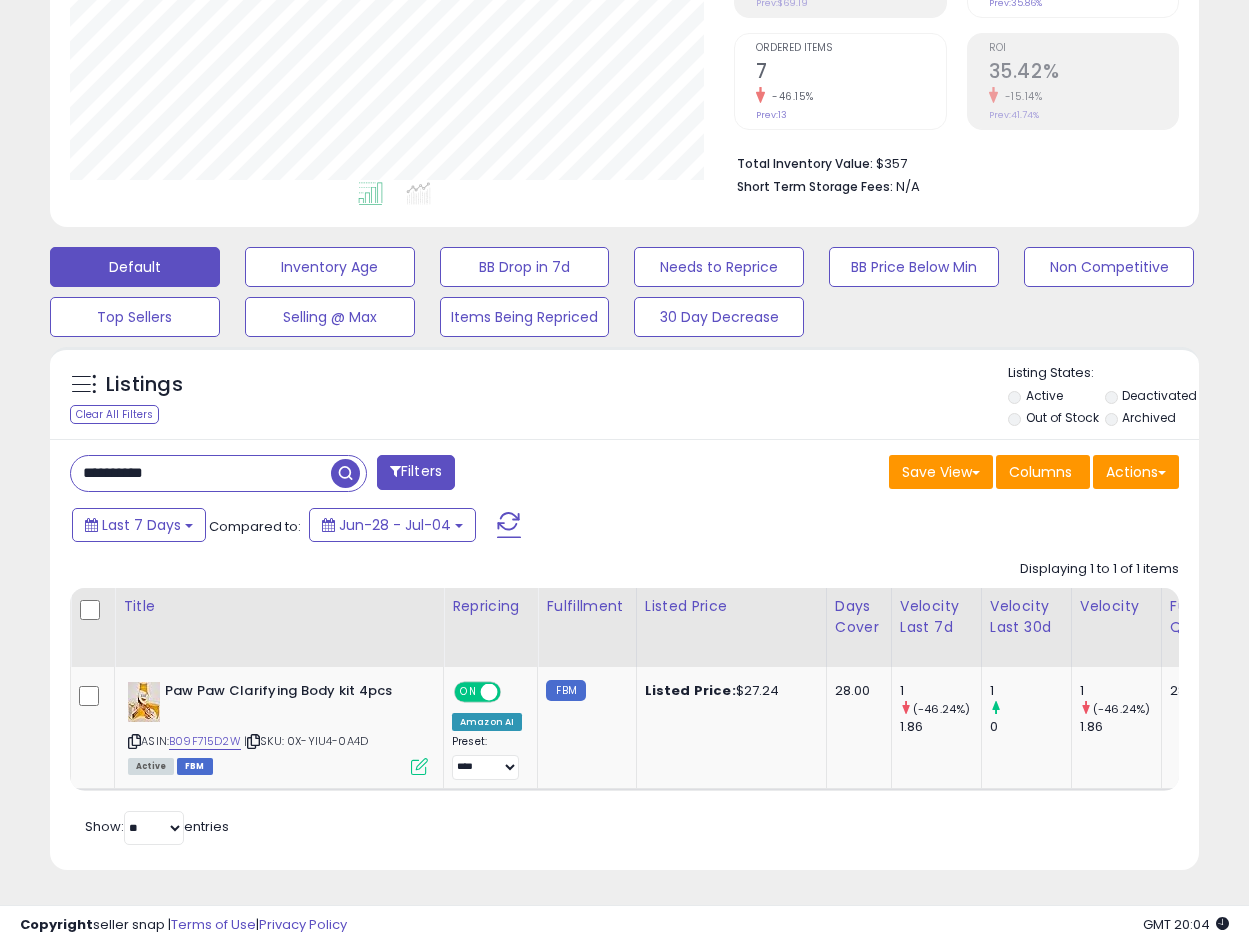click on "**********" at bounding box center [201, 473] 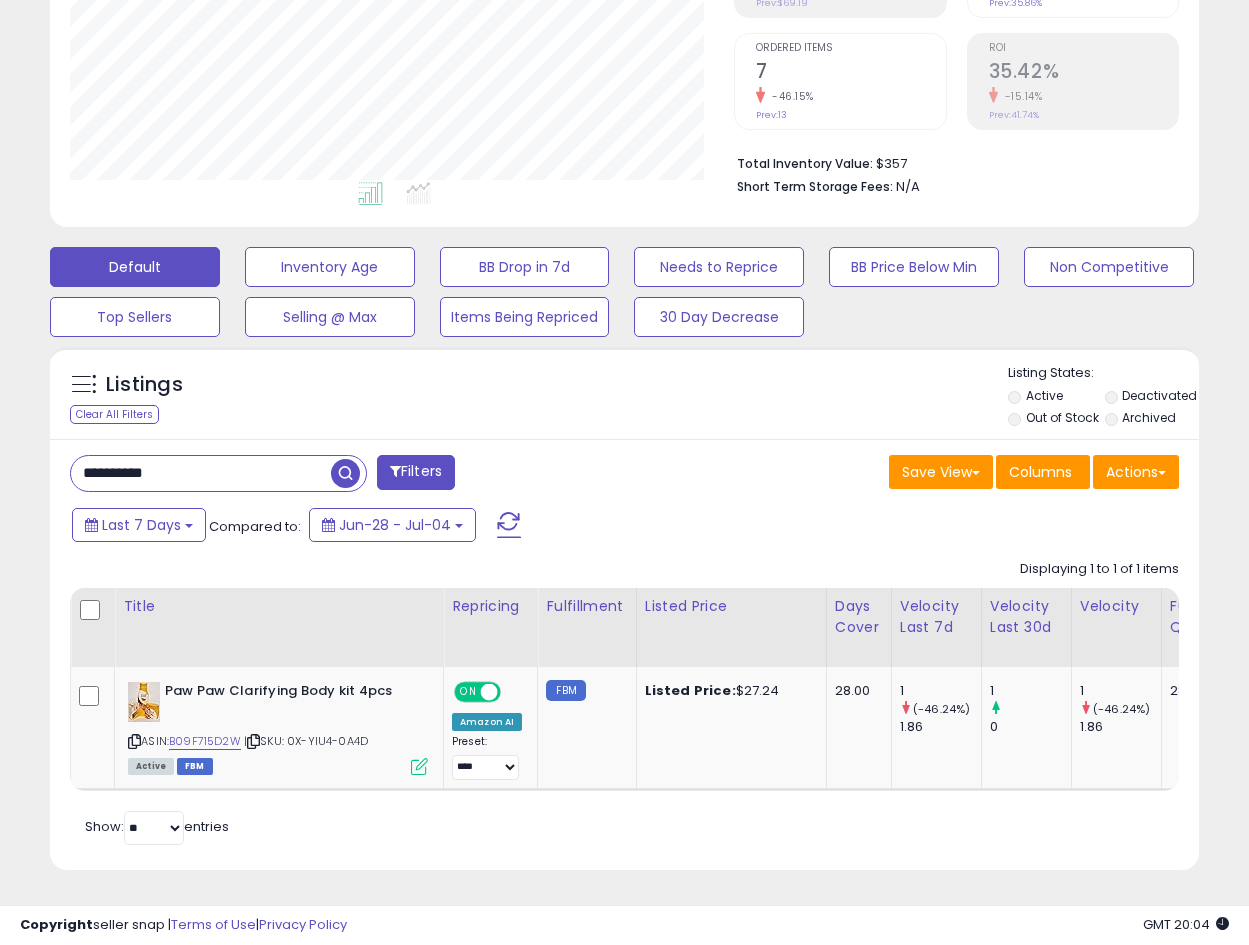 click on "**********" at bounding box center [201, 473] 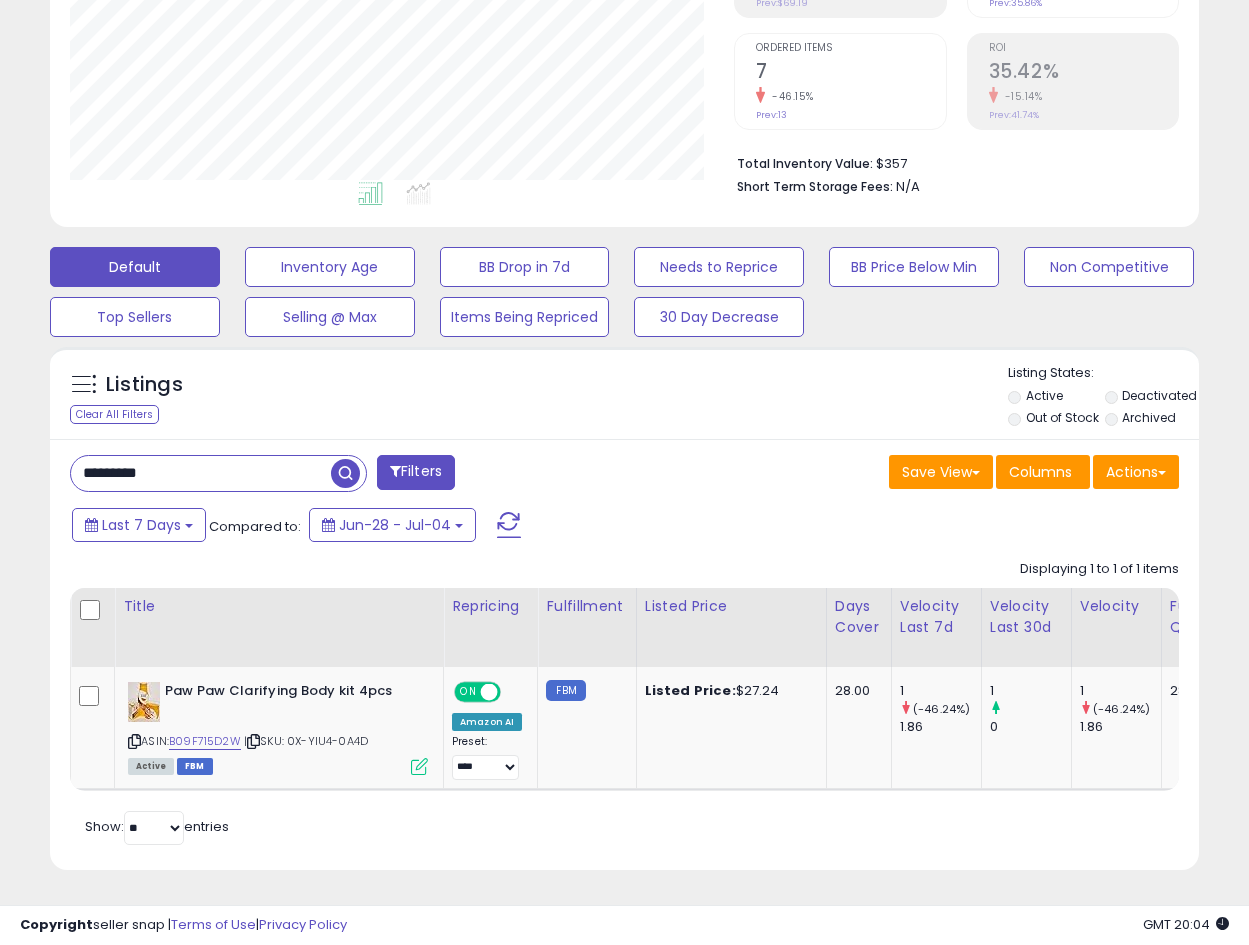 type on "*********" 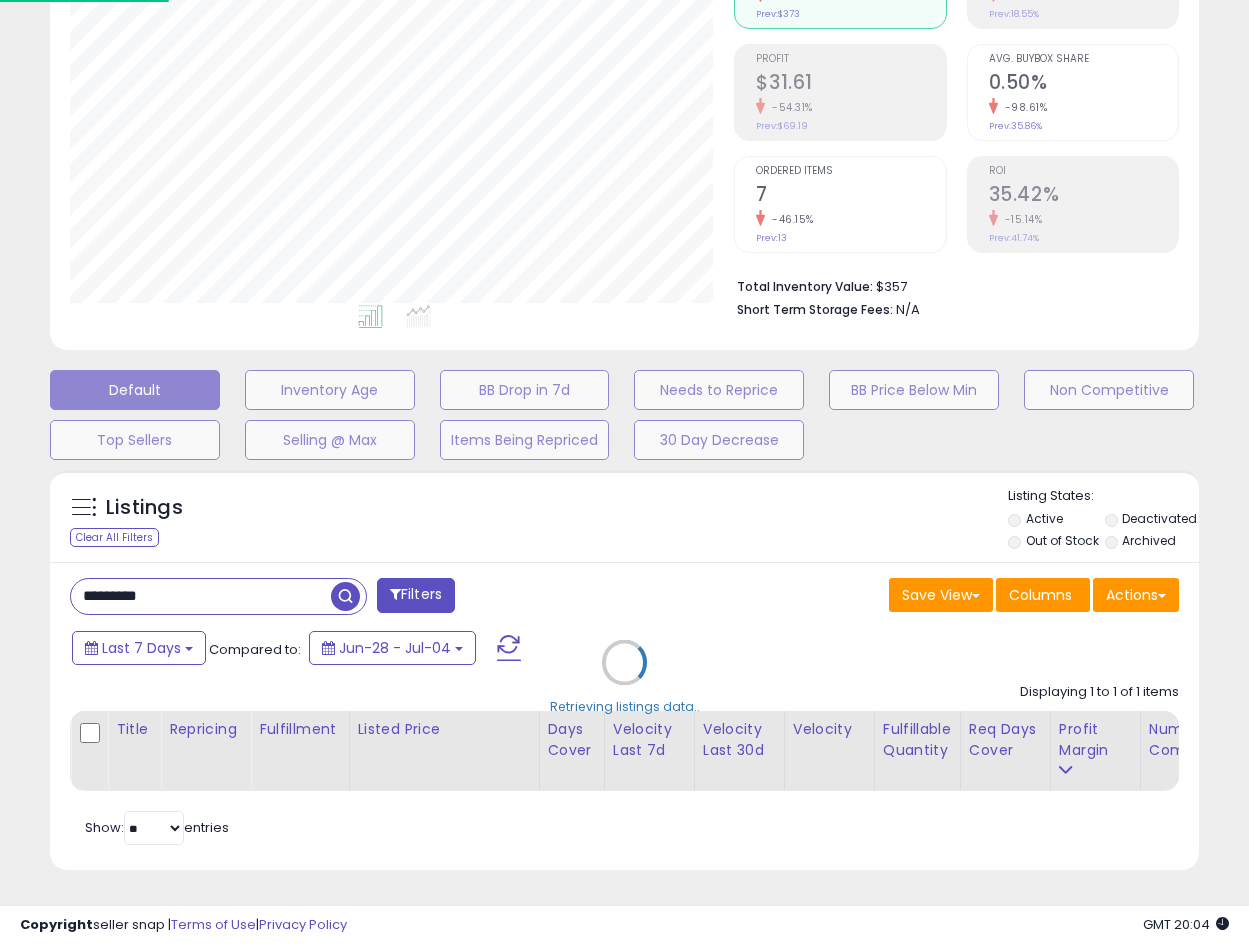 scroll, scrollTop: 999590, scrollLeft: 999327, axis: both 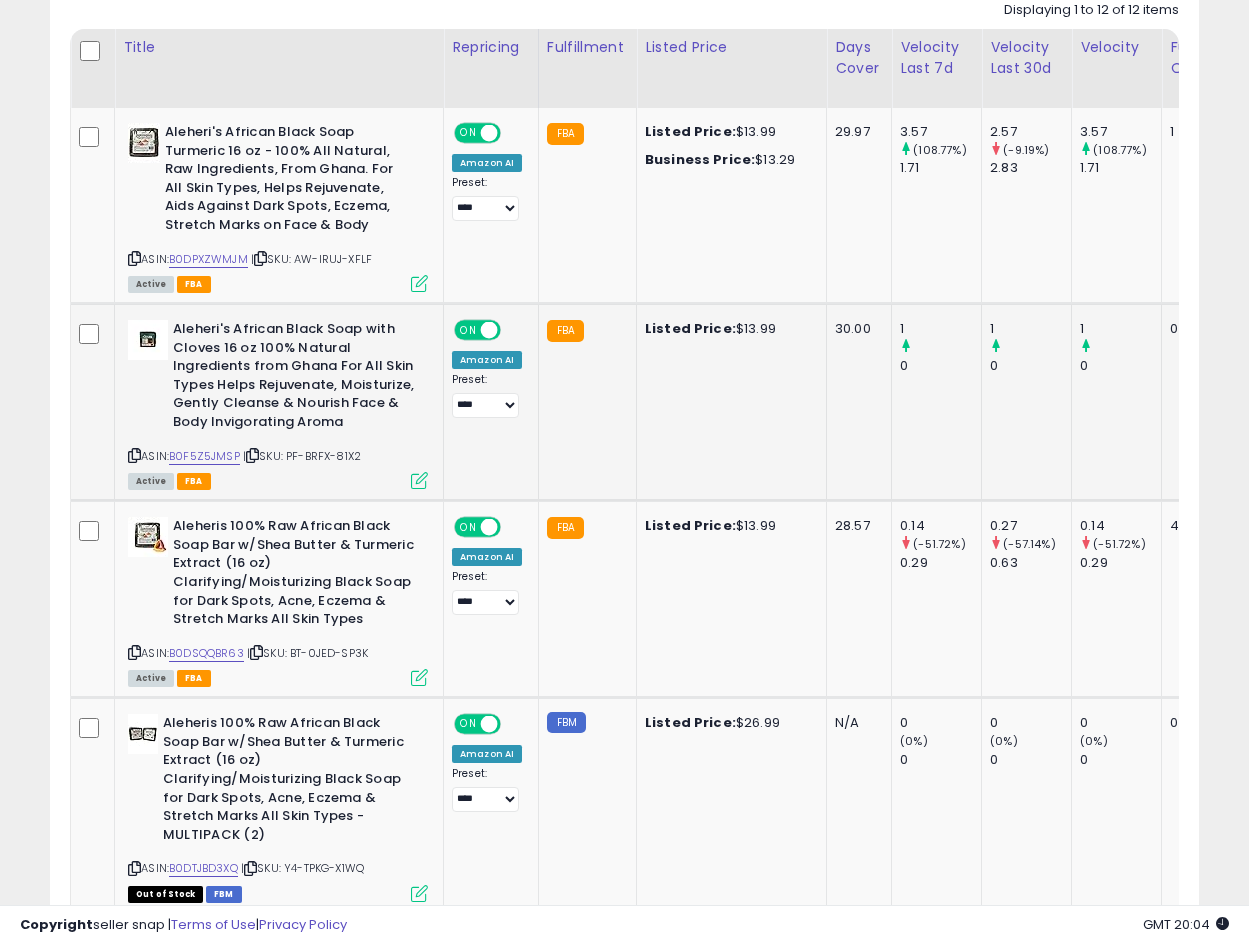 click at bounding box center [419, 480] 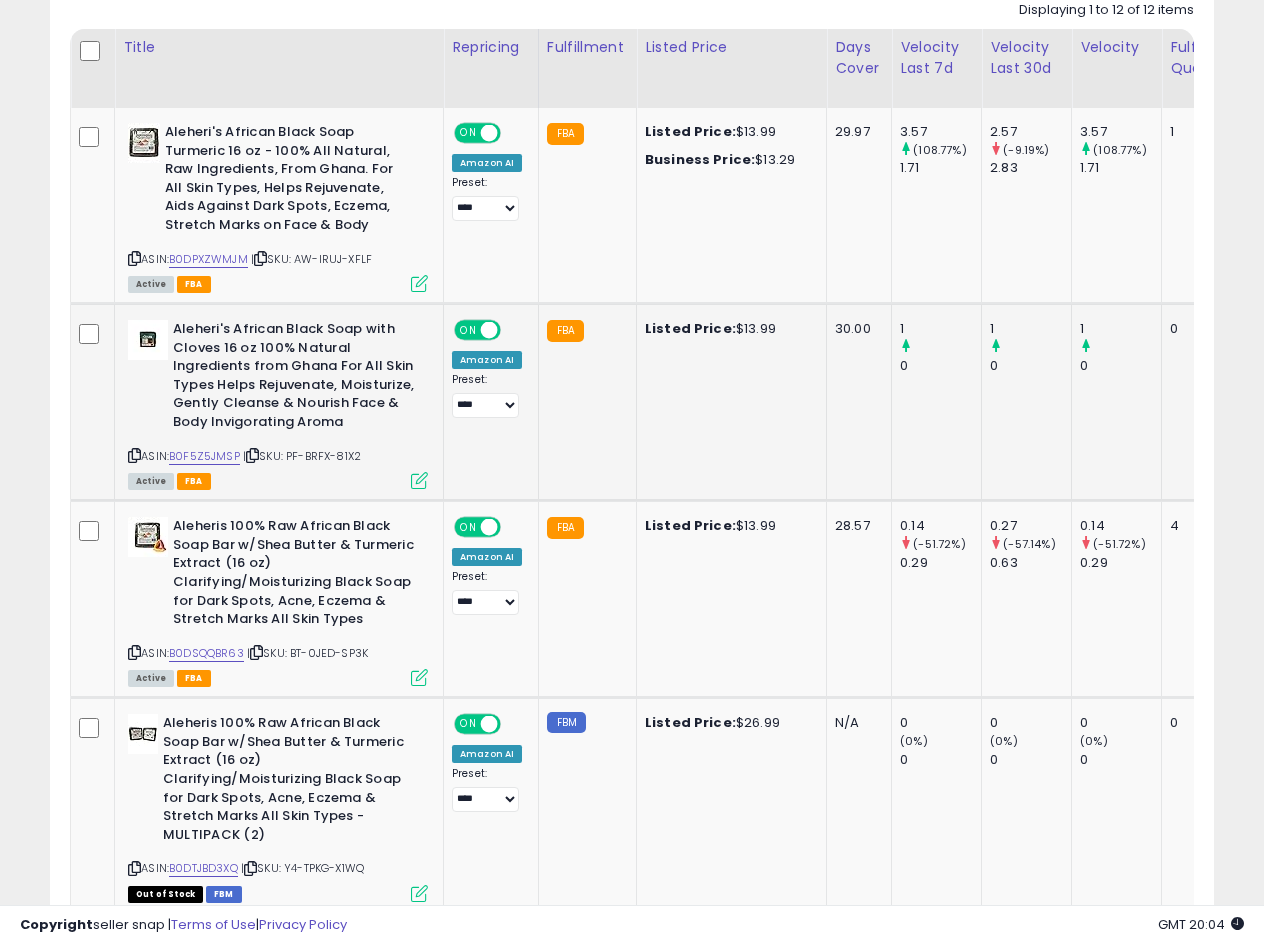 scroll, scrollTop: 999590, scrollLeft: 999327, axis: both 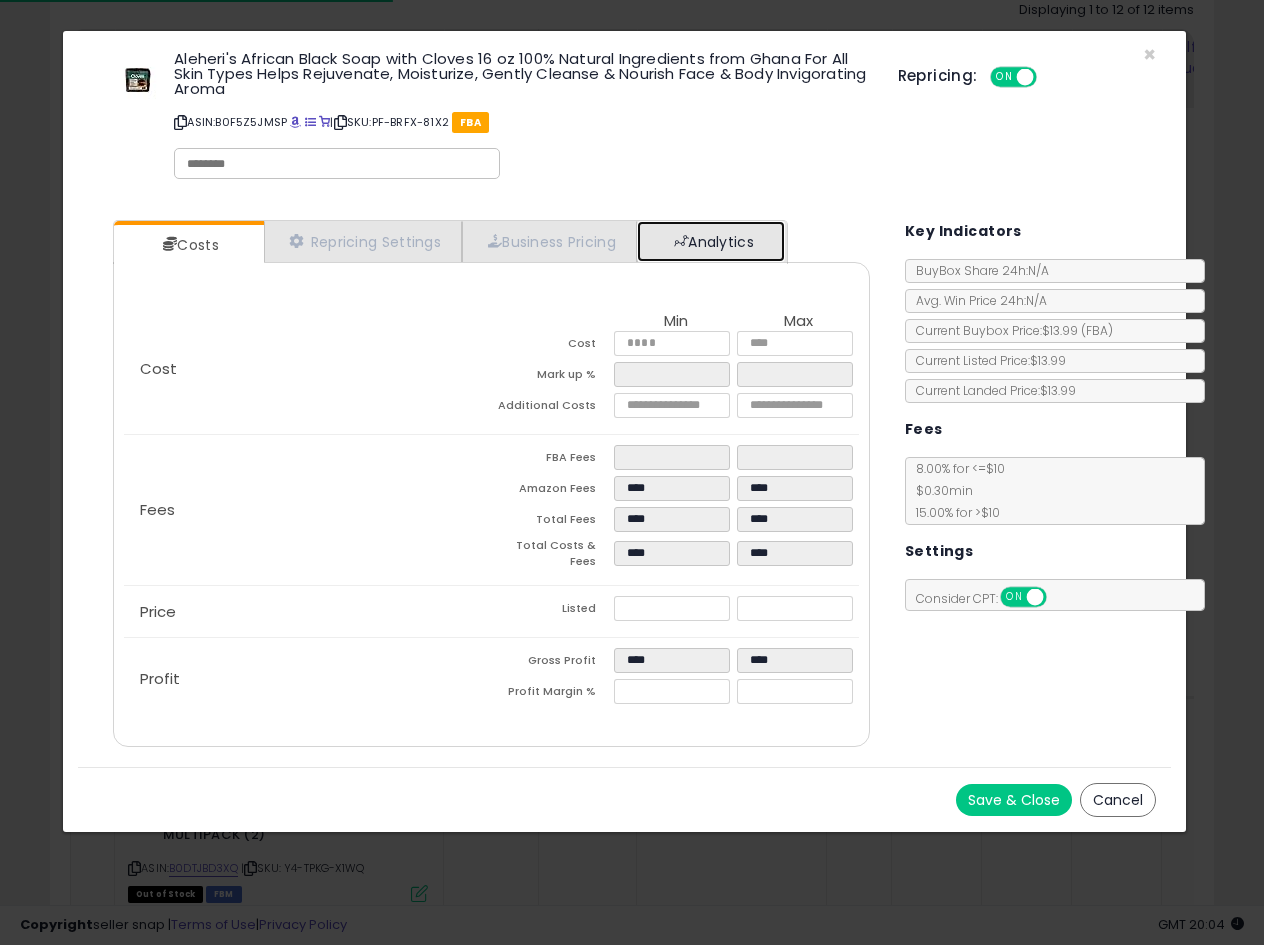 click on "Analytics" at bounding box center [711, 241] 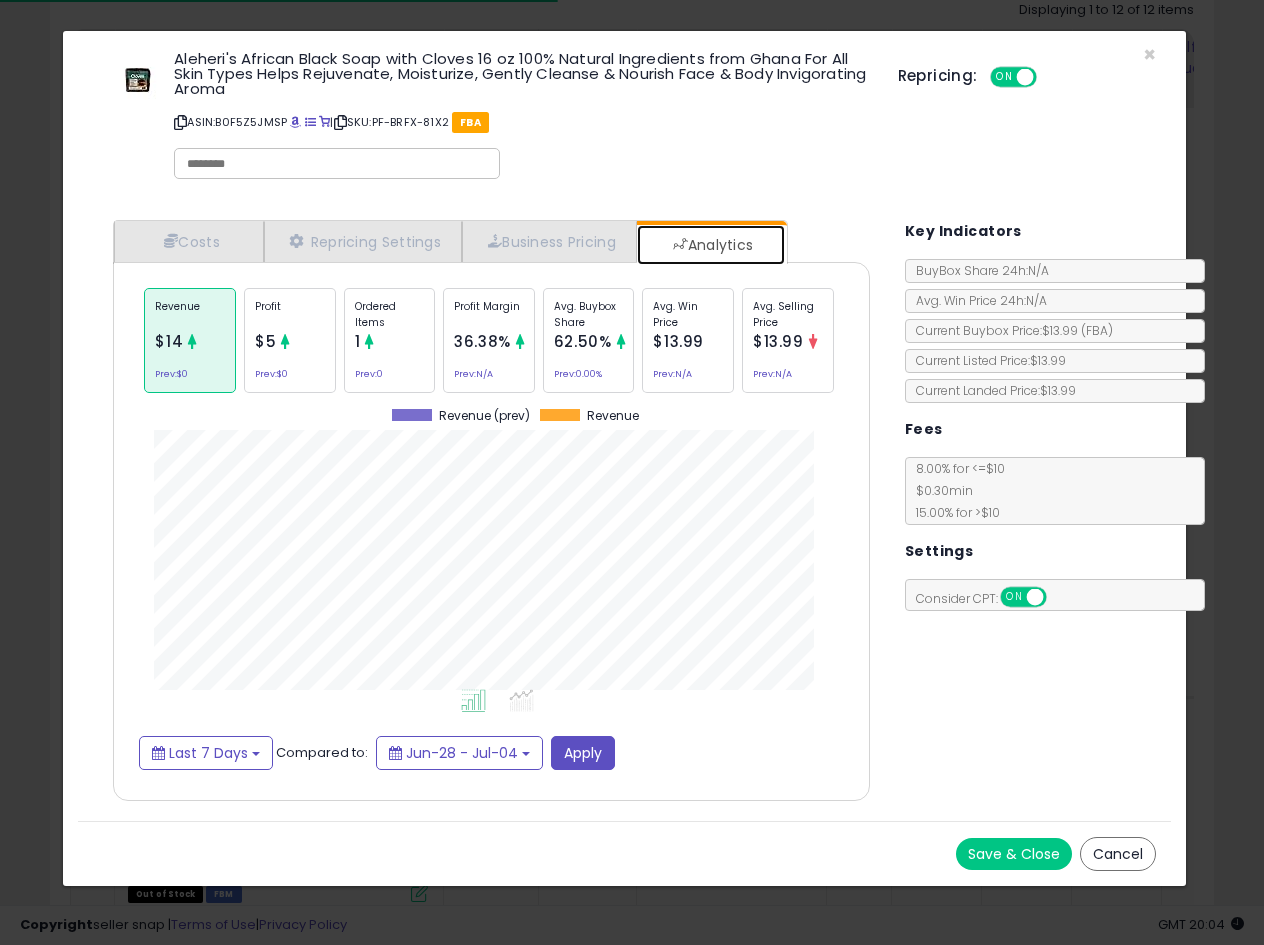 scroll, scrollTop: 999384, scrollLeft: 999203, axis: both 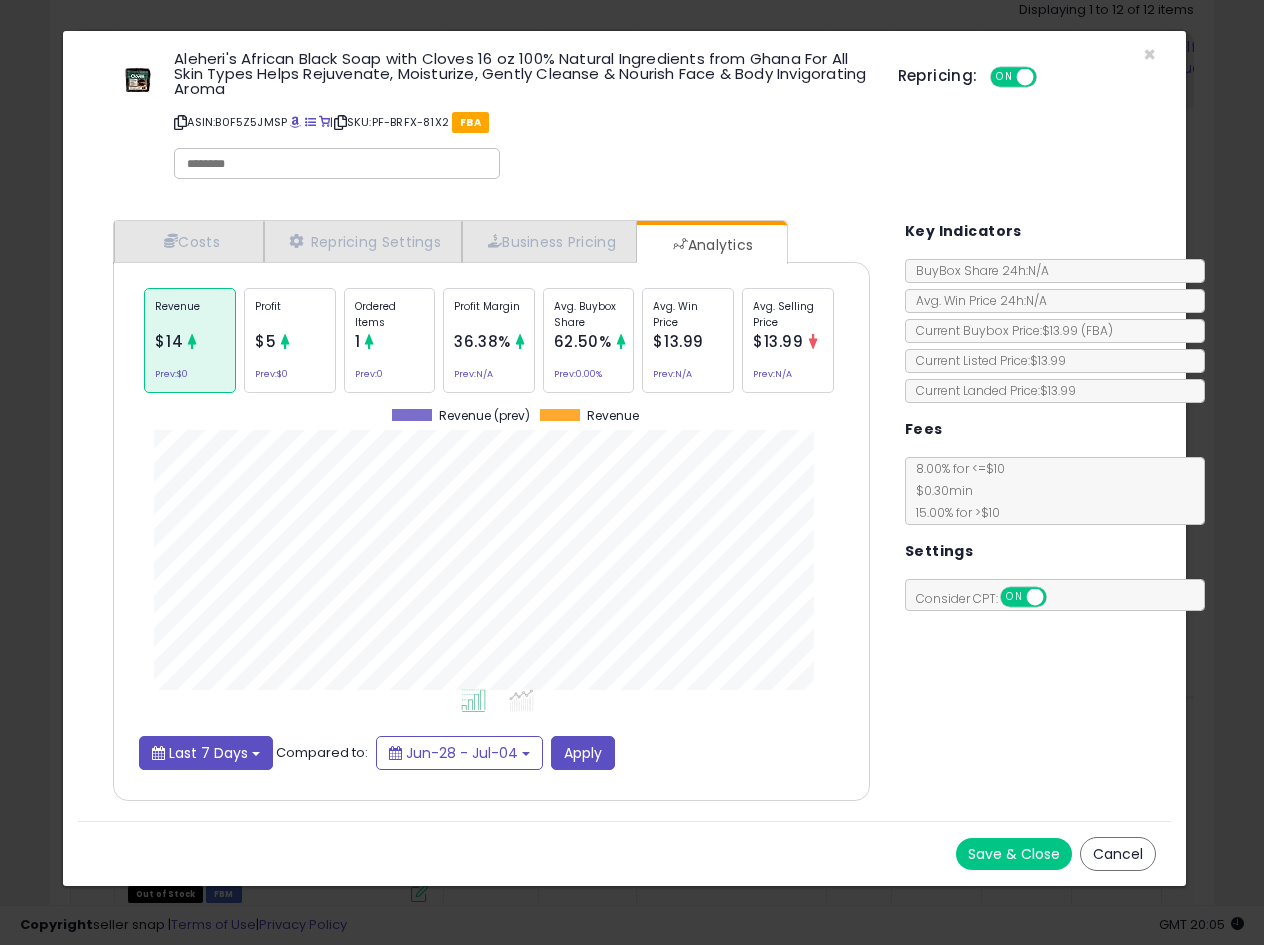 click on "Last 7 Days" at bounding box center (208, 753) 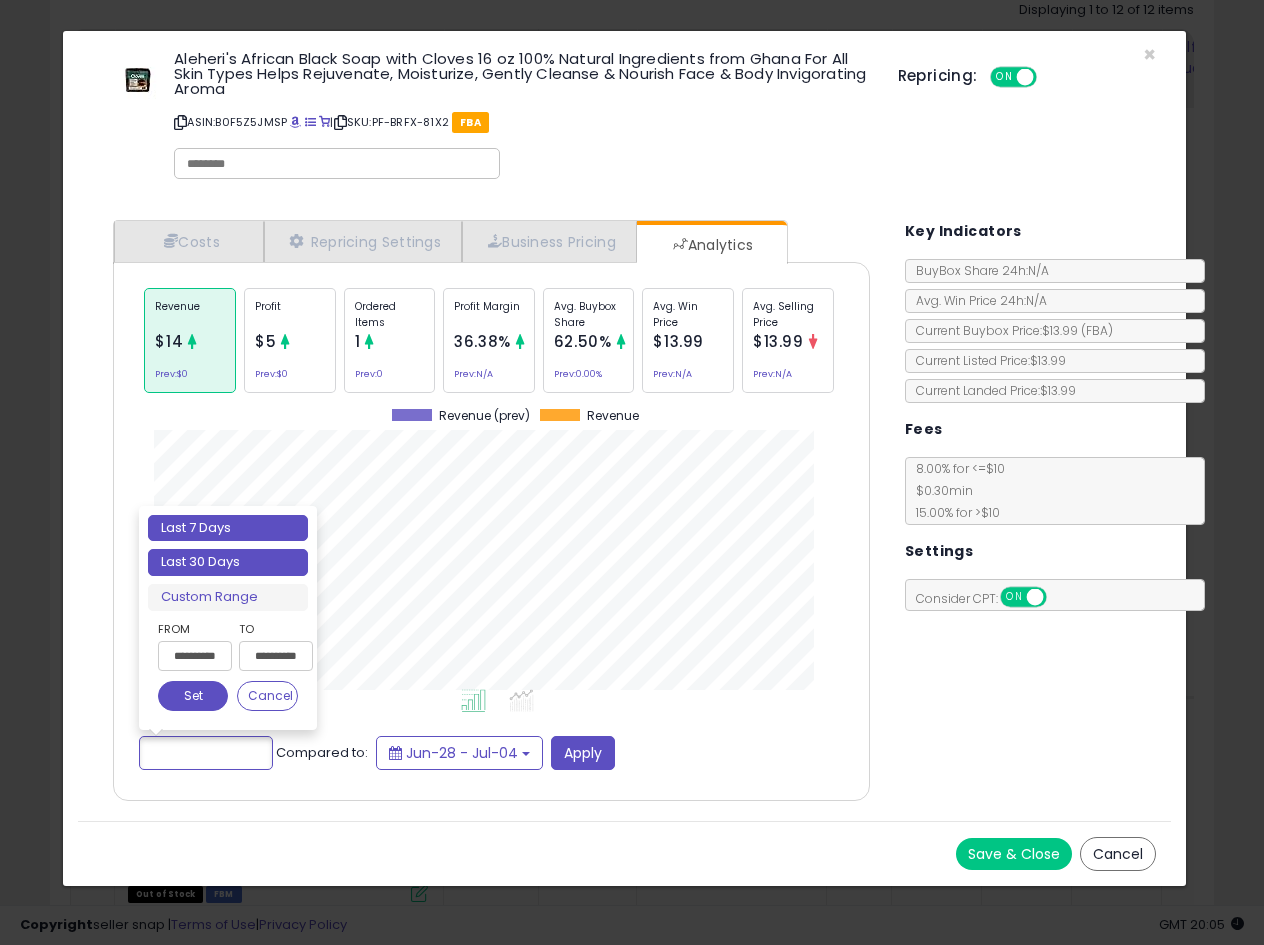type on "**********" 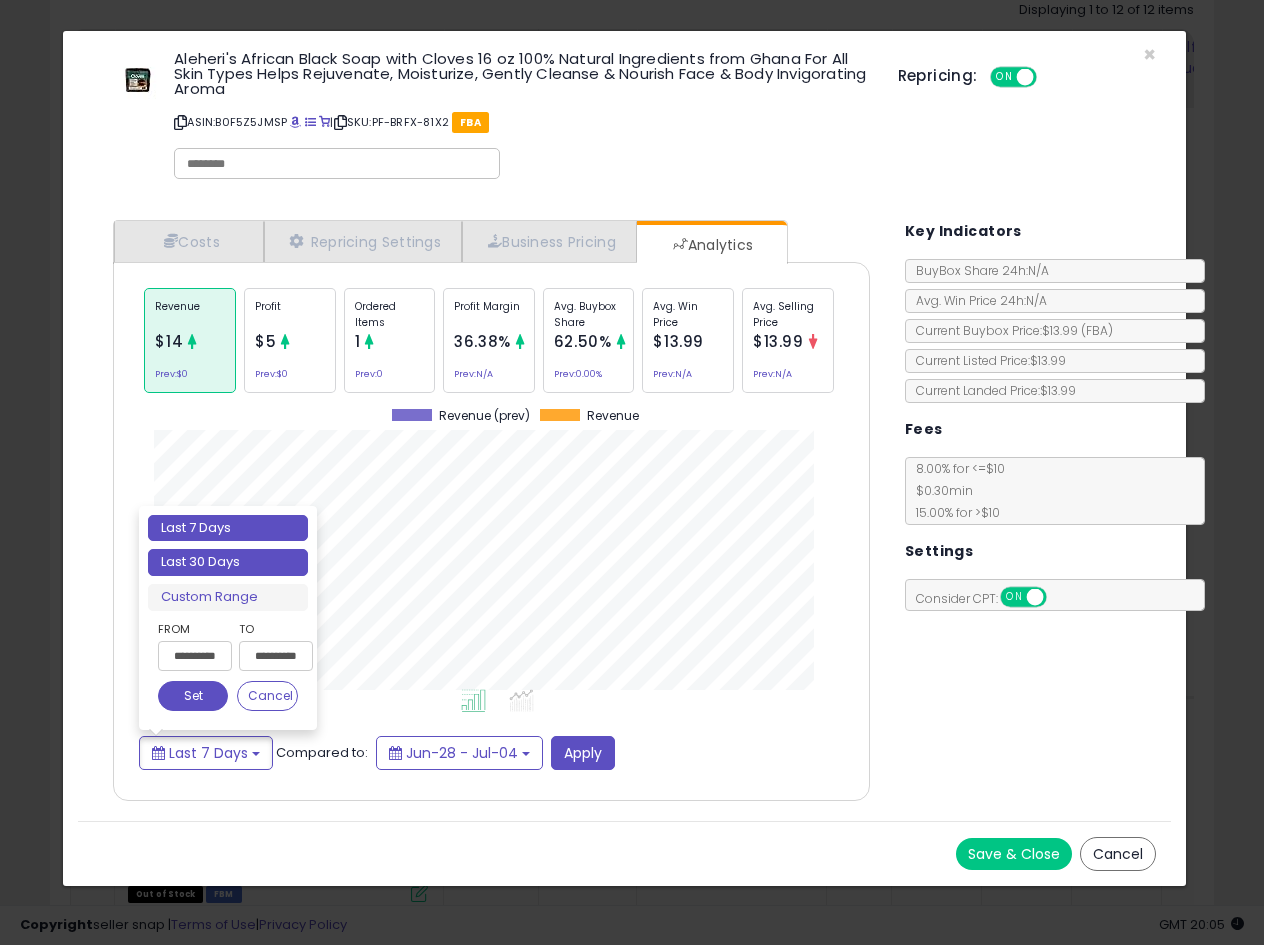 click on "Last 30 Days" at bounding box center (228, 562) 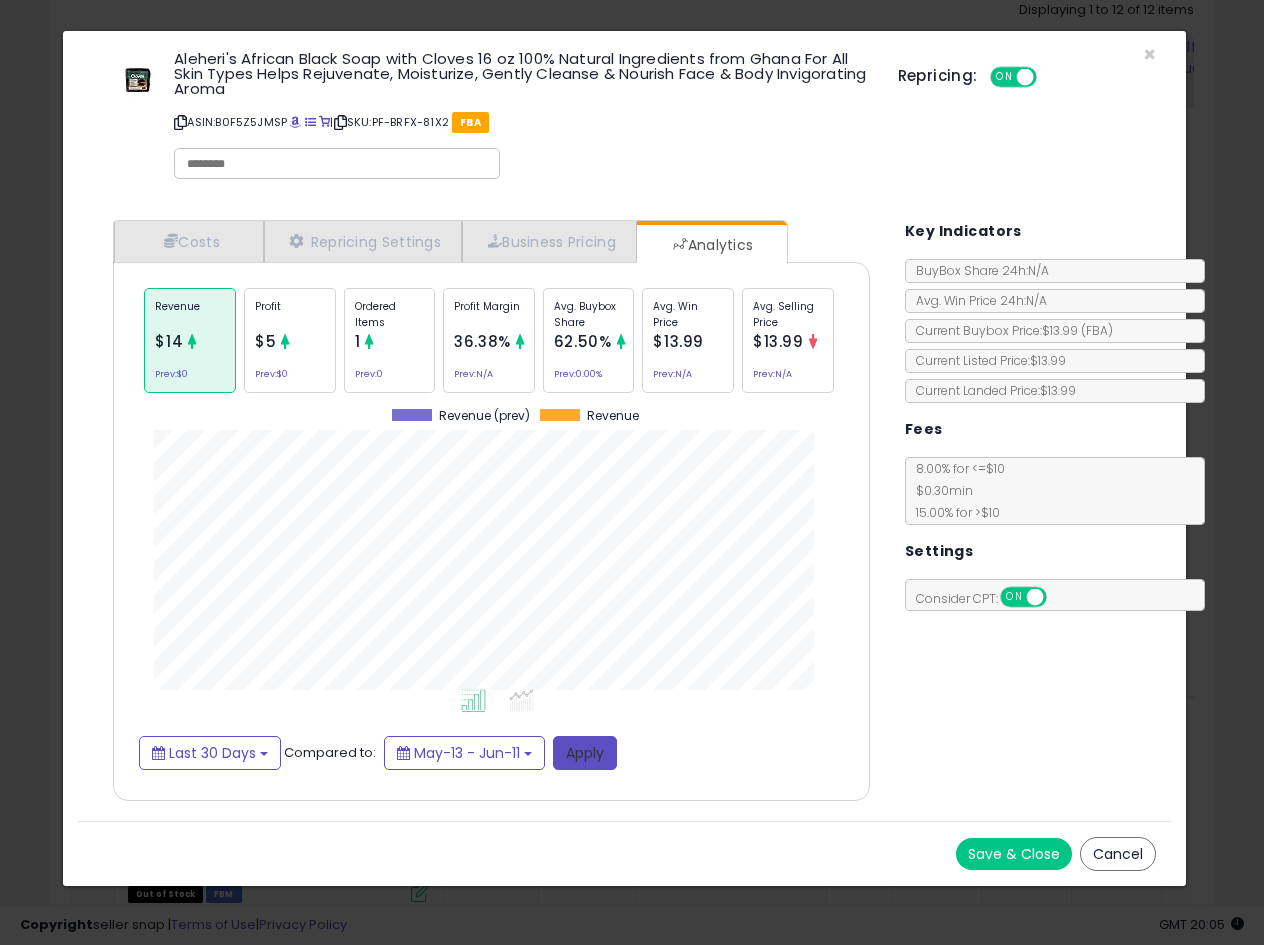 click on "Apply" at bounding box center (585, 753) 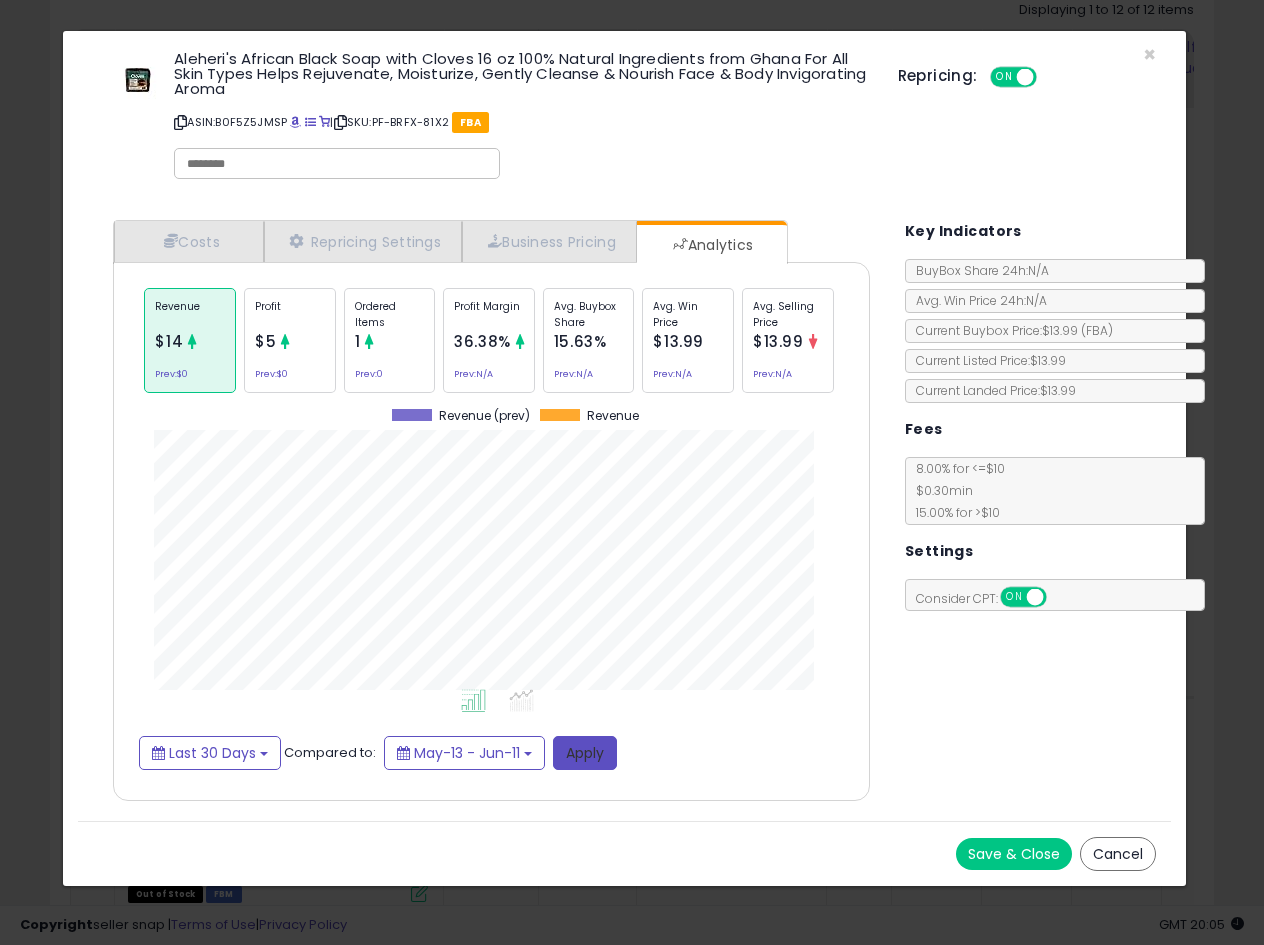 scroll, scrollTop: 999384, scrollLeft: 999203, axis: both 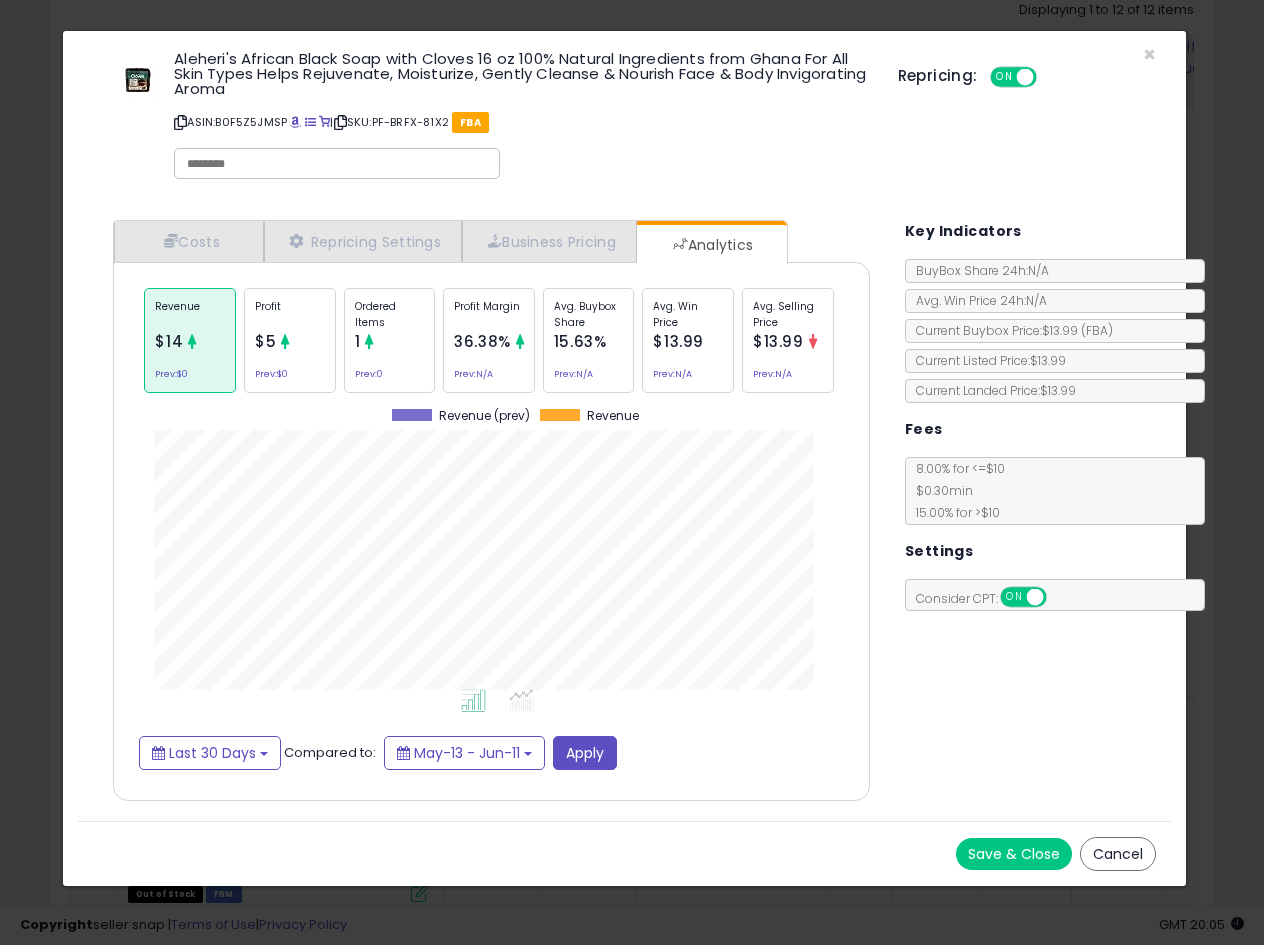 click on "Cancel" at bounding box center (1118, 854) 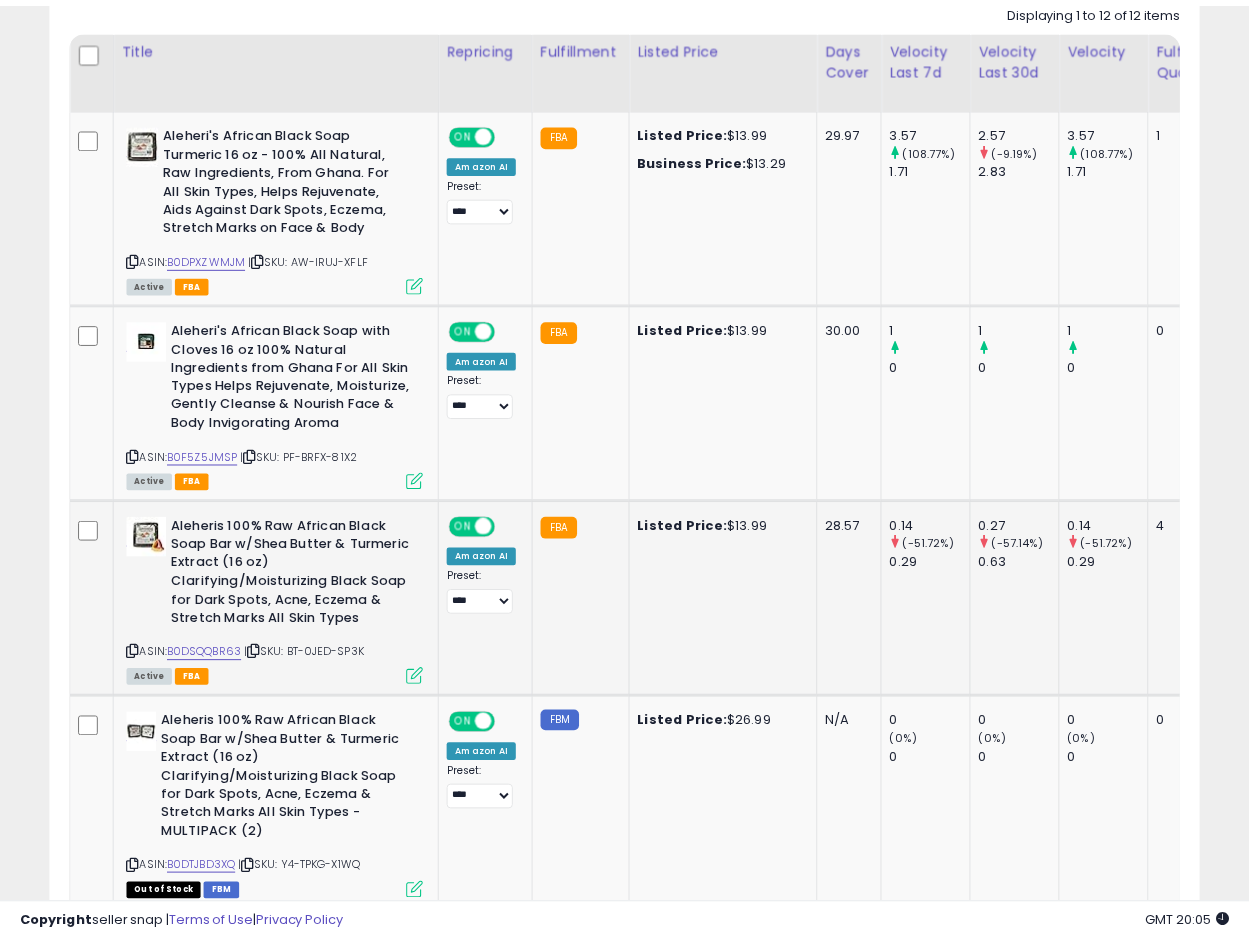 scroll, scrollTop: 410, scrollLeft: 665, axis: both 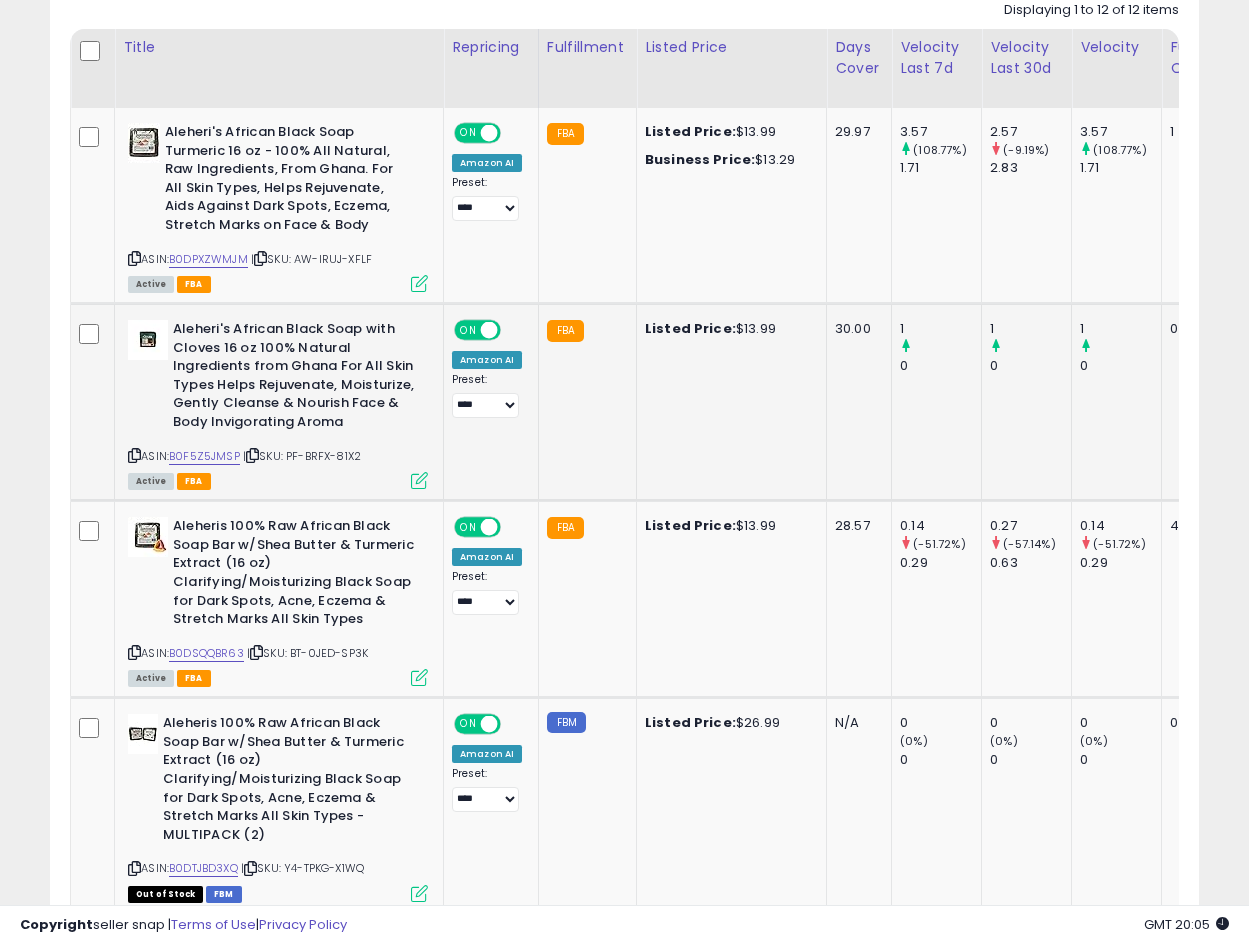 click at bounding box center (134, 455) 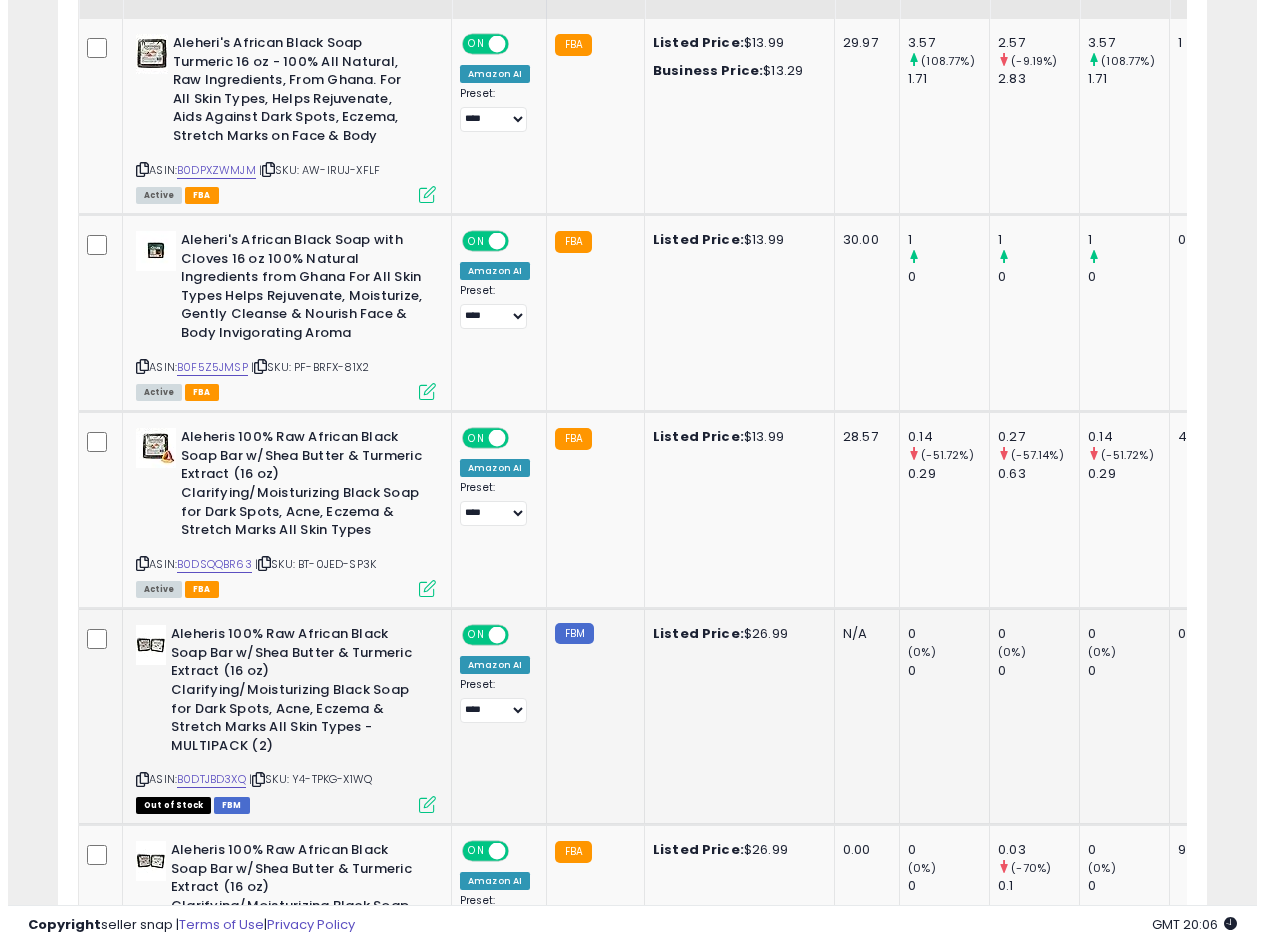 scroll, scrollTop: 808, scrollLeft: 0, axis: vertical 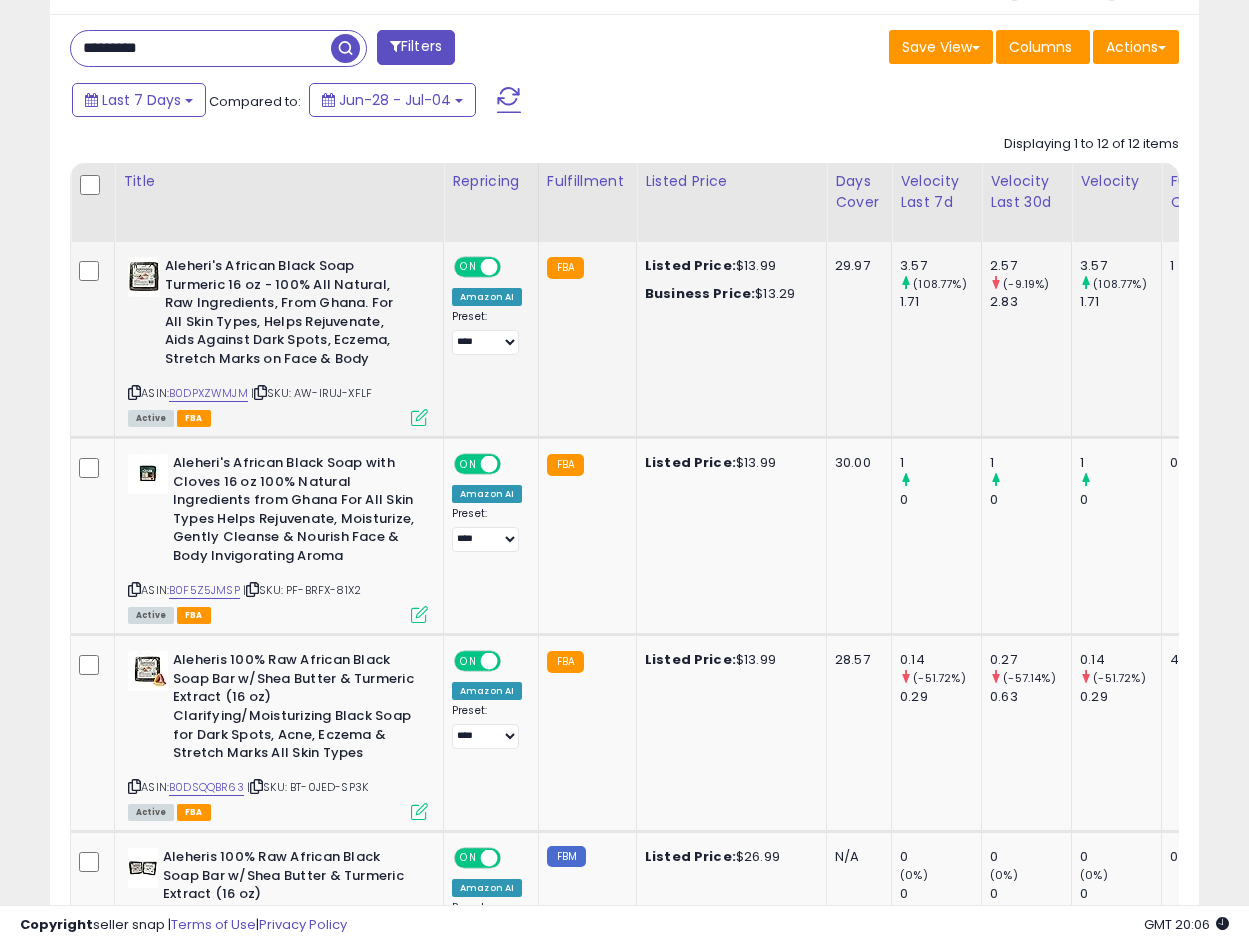 click at bounding box center [419, 417] 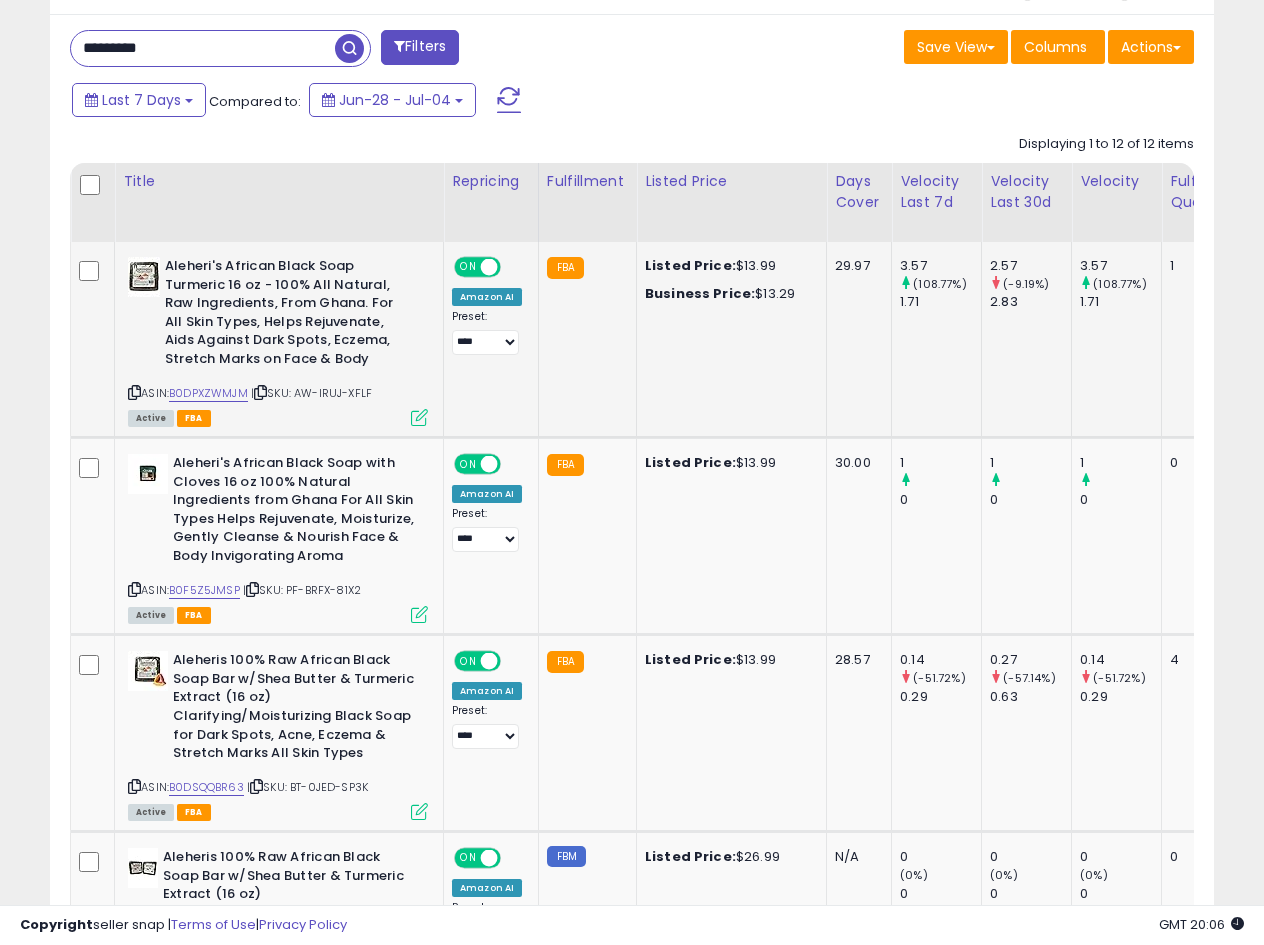scroll, scrollTop: 999590, scrollLeft: 999327, axis: both 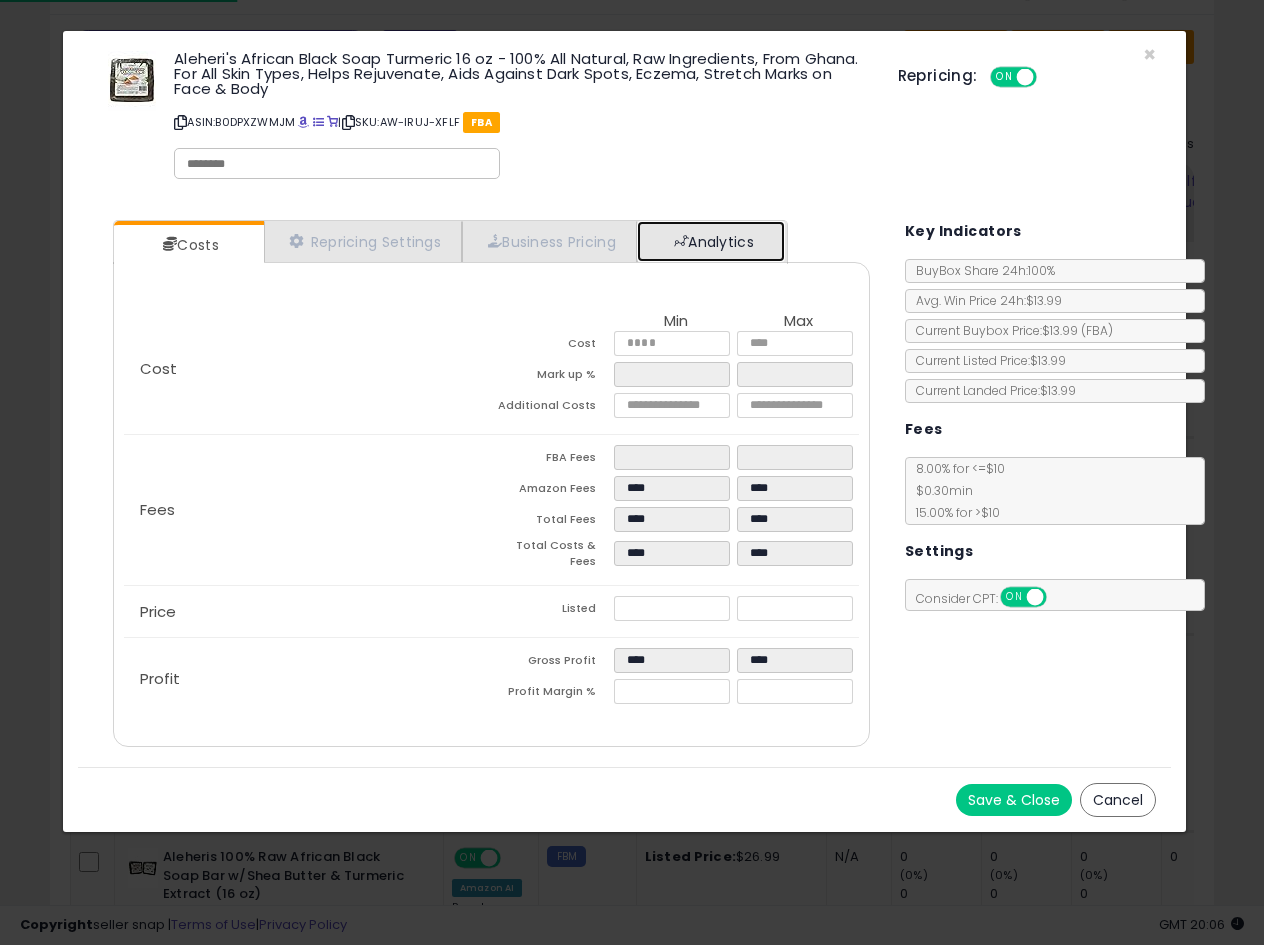 click on "Analytics" at bounding box center [711, 241] 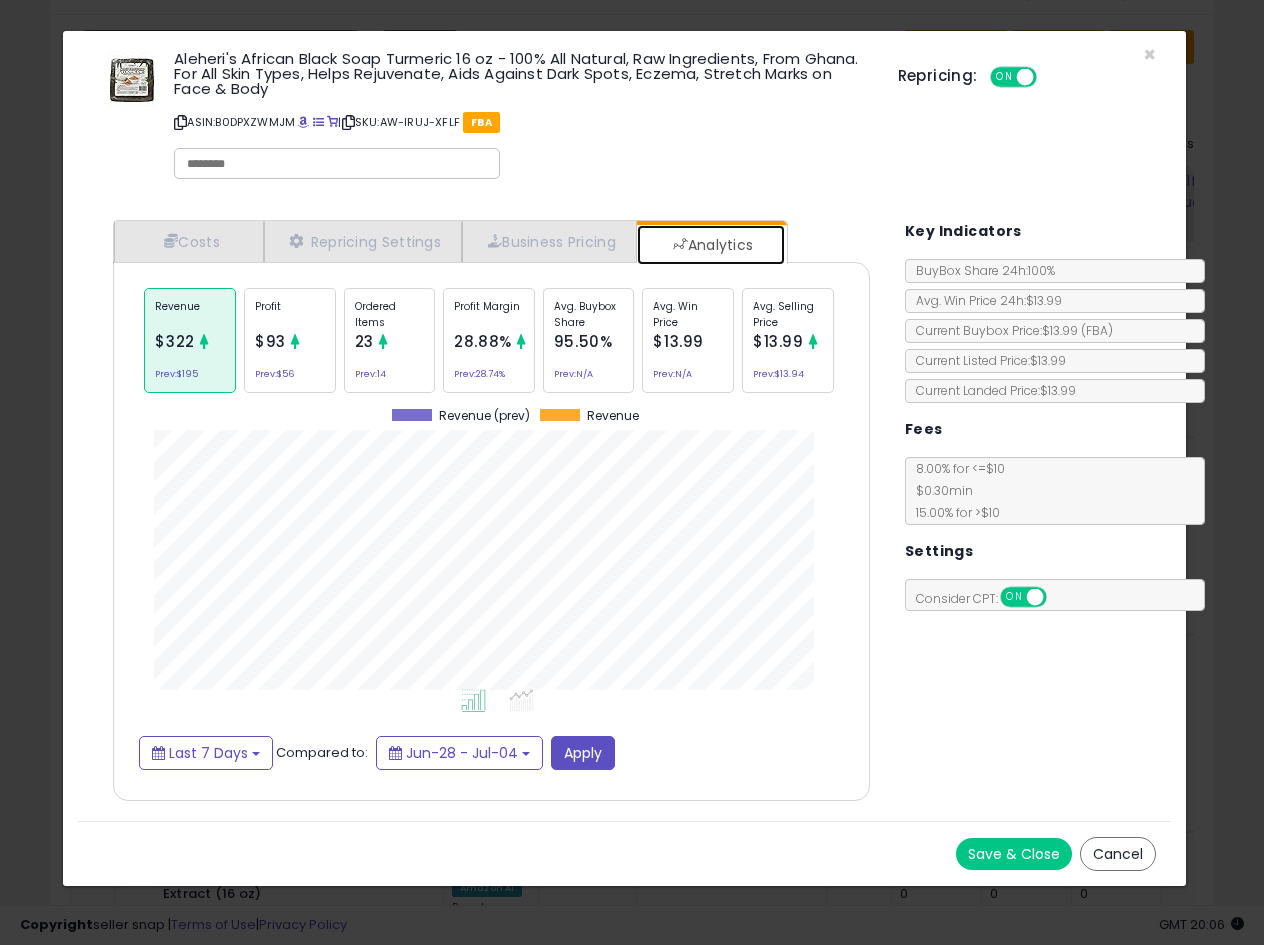 scroll, scrollTop: 999384, scrollLeft: 999203, axis: both 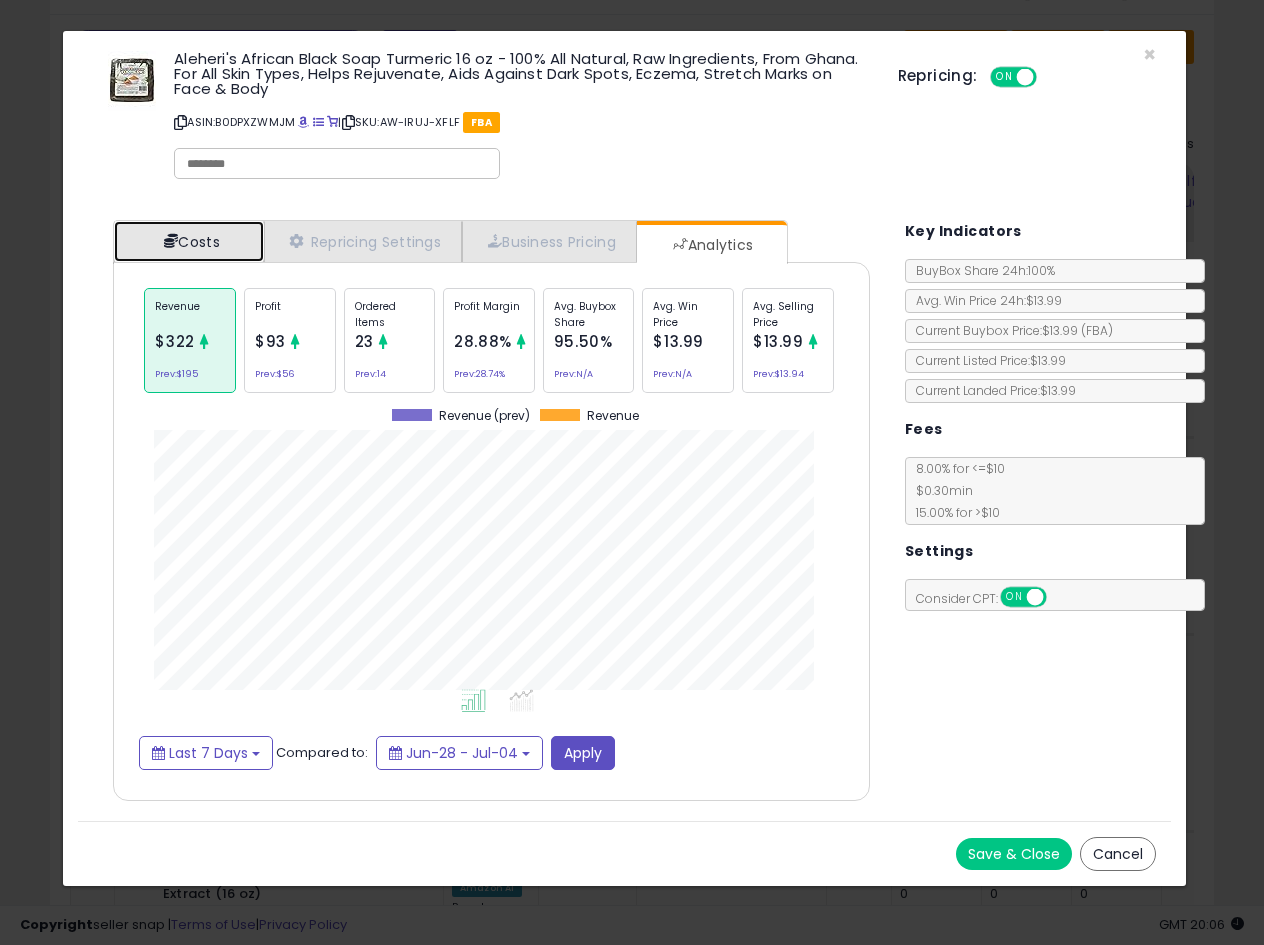 drag, startPoint x: 210, startPoint y: 236, endPoint x: 243, endPoint y: 244, distance: 33.955853 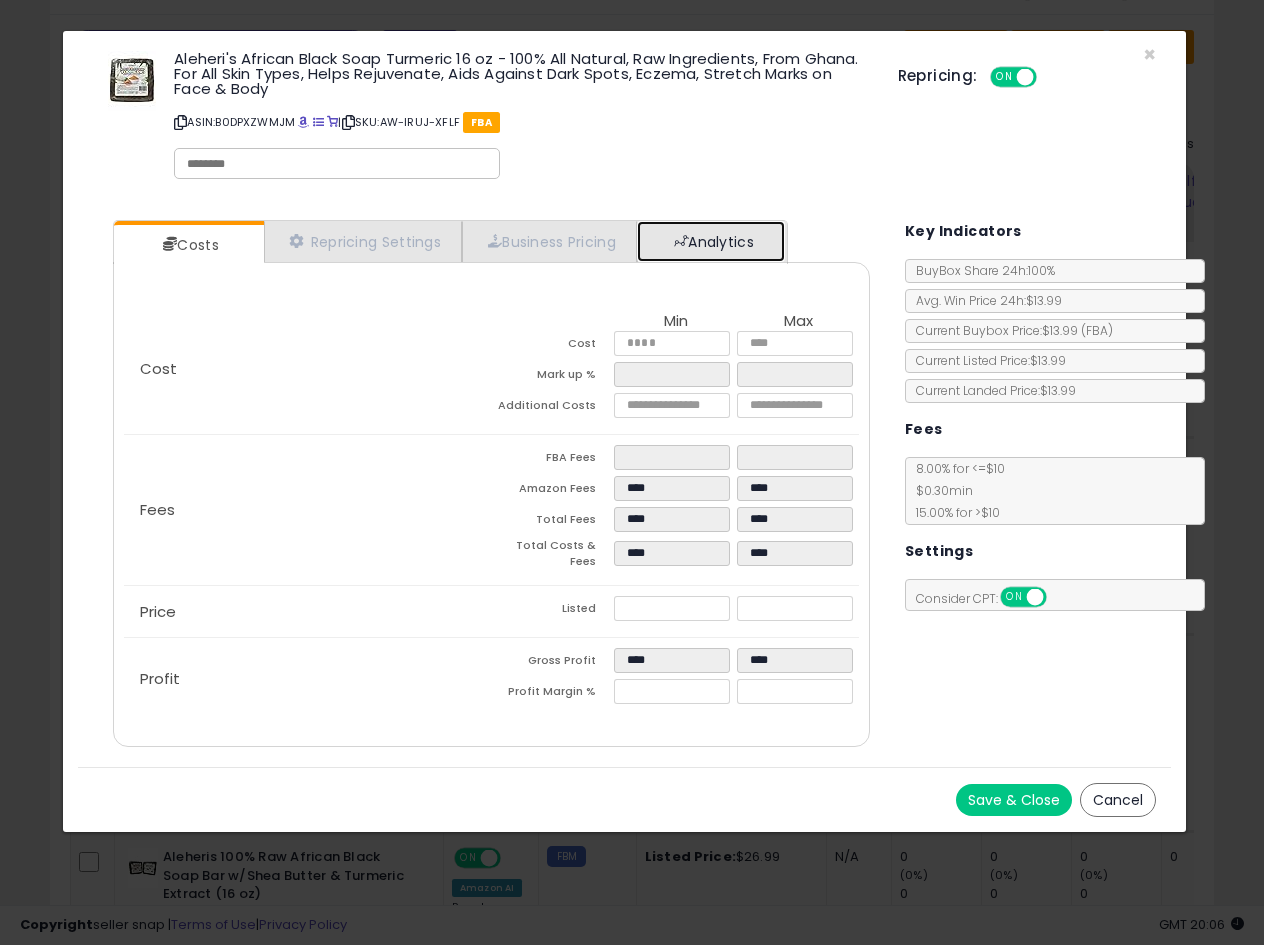 click on "Analytics" at bounding box center (711, 241) 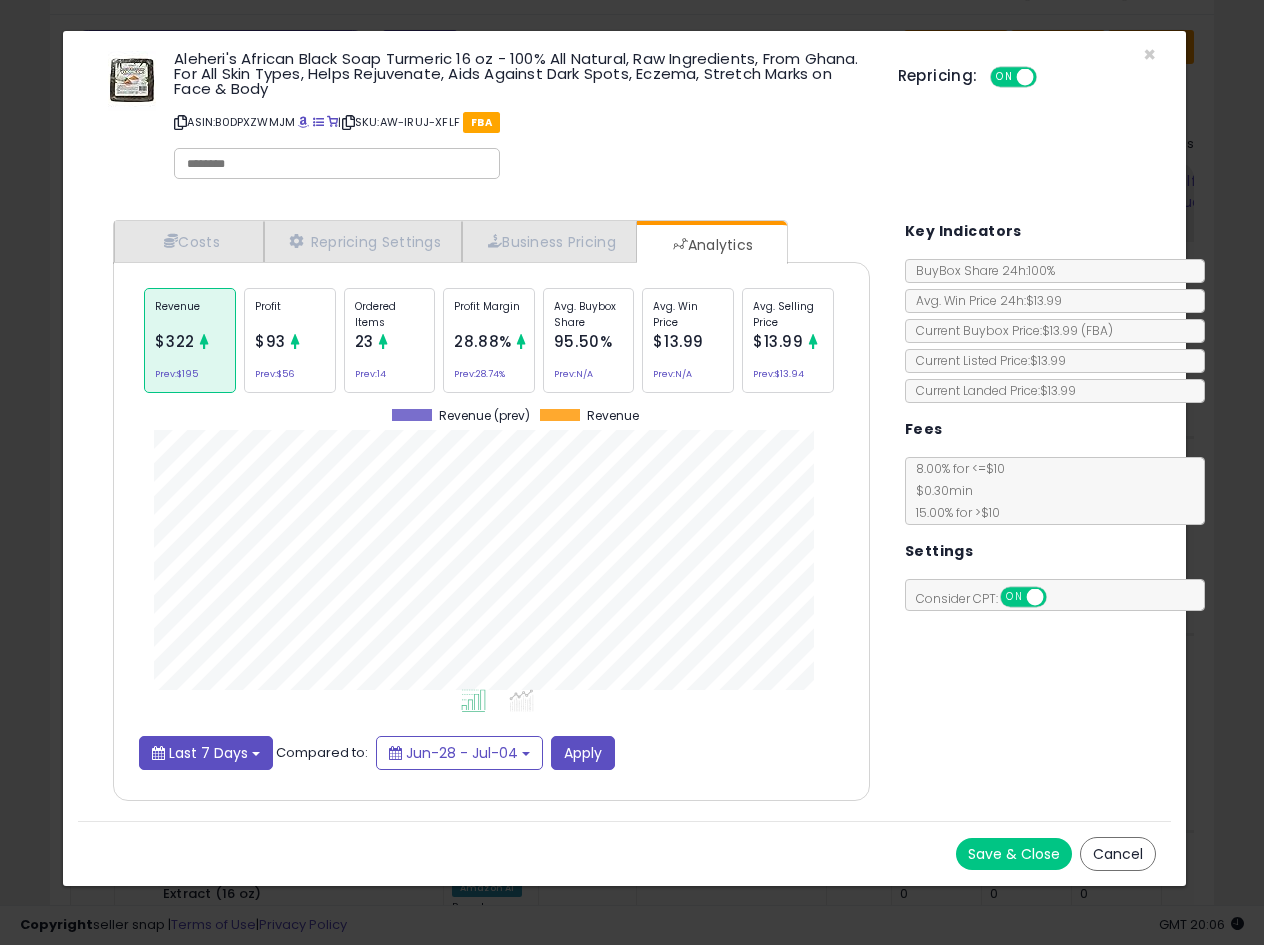 click on "Last 7 Days" at bounding box center (208, 753) 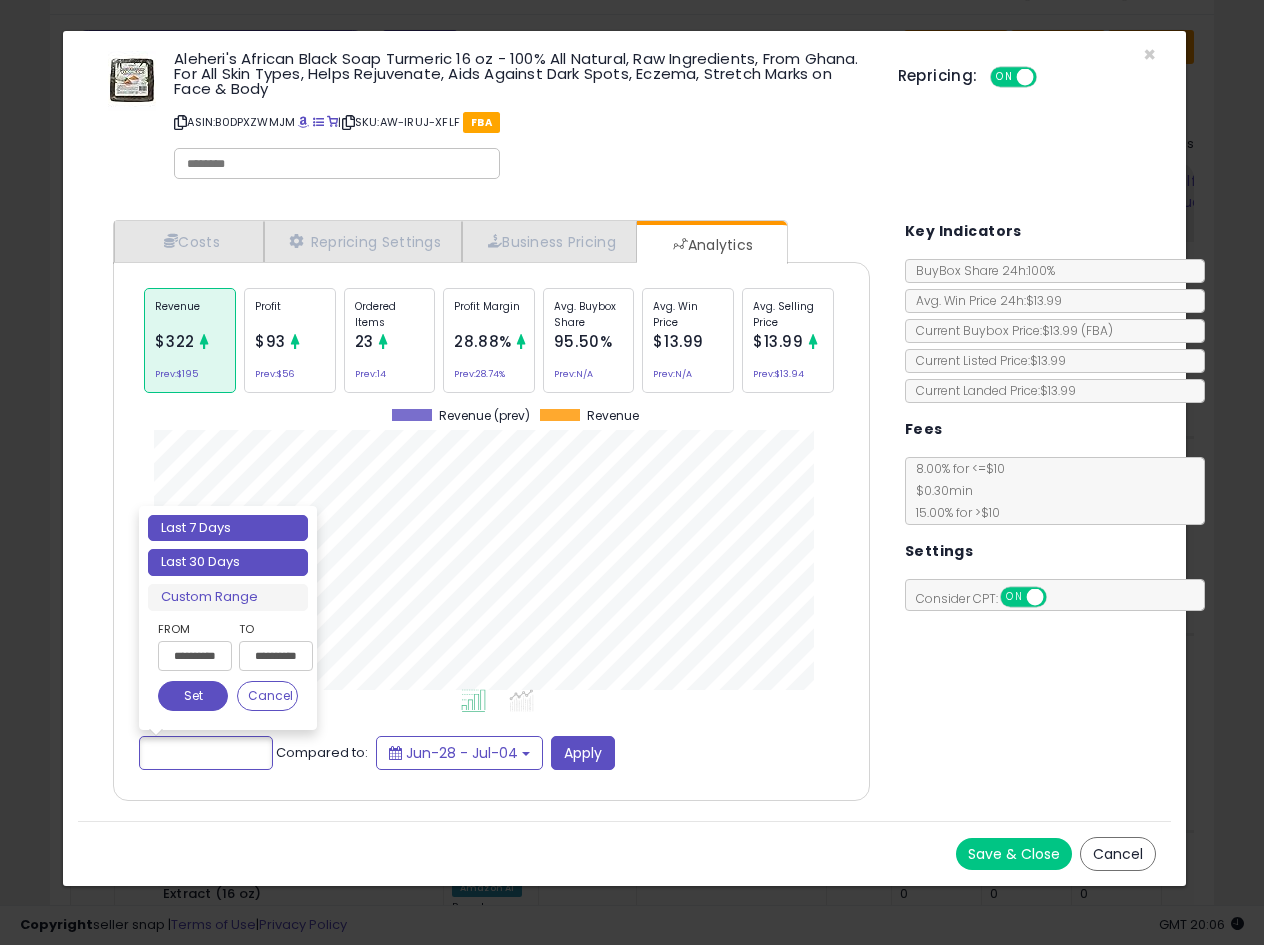 type on "**********" 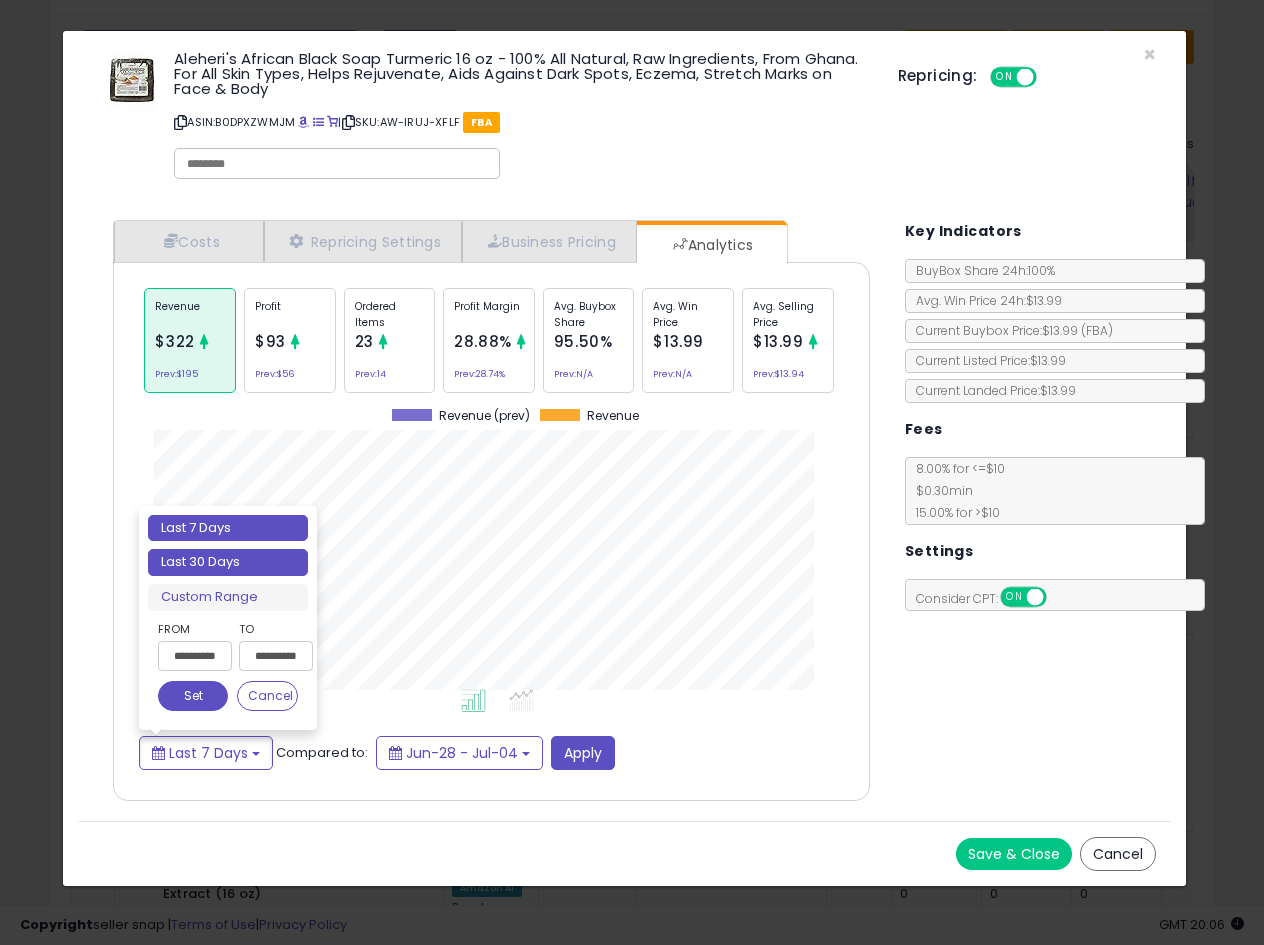 click on "Last 30 Days" at bounding box center [228, 562] 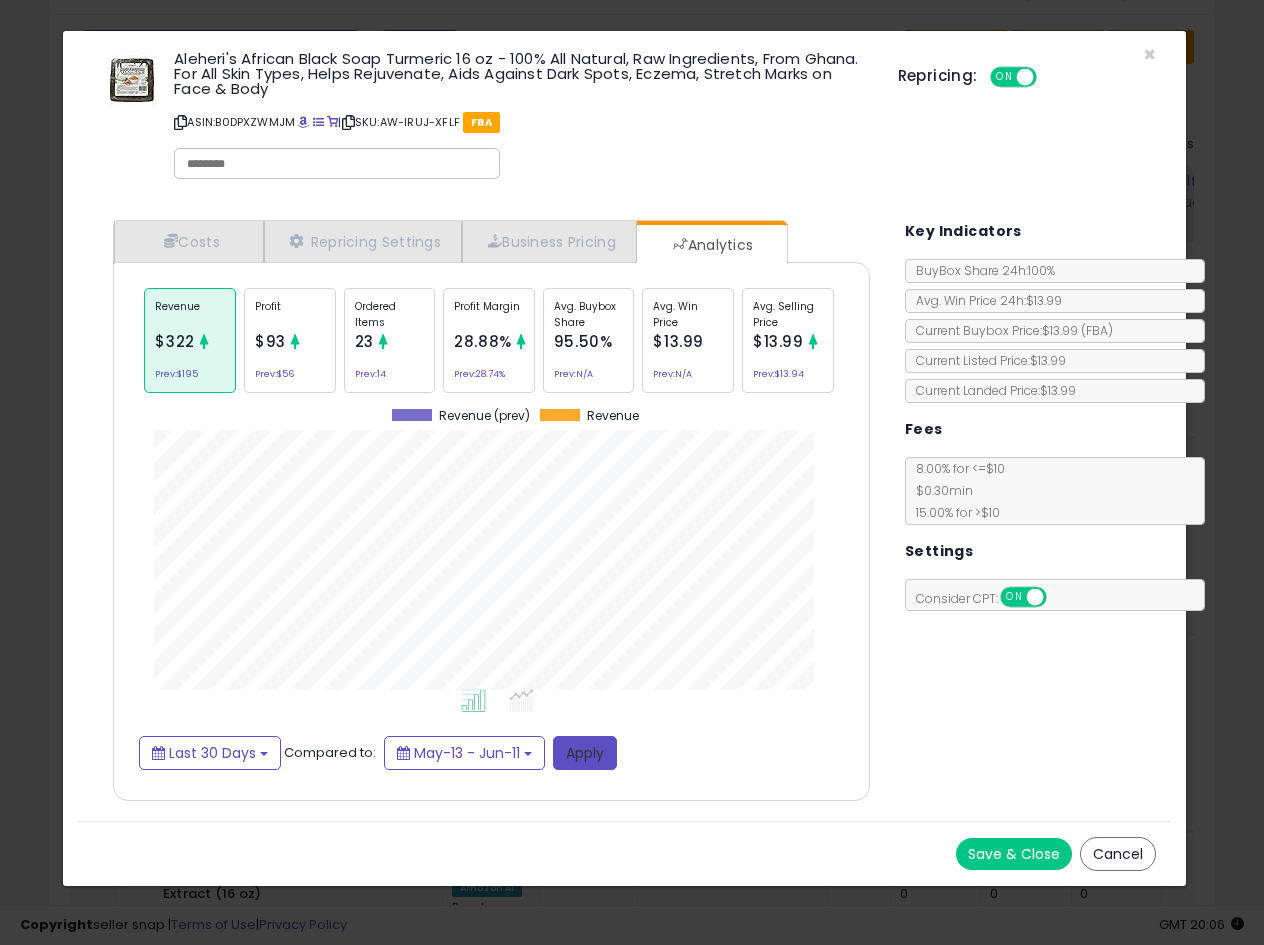 click on "Apply" at bounding box center [585, 753] 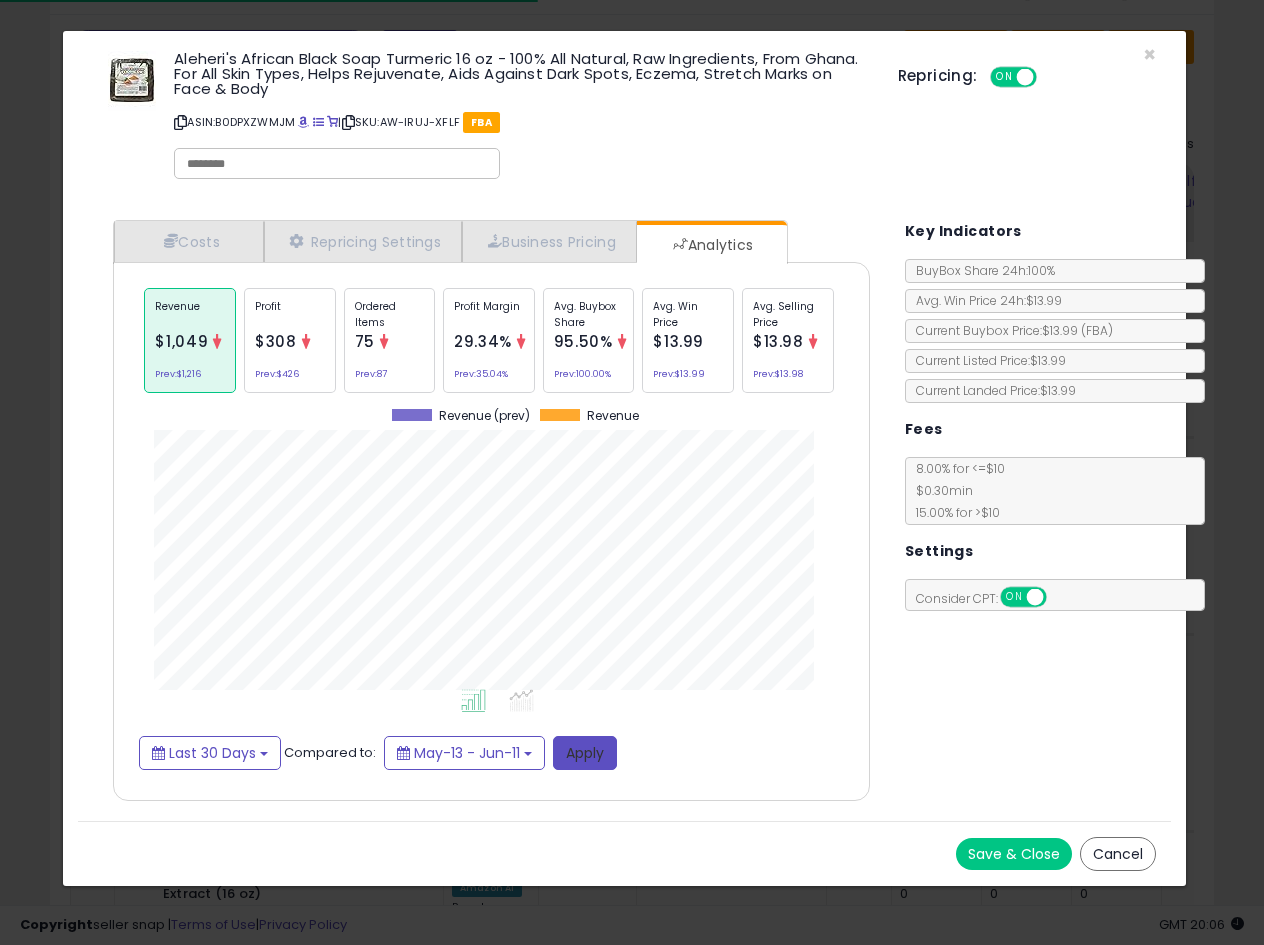 scroll, scrollTop: 999384, scrollLeft: 999203, axis: both 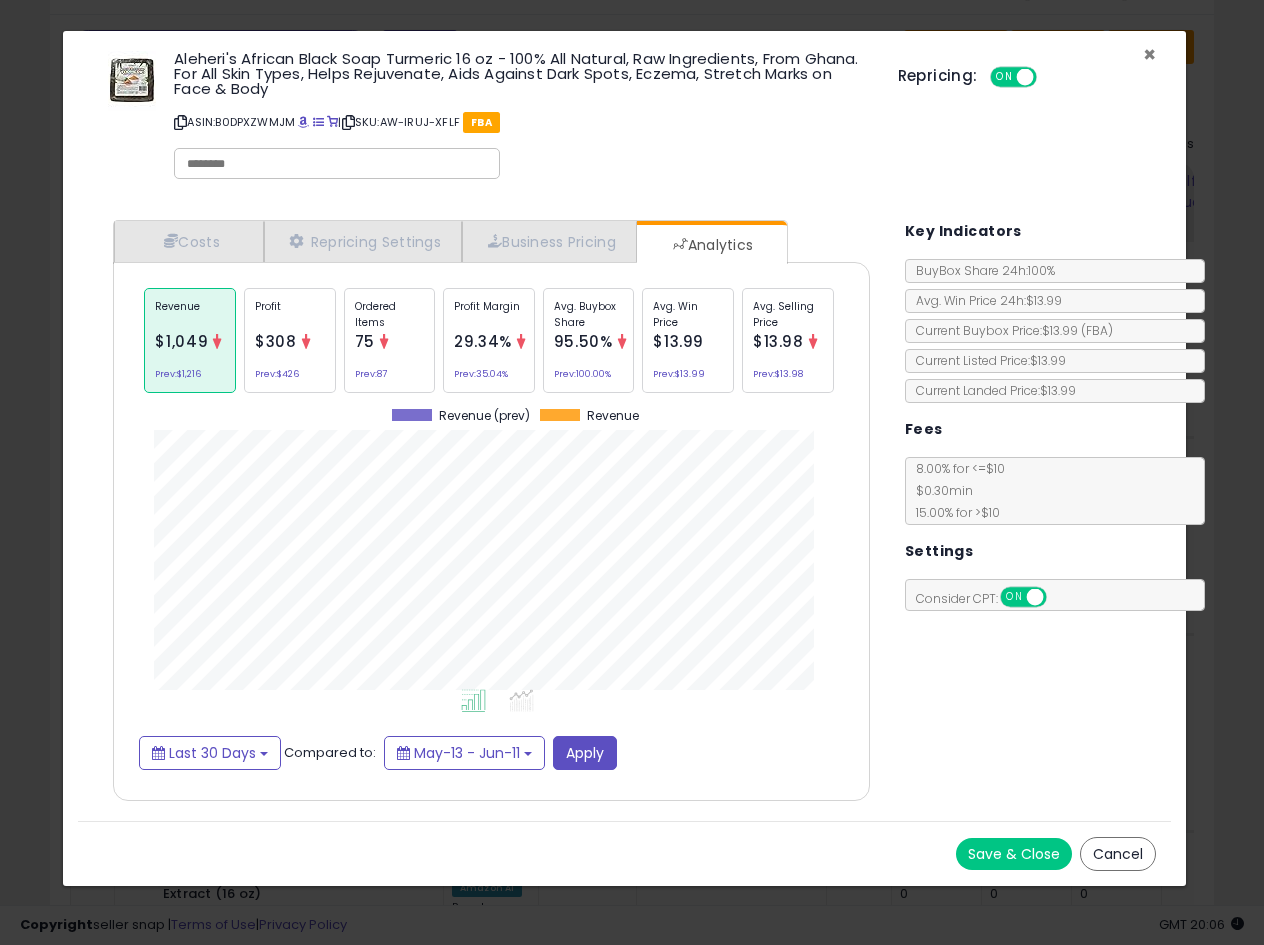 click on "×" at bounding box center [1149, 54] 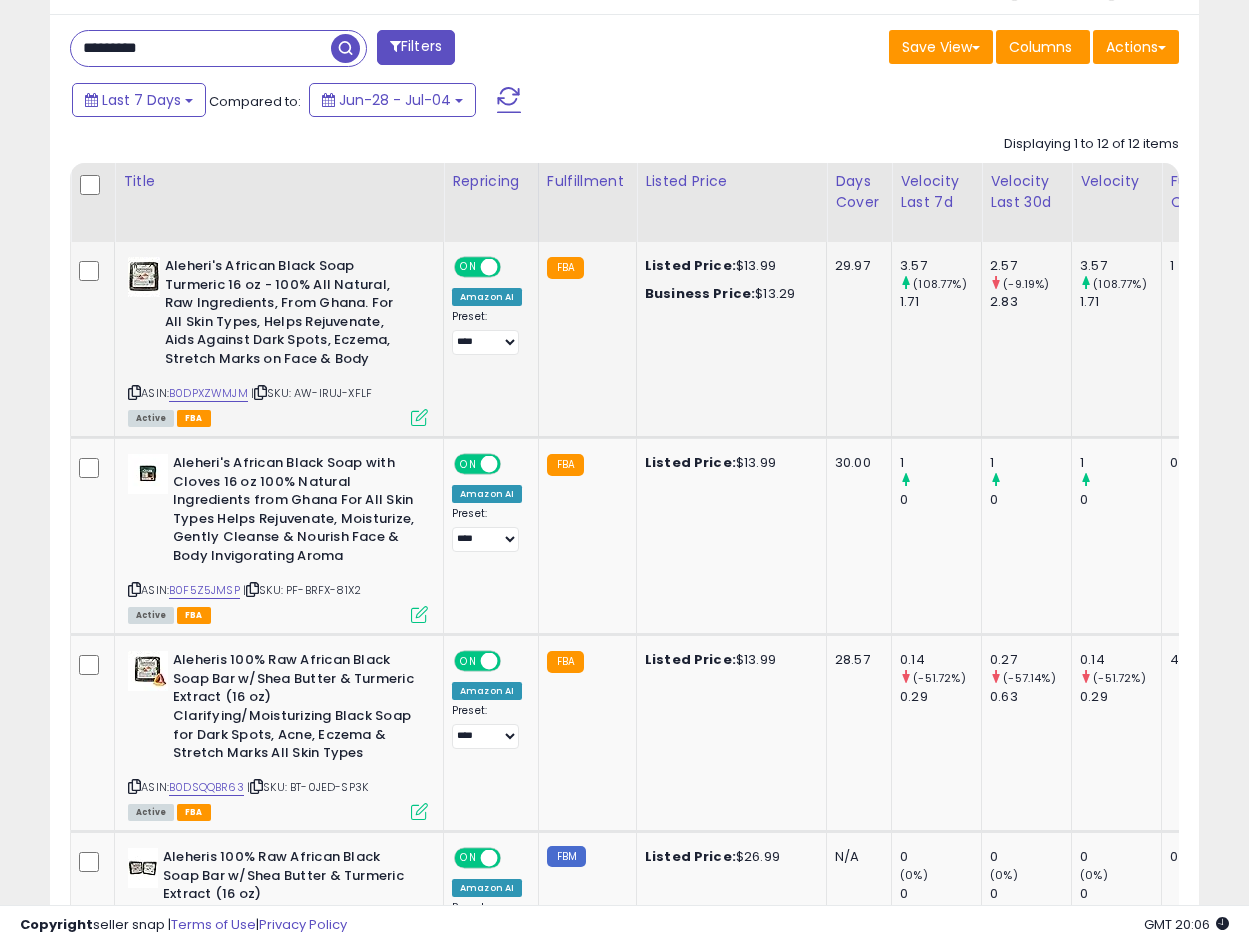 scroll, scrollTop: 410, scrollLeft: 665, axis: both 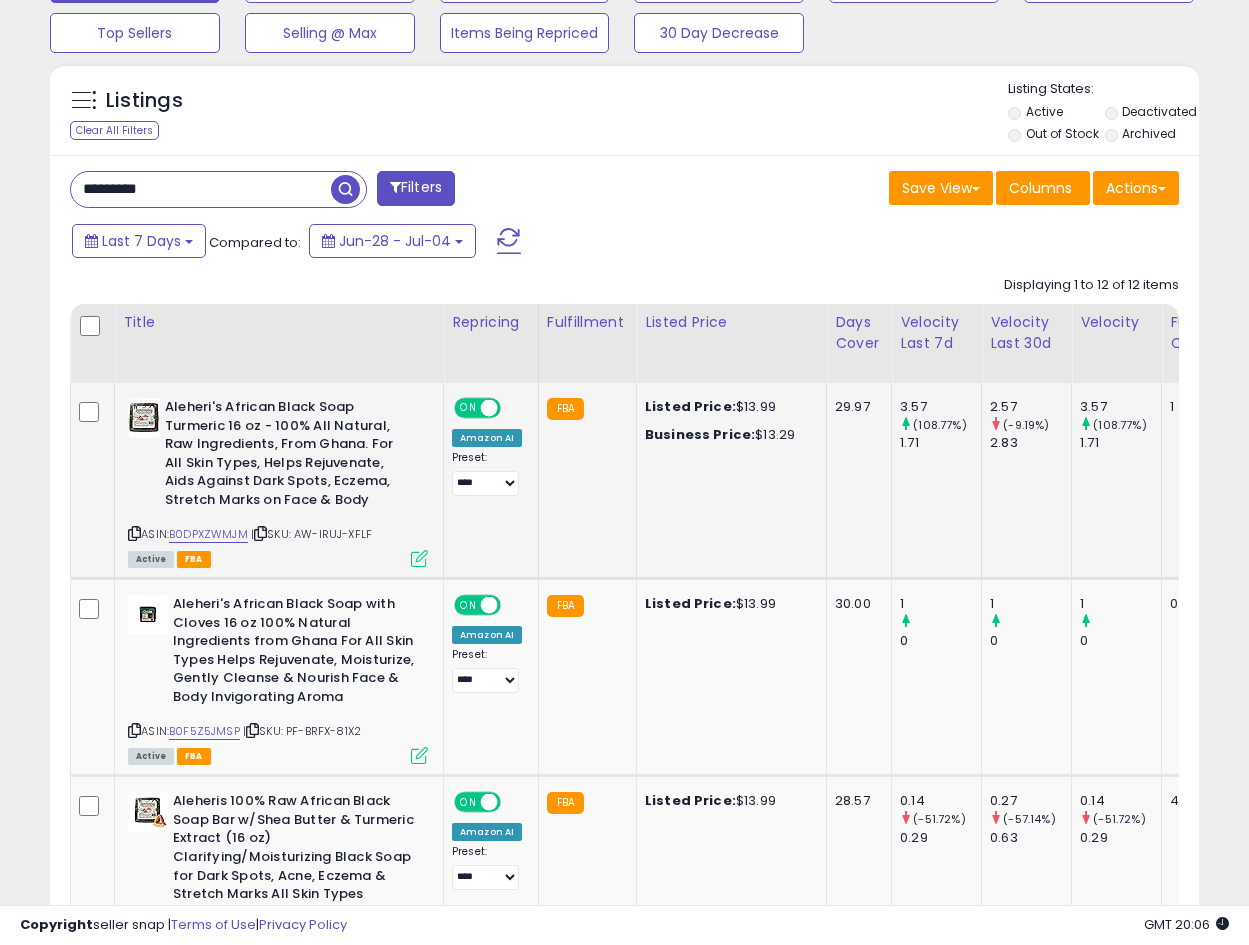 click at bounding box center (134, 533) 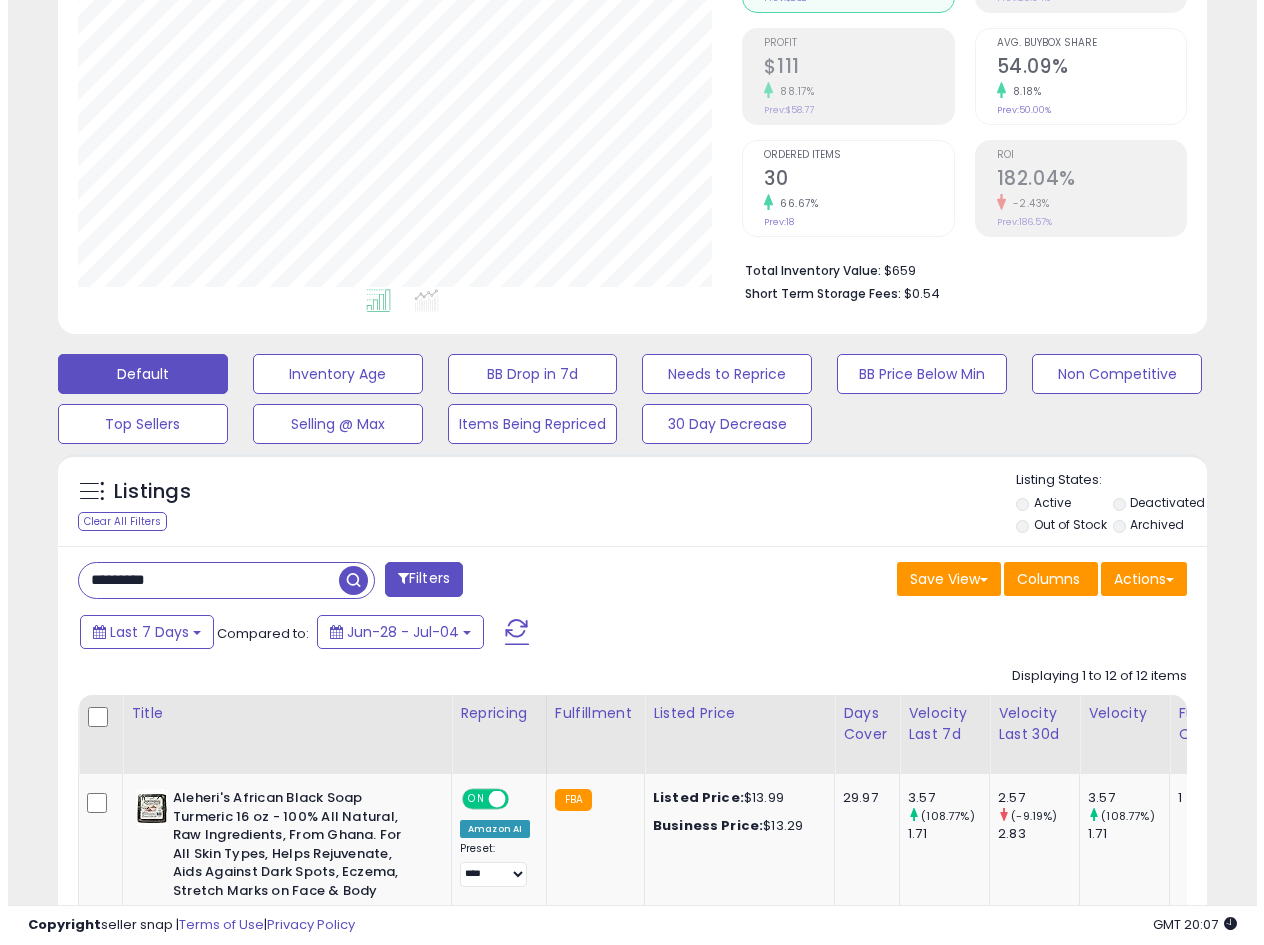 scroll, scrollTop: 0, scrollLeft: 0, axis: both 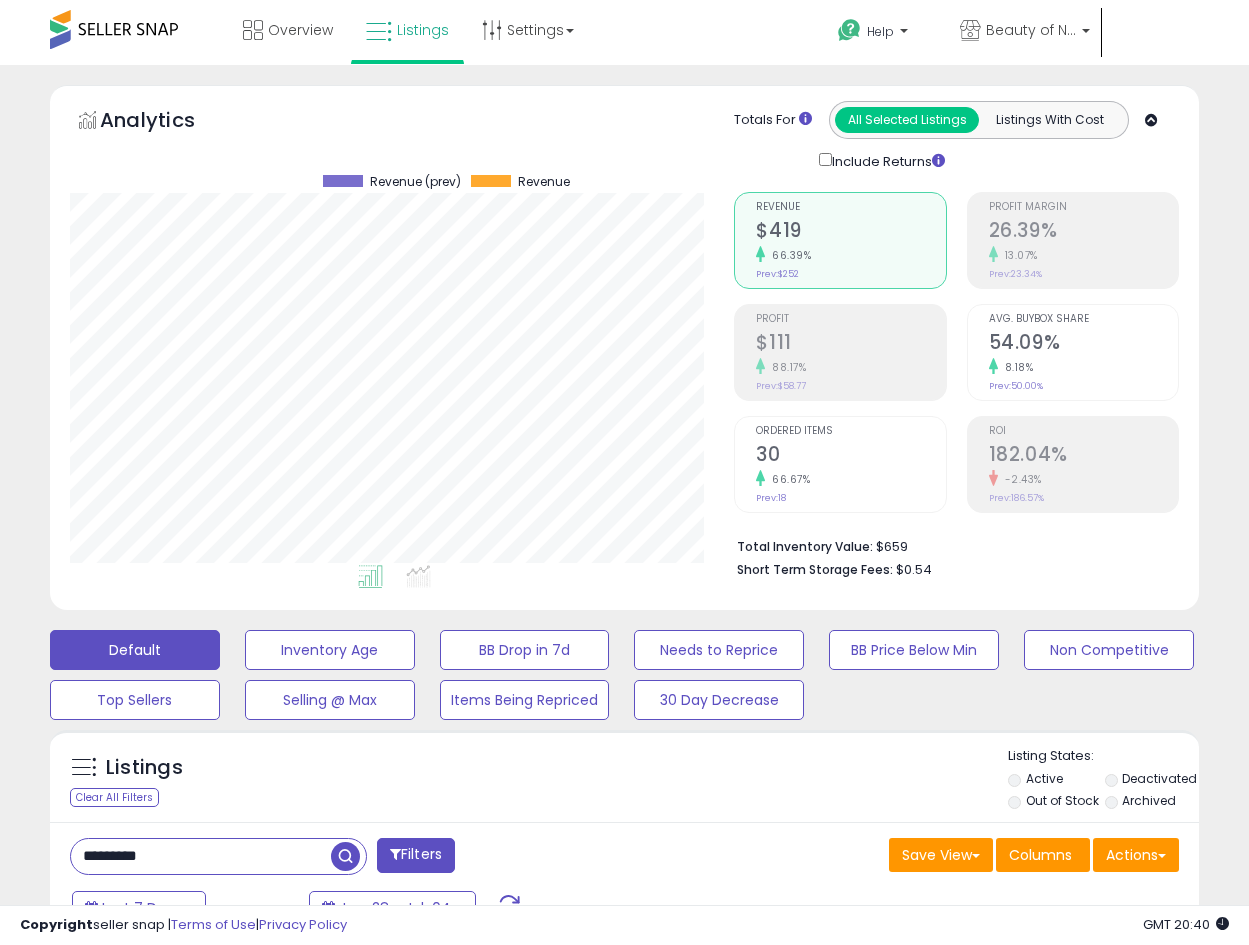 click on "*********" at bounding box center [201, 856] 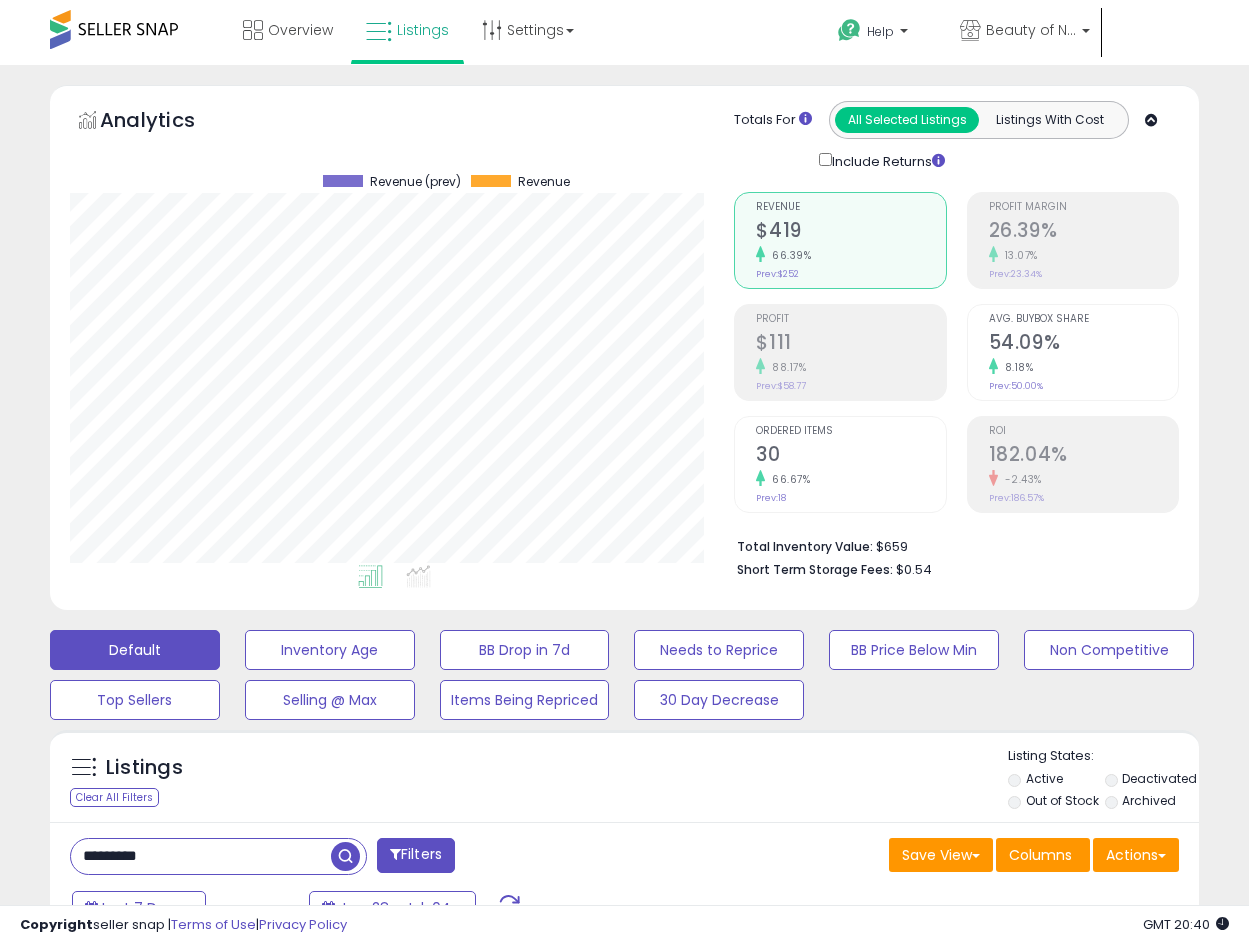 paste on "*" 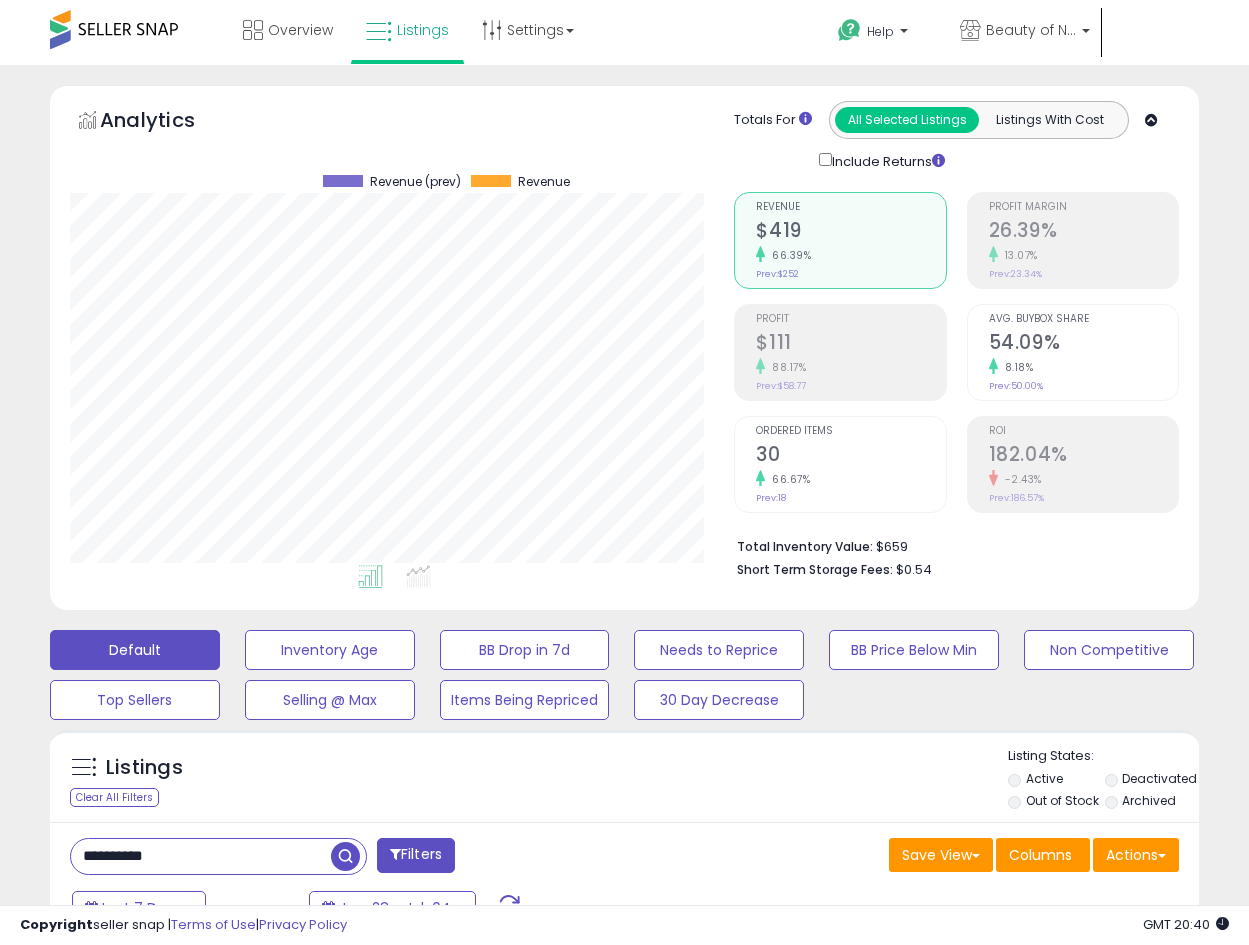 type on "**********" 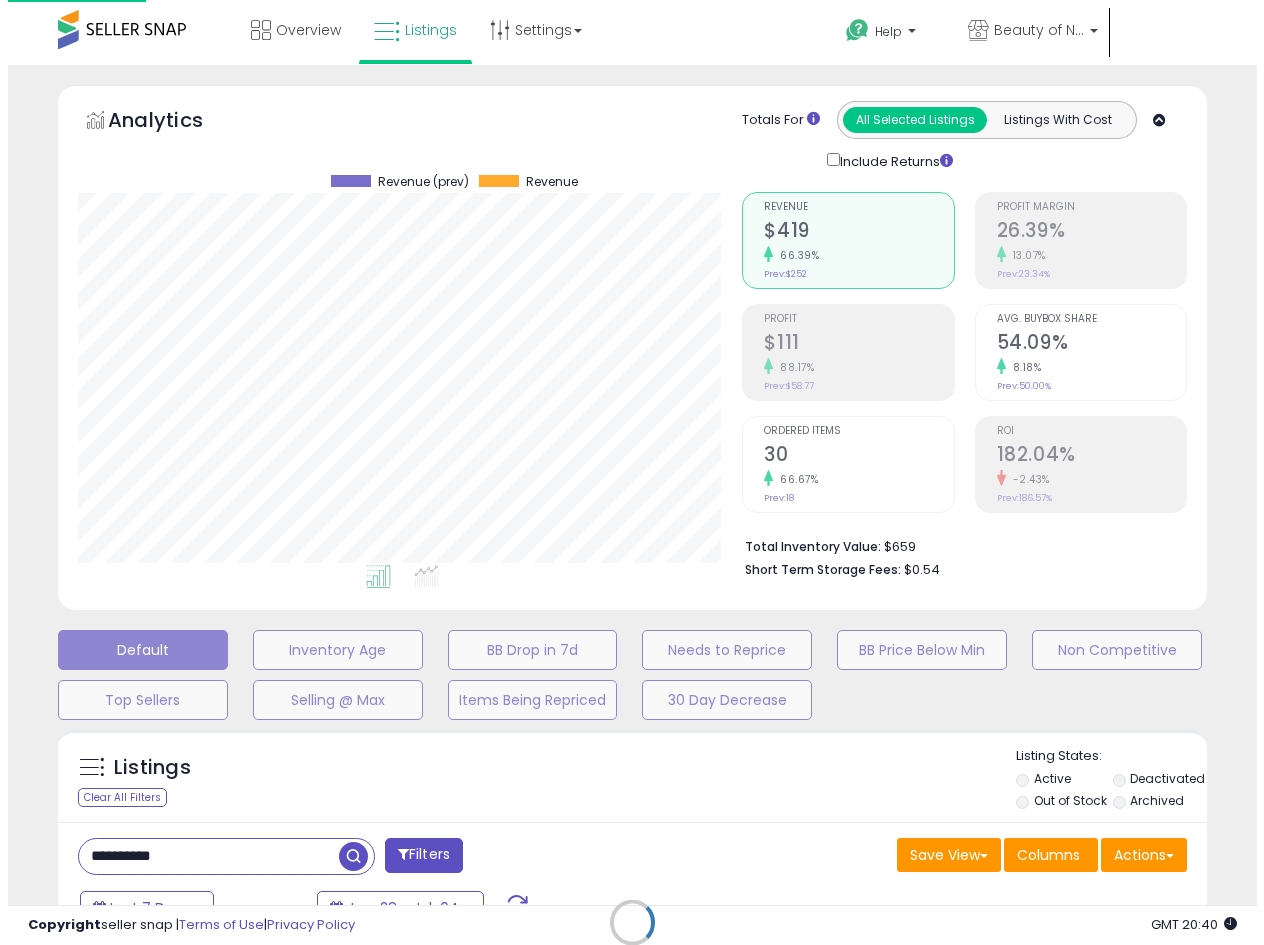 scroll, scrollTop: 999590, scrollLeft: 999327, axis: both 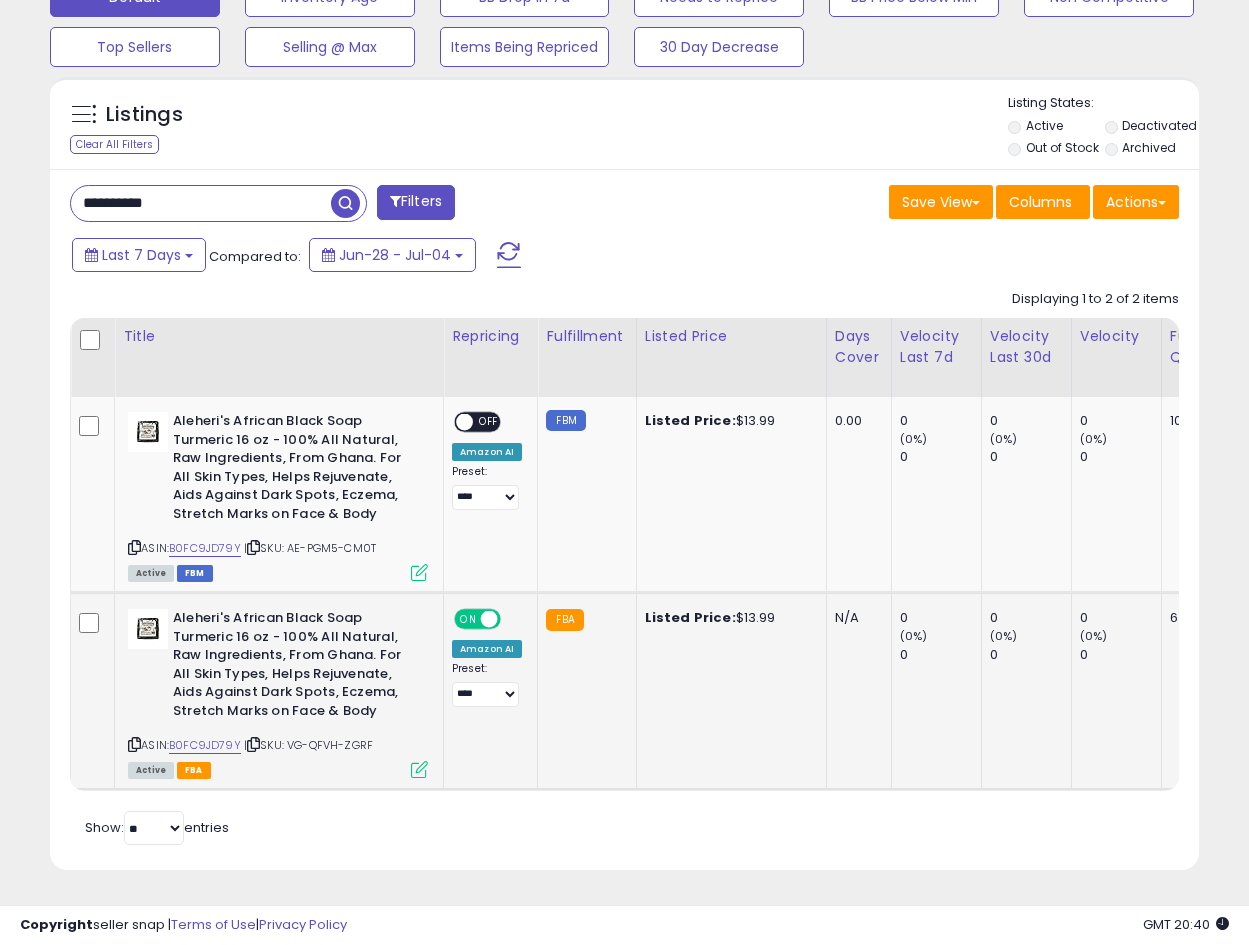 click at bounding box center (419, 769) 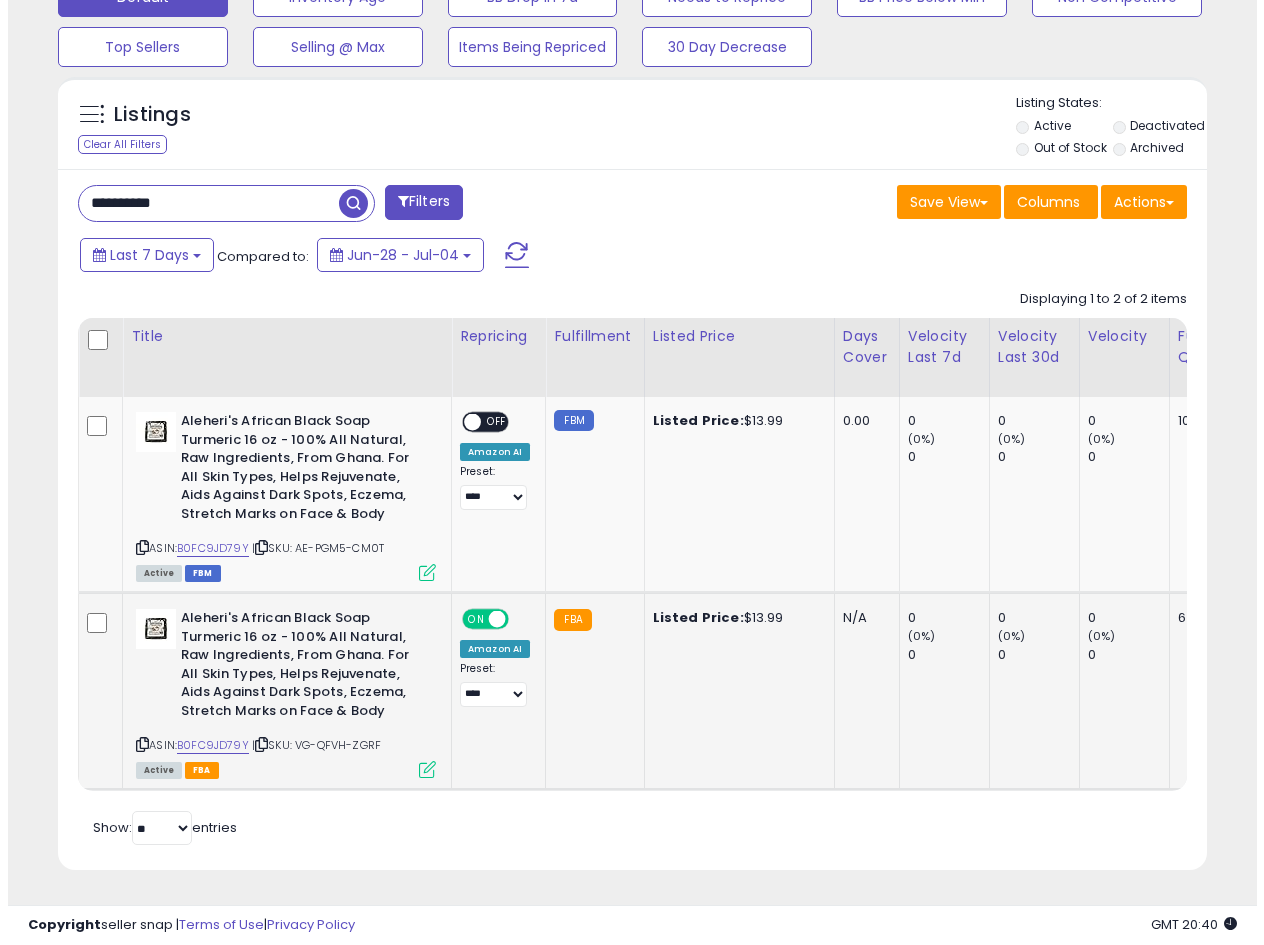 scroll, scrollTop: 999590, scrollLeft: 999327, axis: both 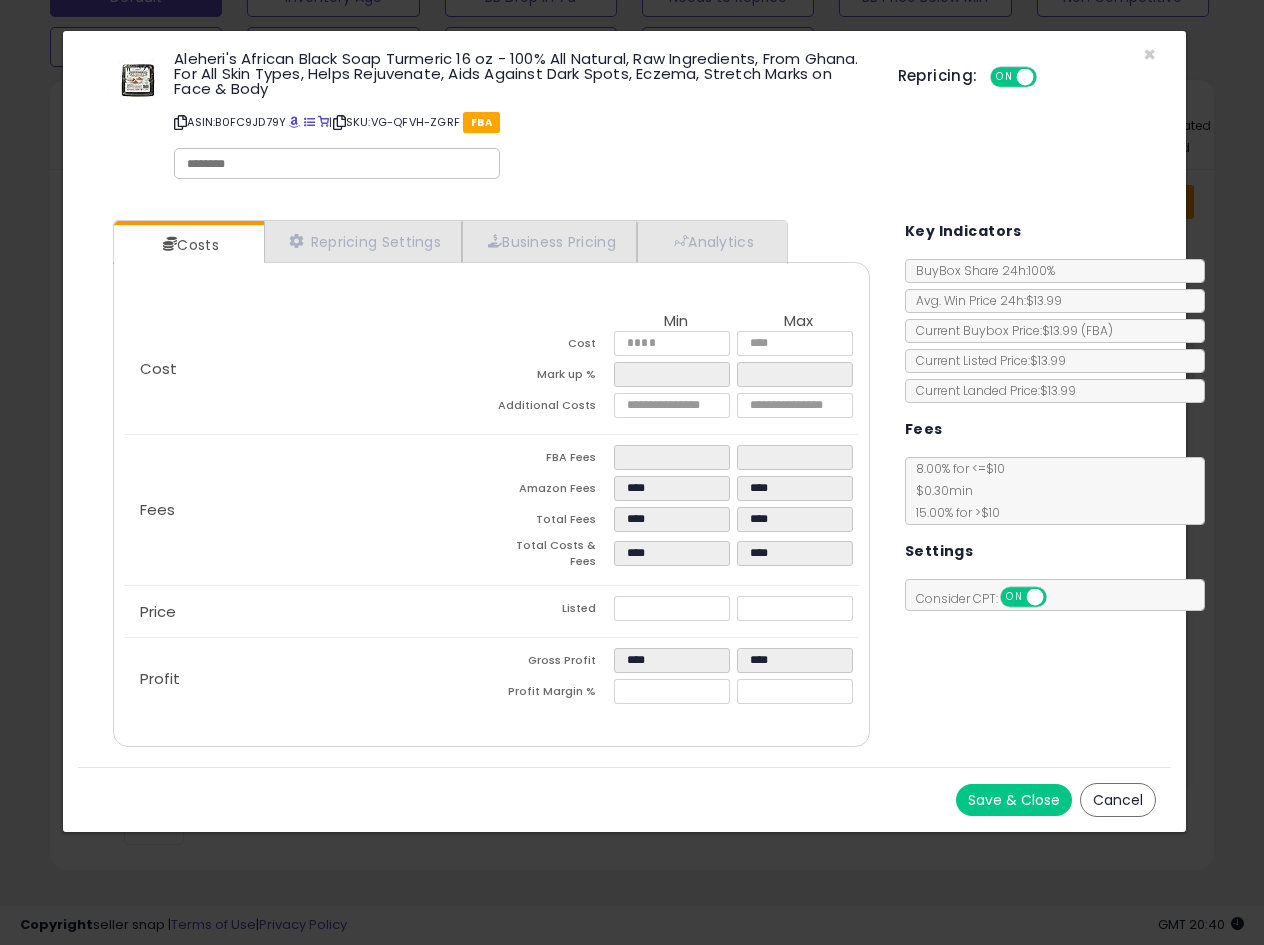 click at bounding box center [180, 122] 